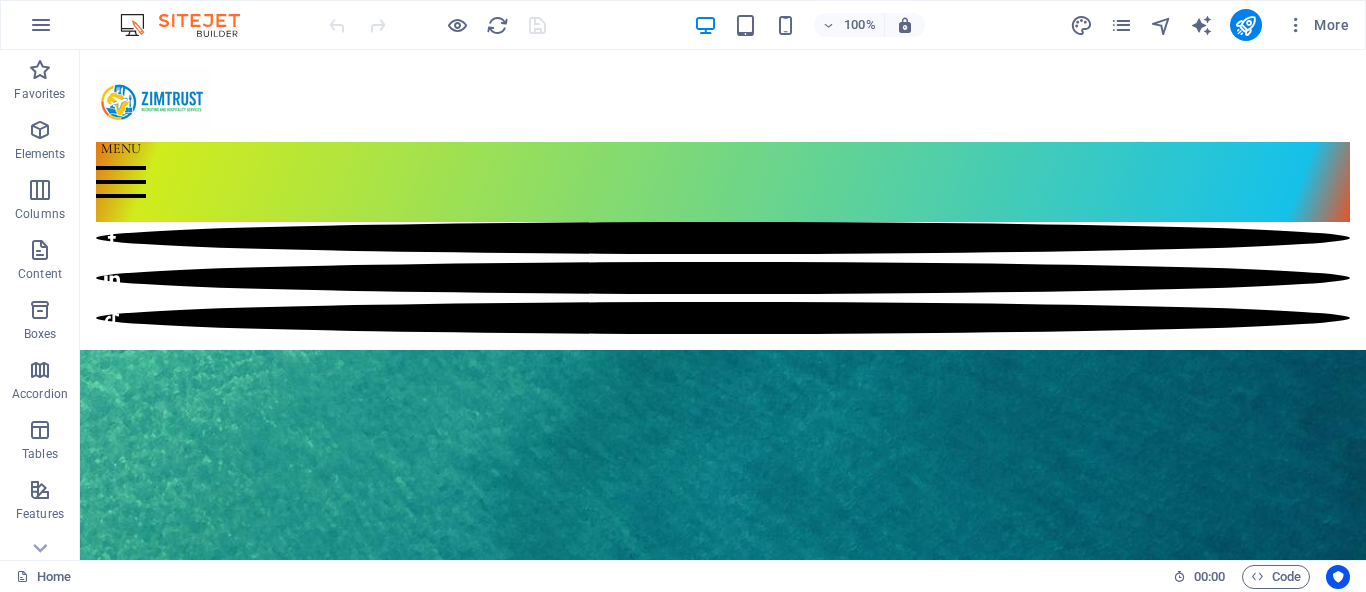 scroll, scrollTop: 0, scrollLeft: 0, axis: both 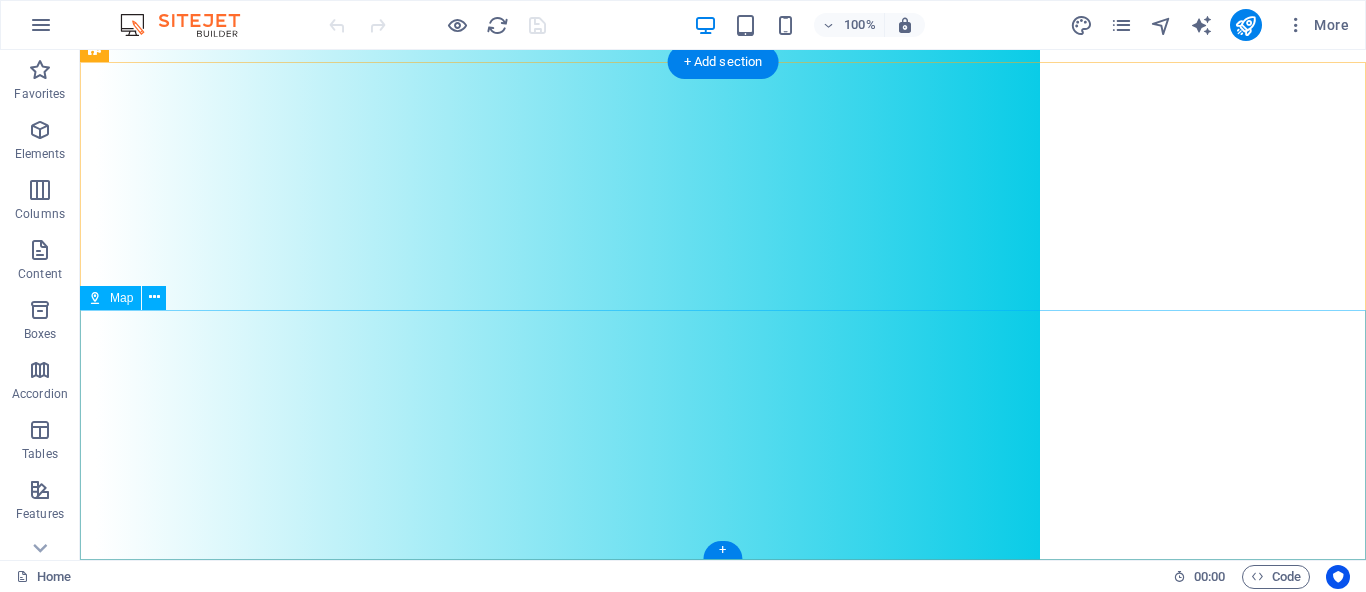 click at bounding box center (723, 11952) 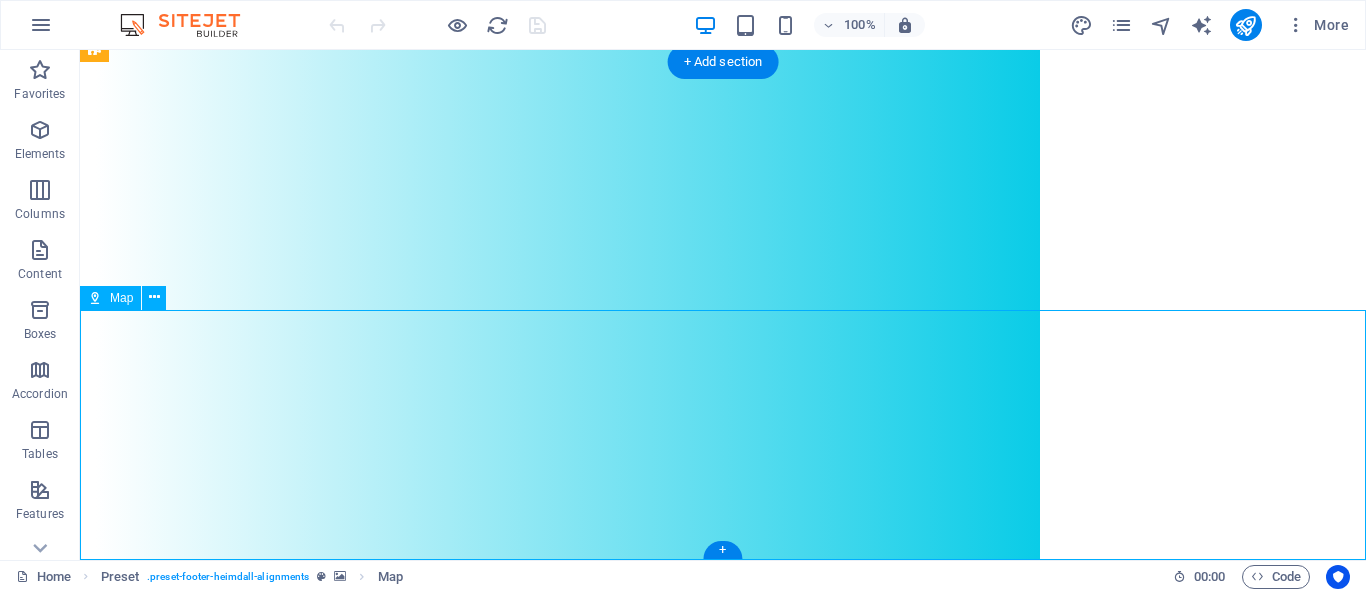 click at bounding box center (723, 11952) 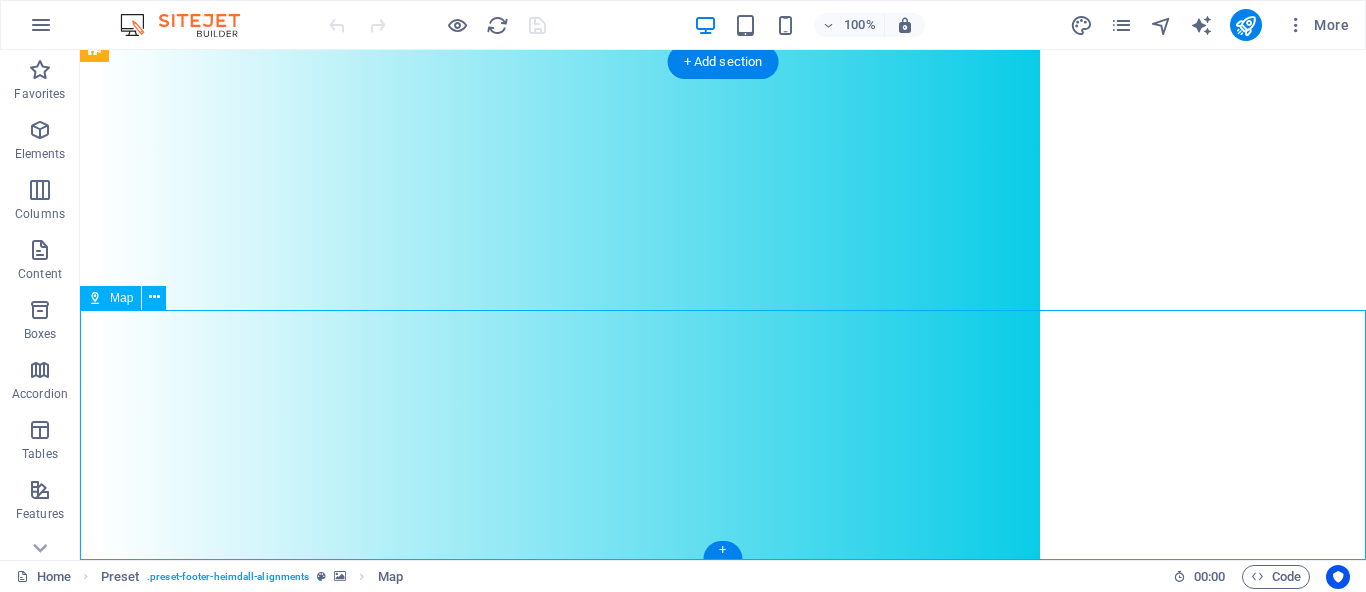select on "1" 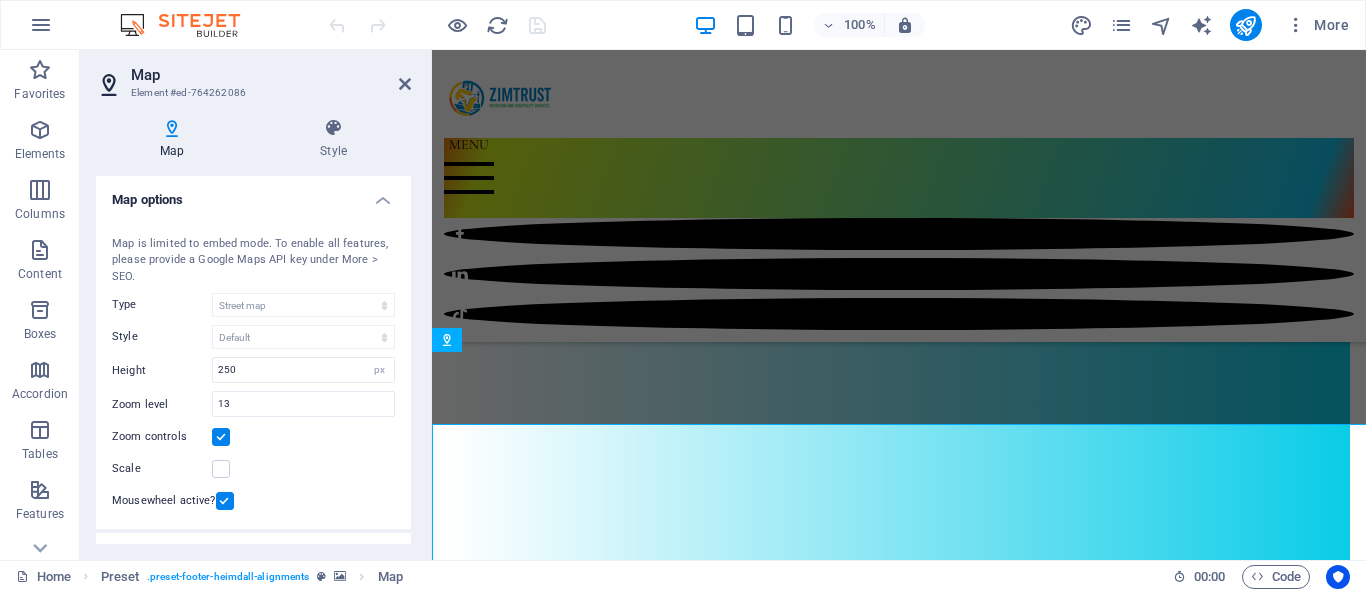 scroll, scrollTop: 1673, scrollLeft: 0, axis: vertical 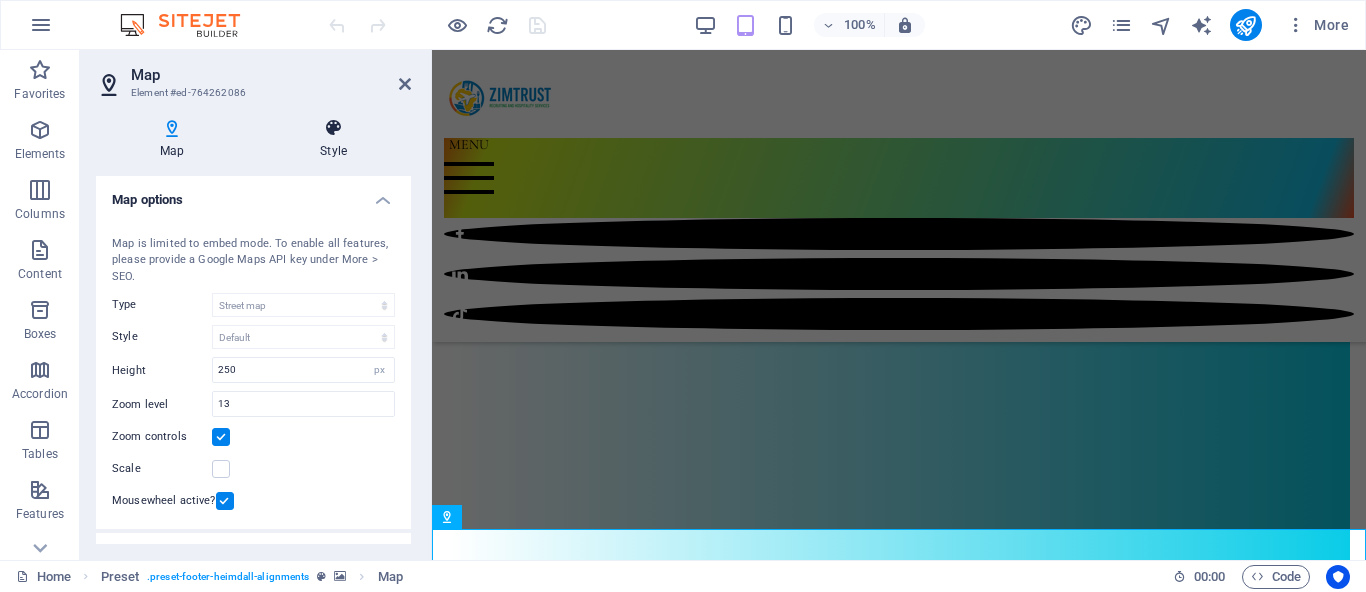 click on "Style" at bounding box center (333, 139) 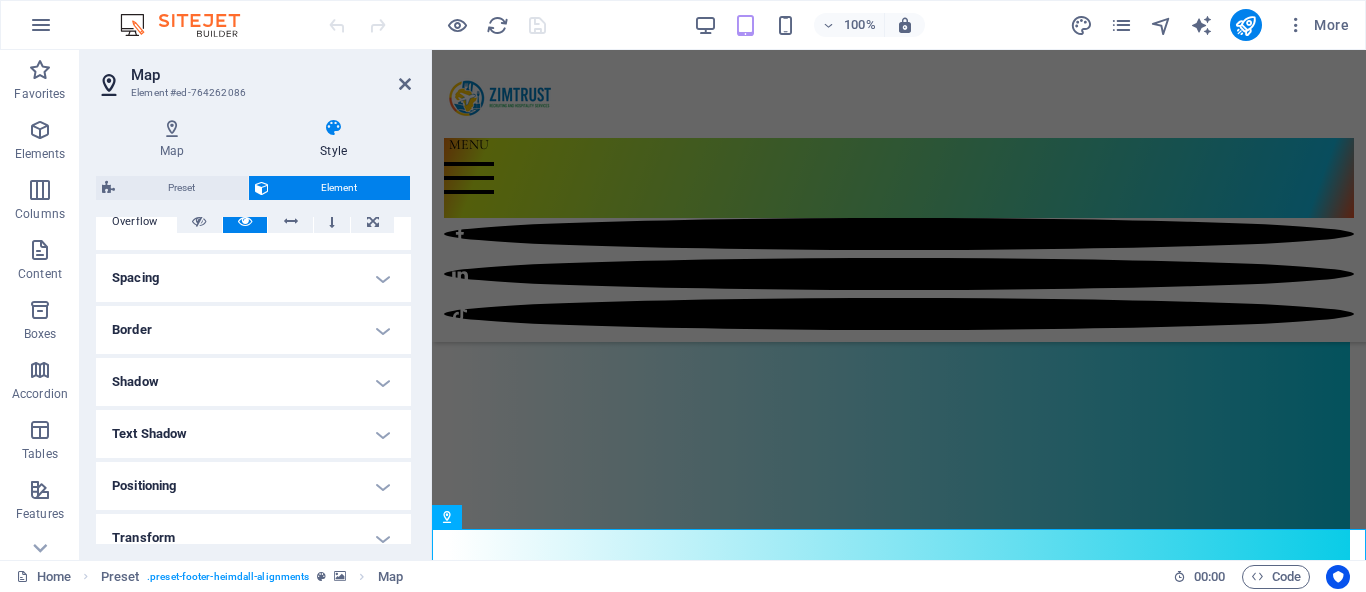 scroll, scrollTop: 0, scrollLeft: 0, axis: both 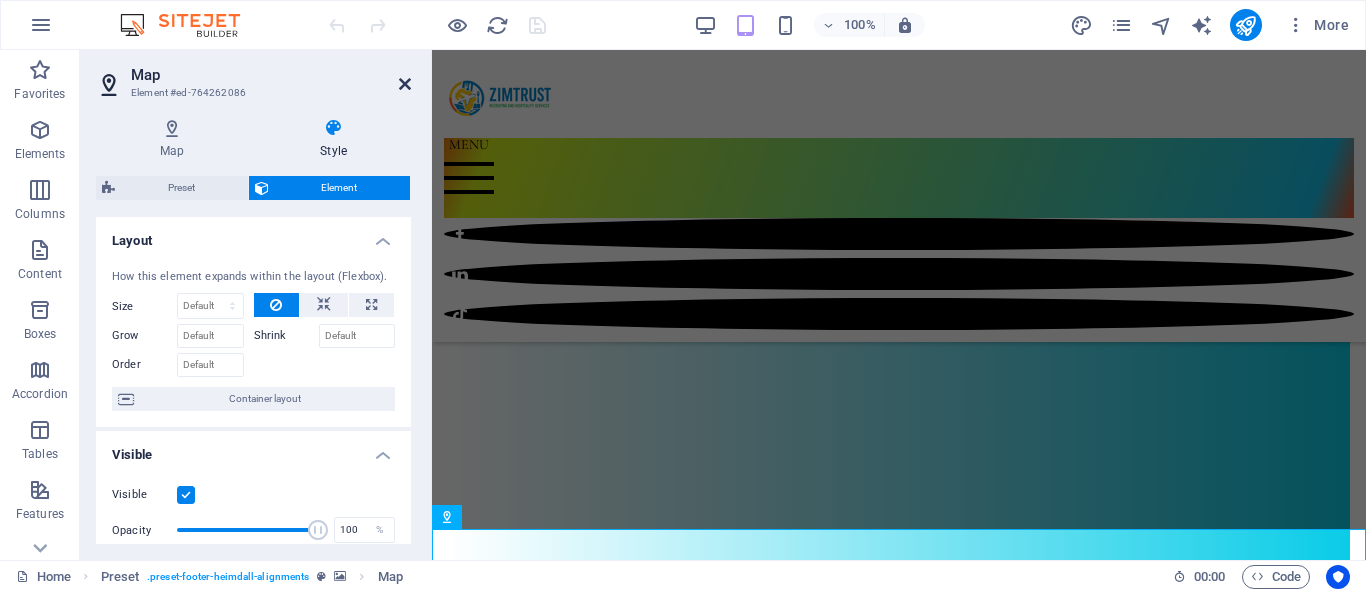 click at bounding box center (405, 84) 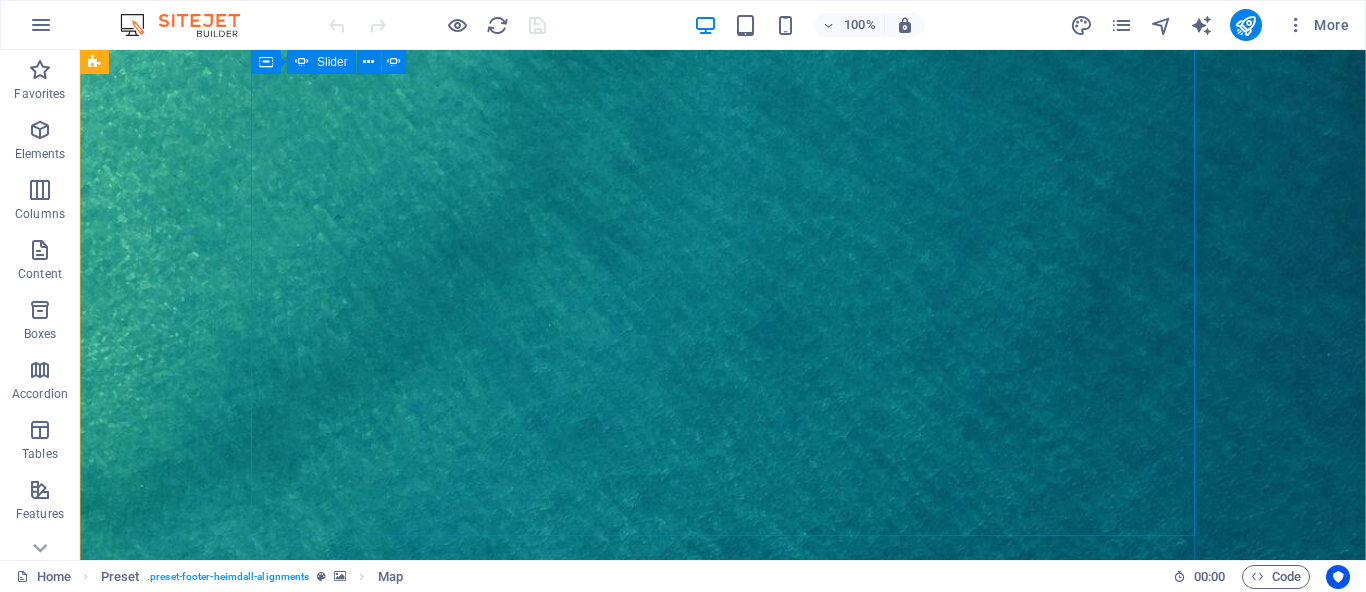 scroll, scrollTop: 0, scrollLeft: 0, axis: both 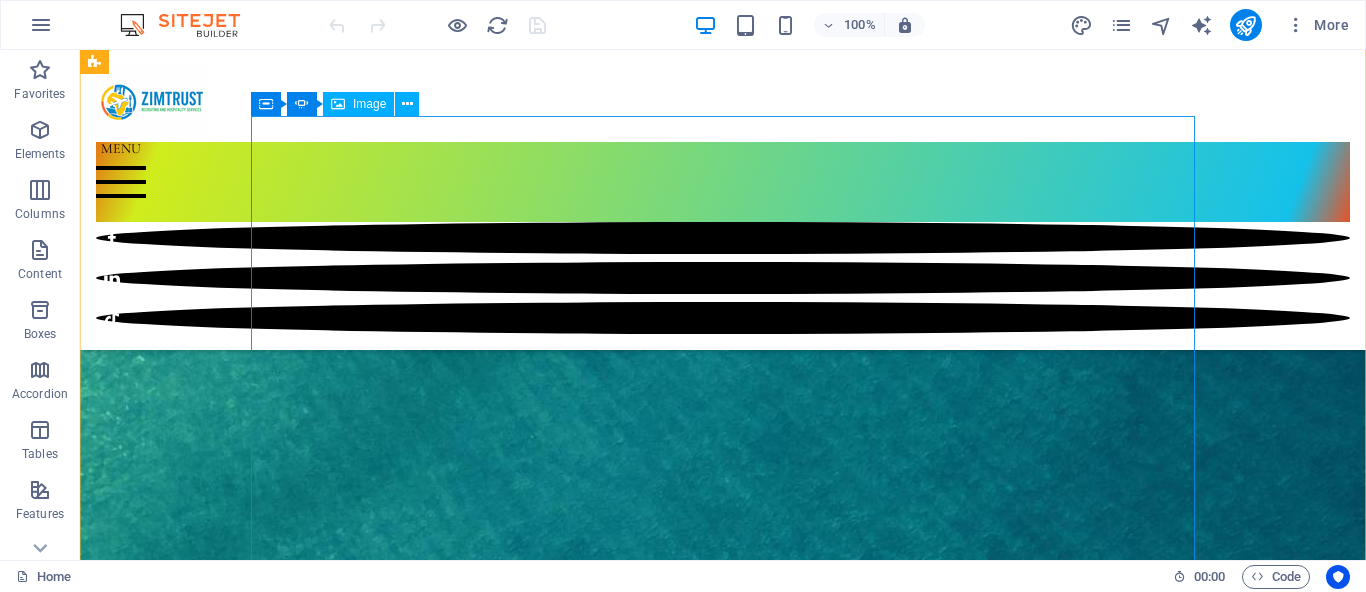 click at bounding box center [-6984, 6982] 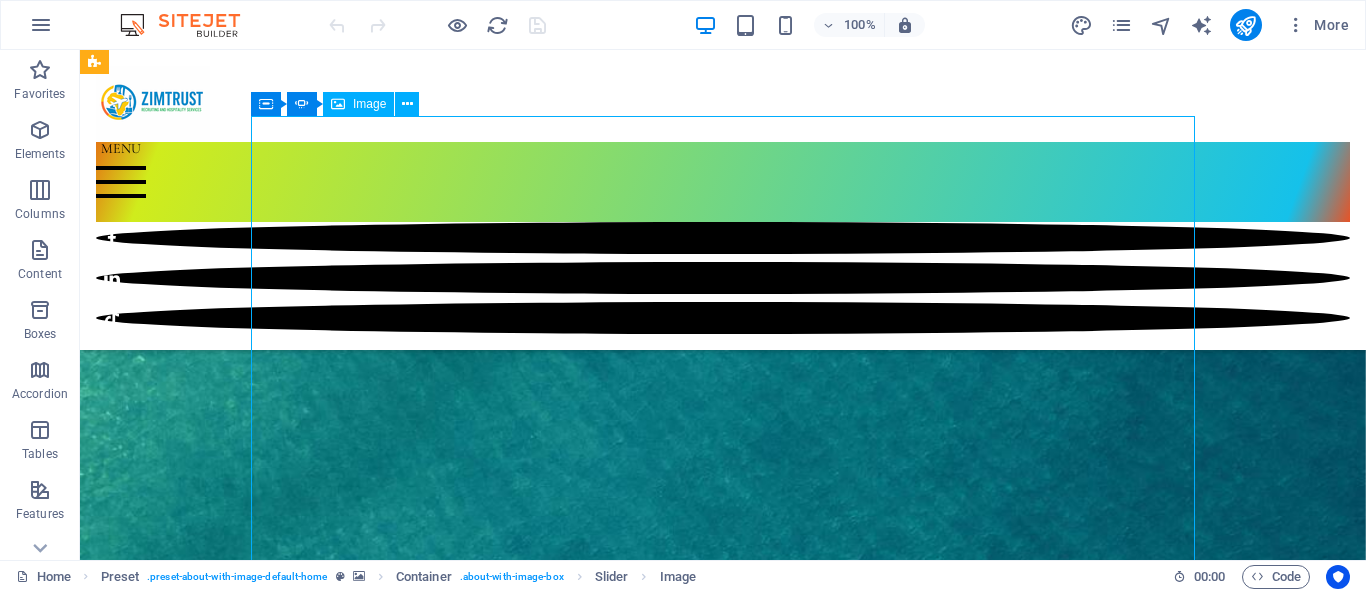 click at bounding box center (-6984, 6982) 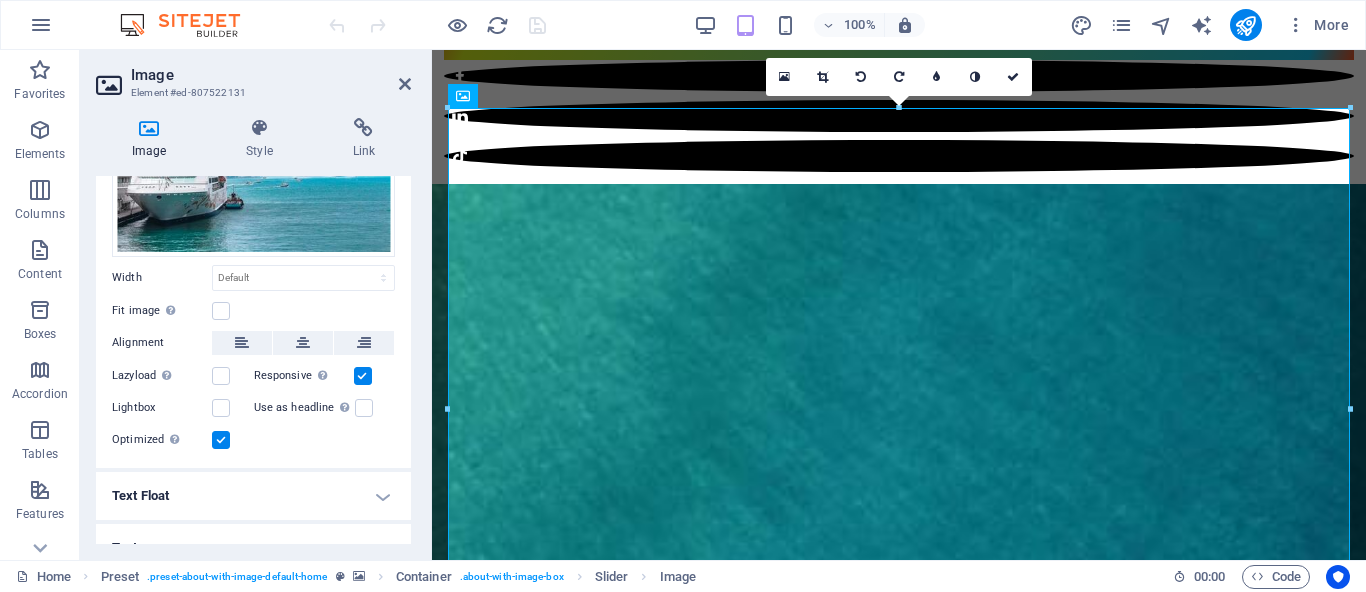 scroll, scrollTop: 191, scrollLeft: 0, axis: vertical 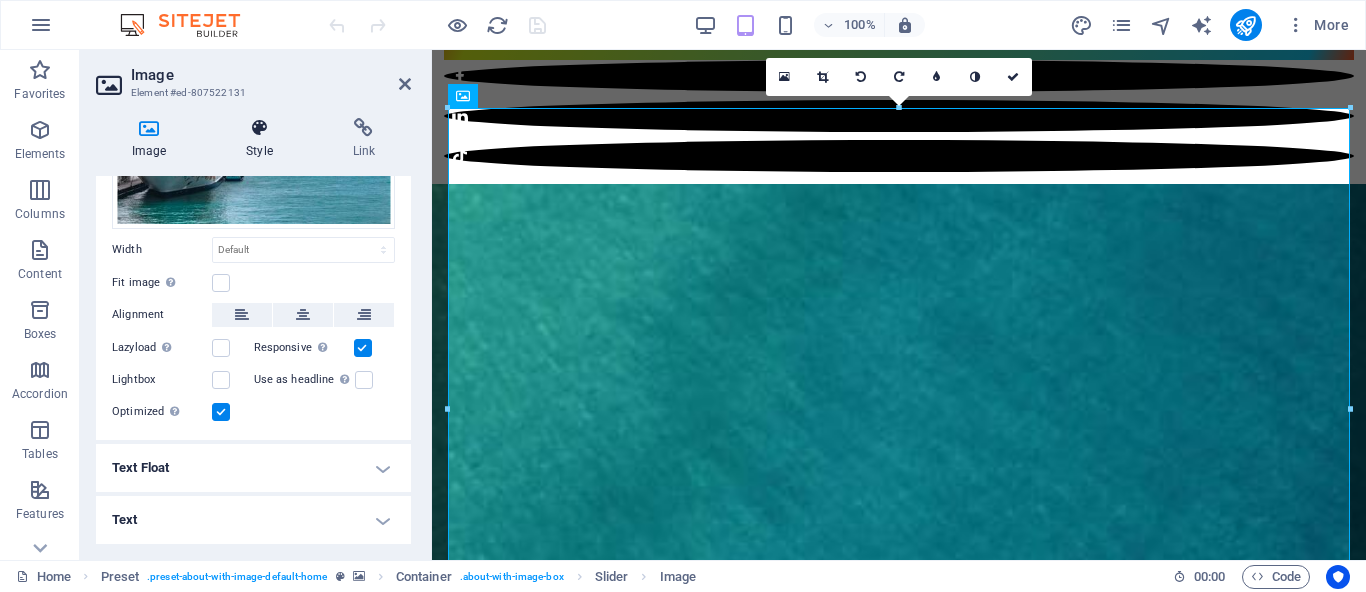 click at bounding box center [259, 128] 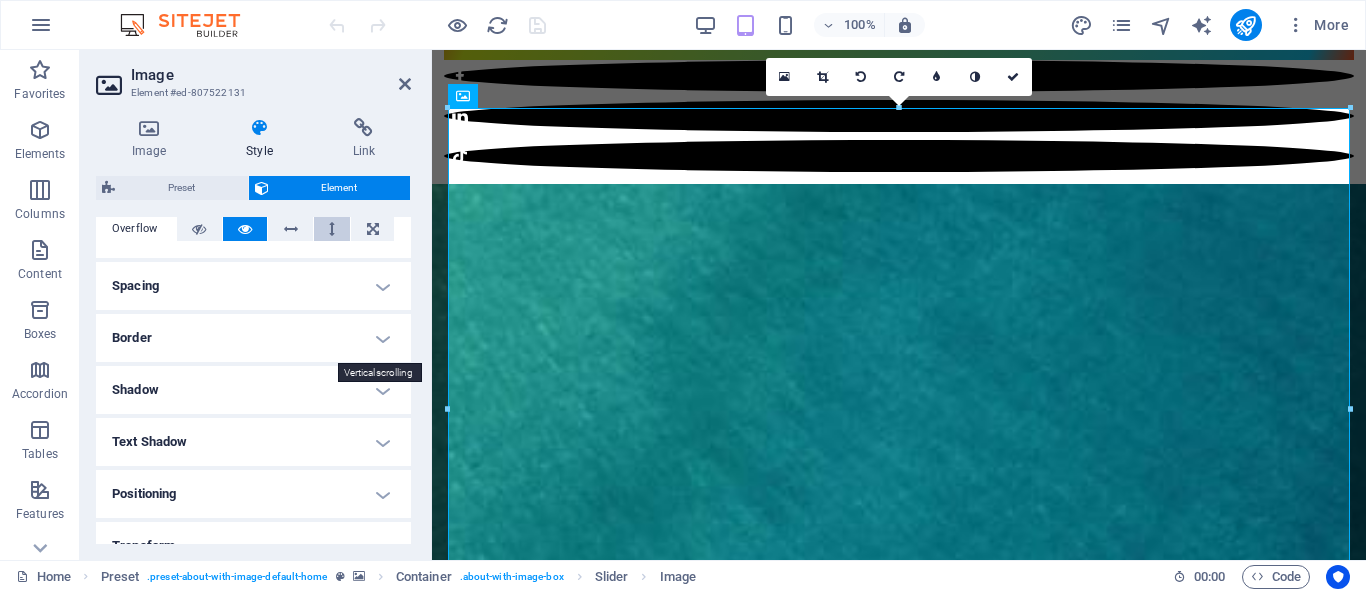 scroll, scrollTop: 123, scrollLeft: 0, axis: vertical 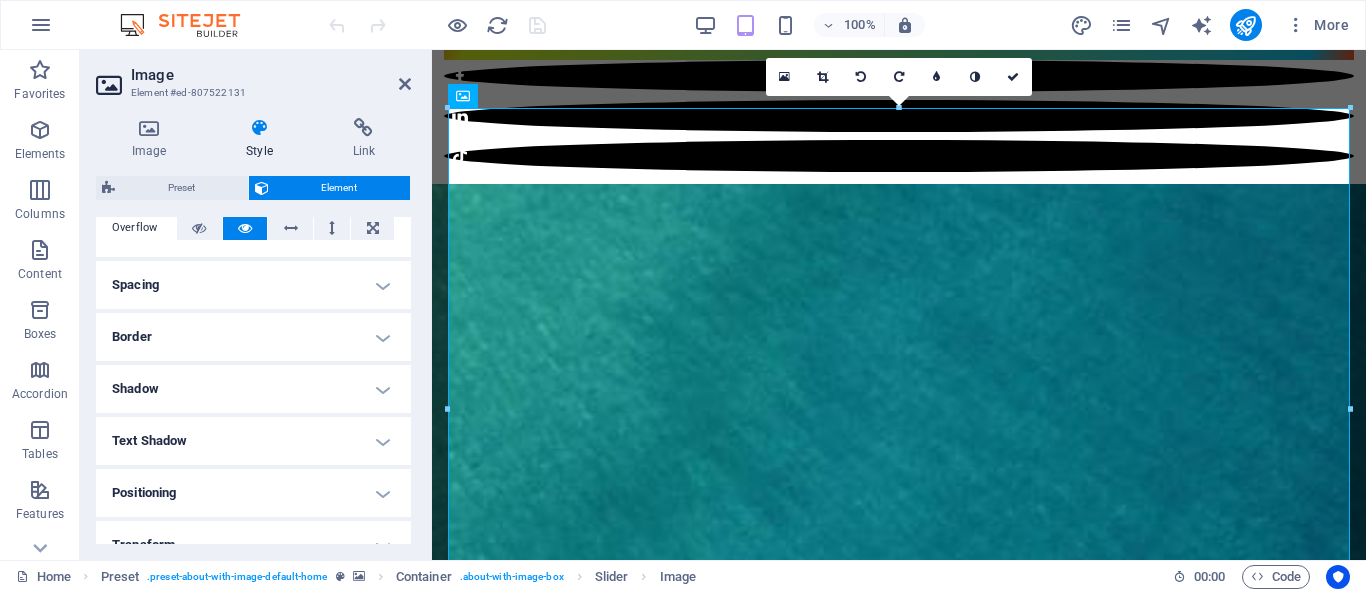 click on "Spacing" at bounding box center (253, 285) 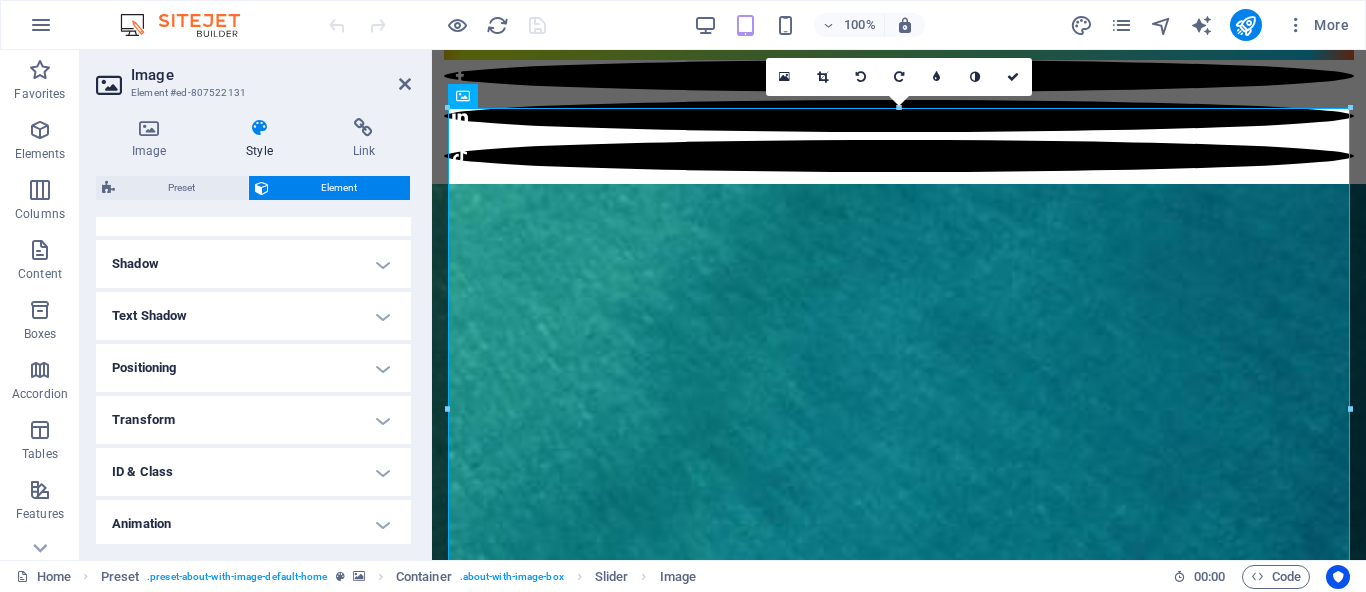 scroll, scrollTop: 384, scrollLeft: 0, axis: vertical 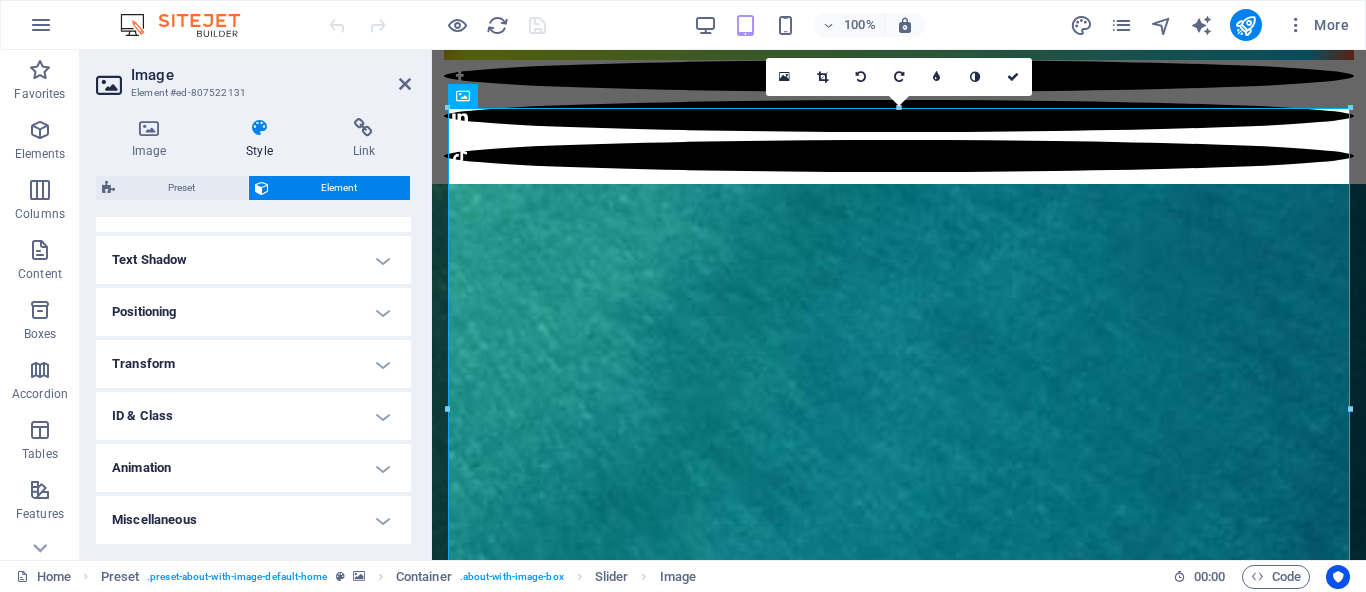 click on "Positioning" at bounding box center [253, 312] 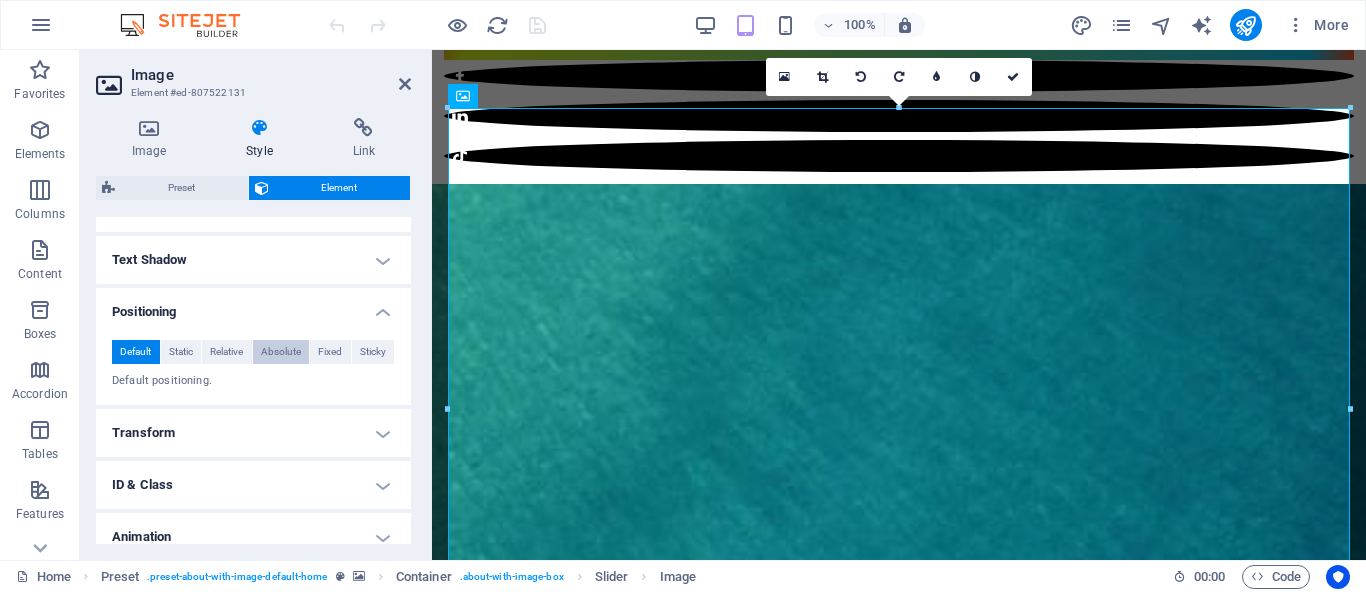 click on "Absolute" at bounding box center [281, 352] 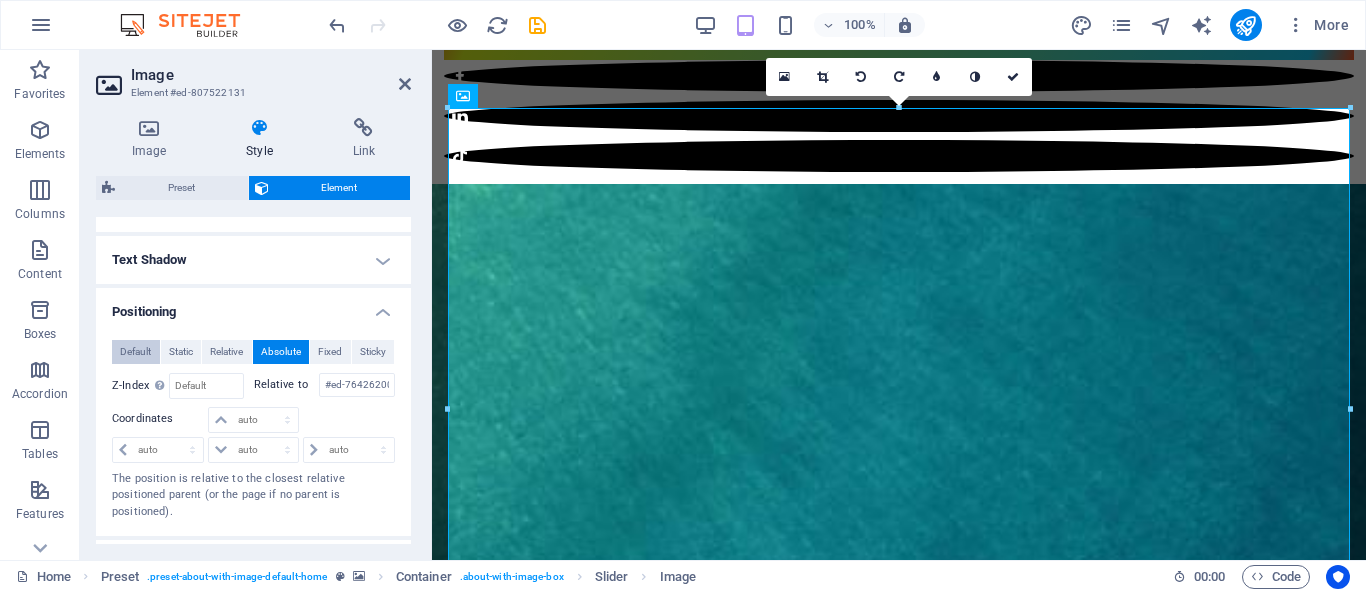 click on "Default" at bounding box center (135, 352) 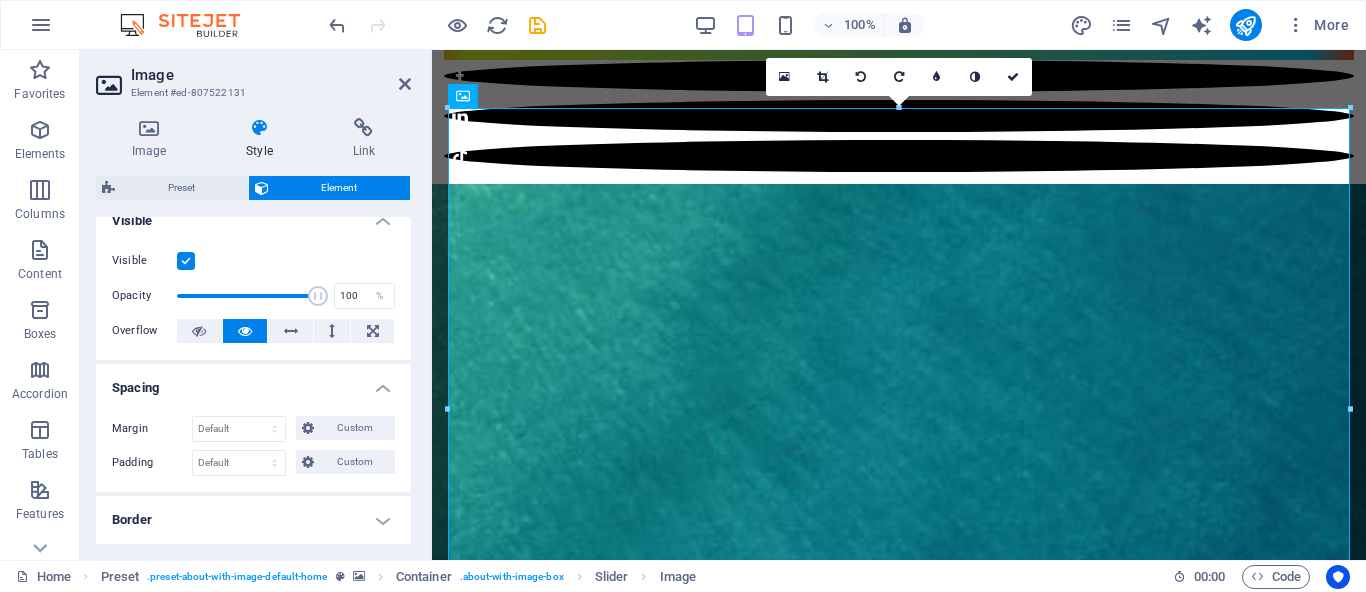 scroll, scrollTop: 0, scrollLeft: 0, axis: both 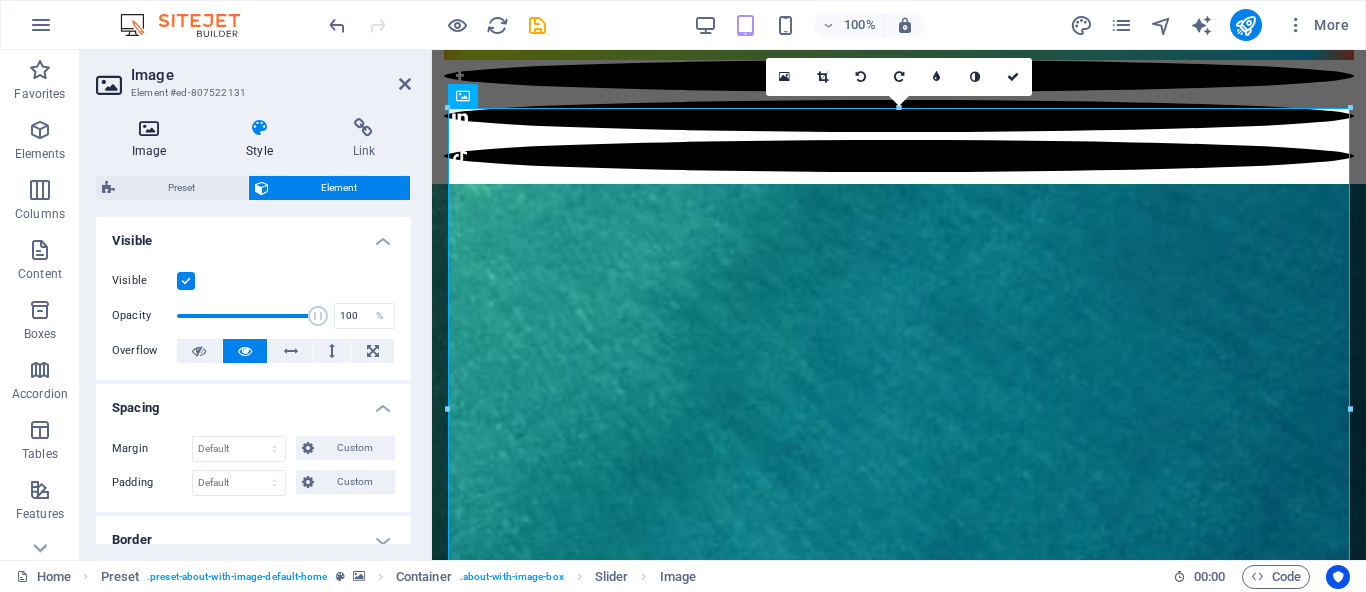 click on "Image" at bounding box center (153, 139) 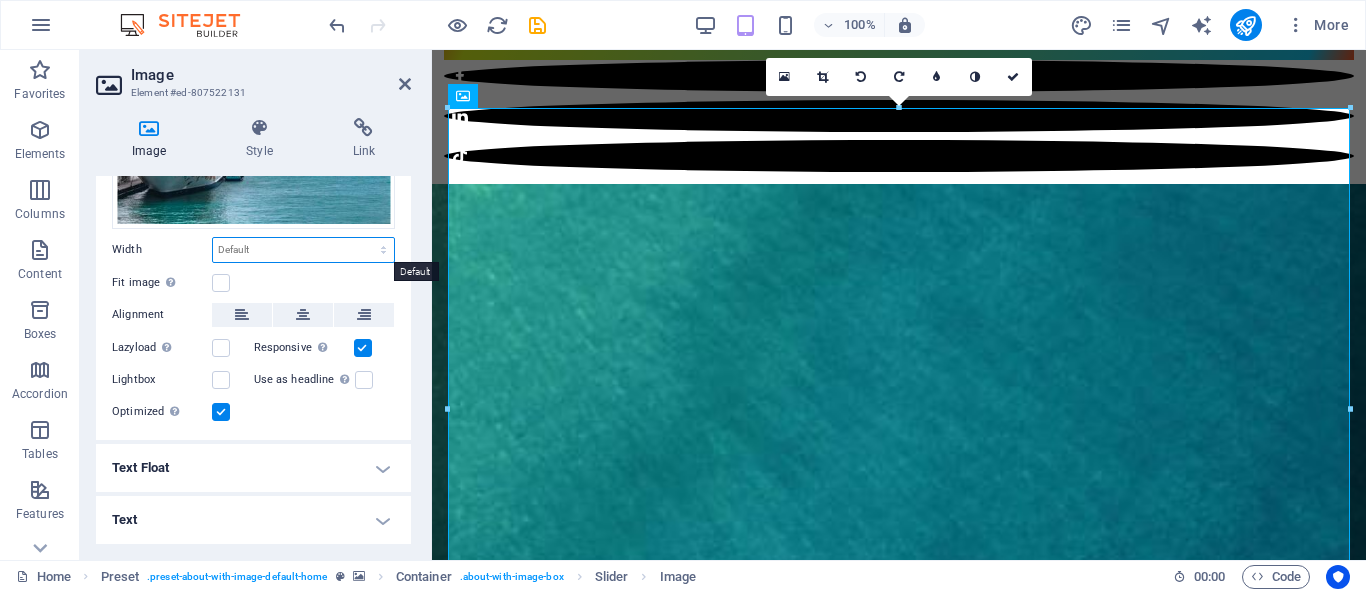 click on "Default auto px rem % em vh vw" at bounding box center (303, 250) 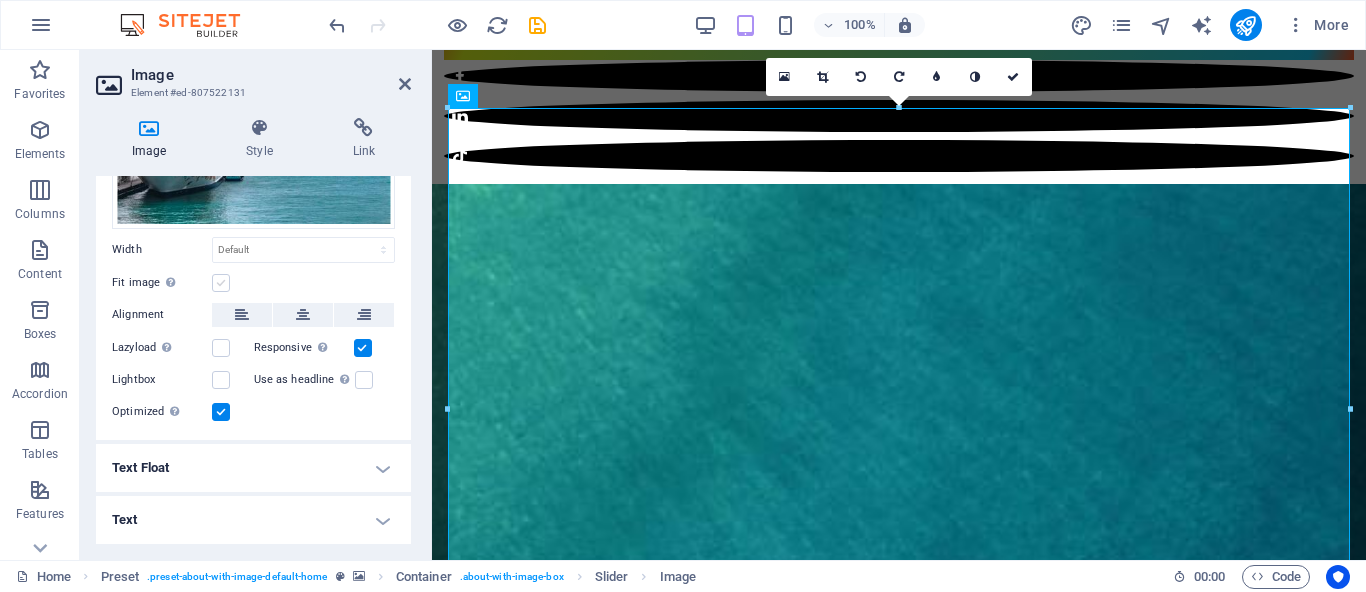 click at bounding box center [221, 283] 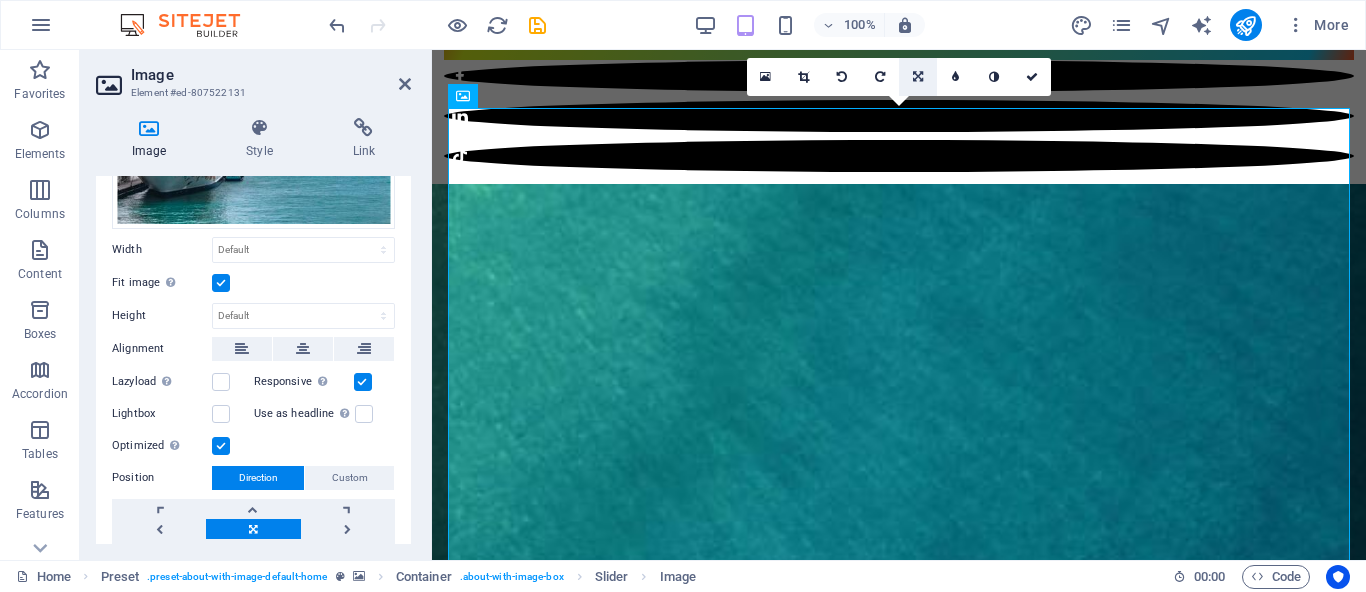 click at bounding box center (918, 77) 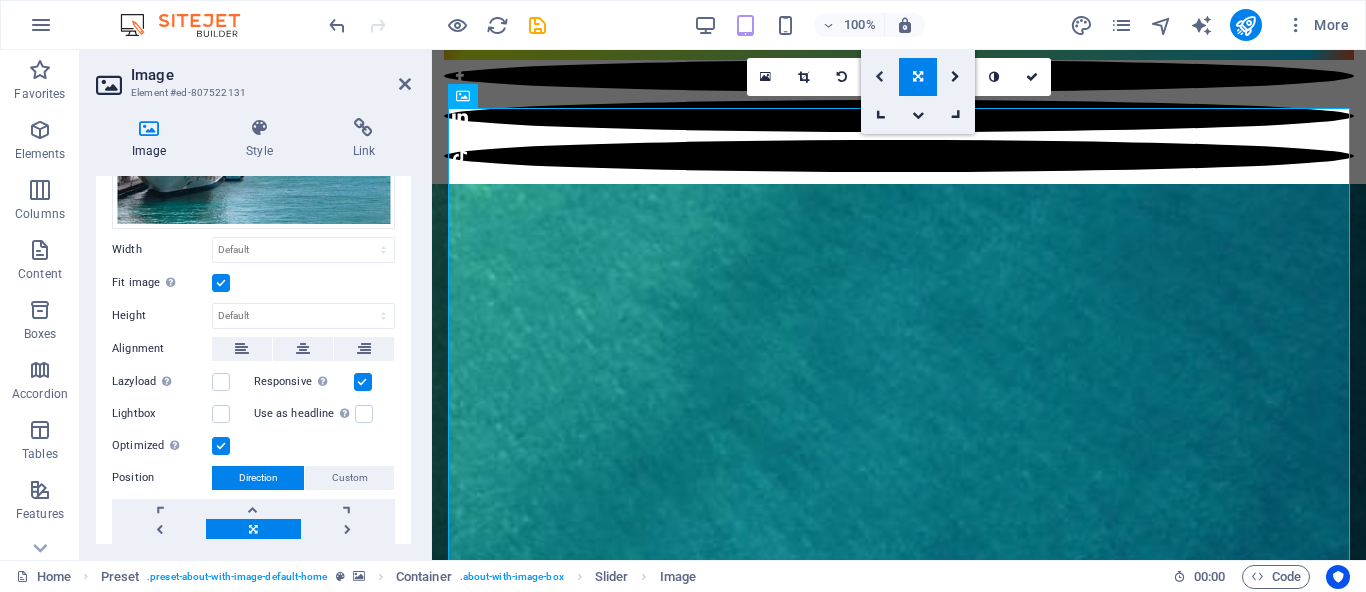 click at bounding box center (879, 77) 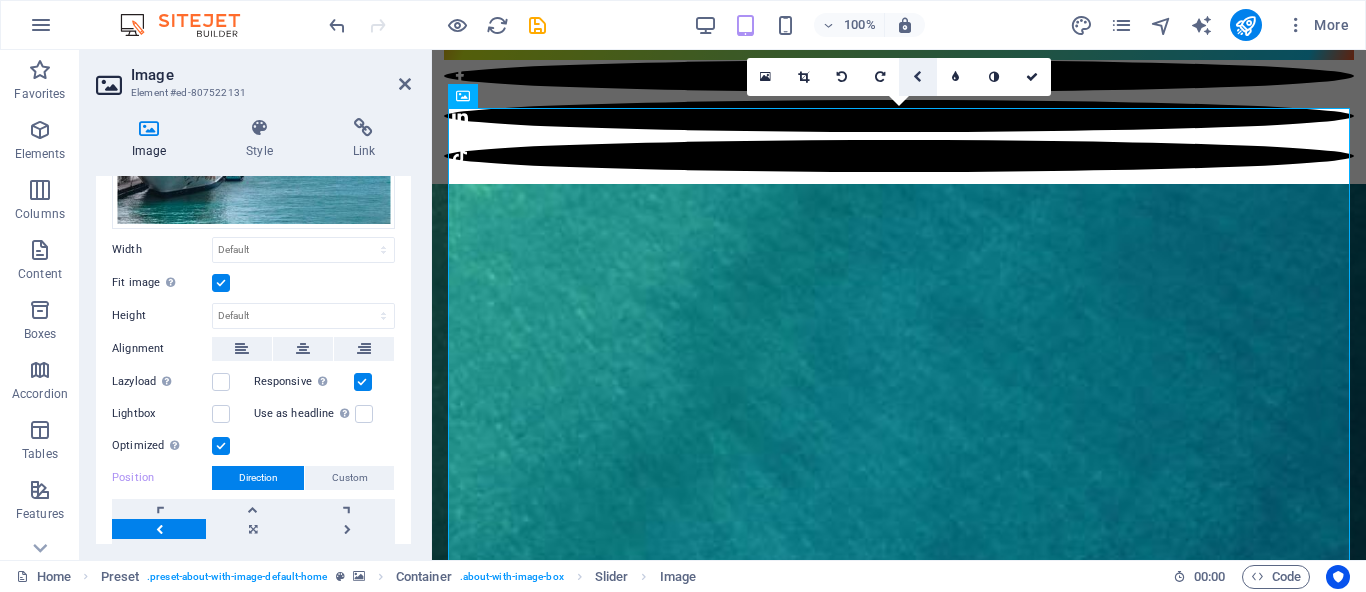 click at bounding box center (917, 77) 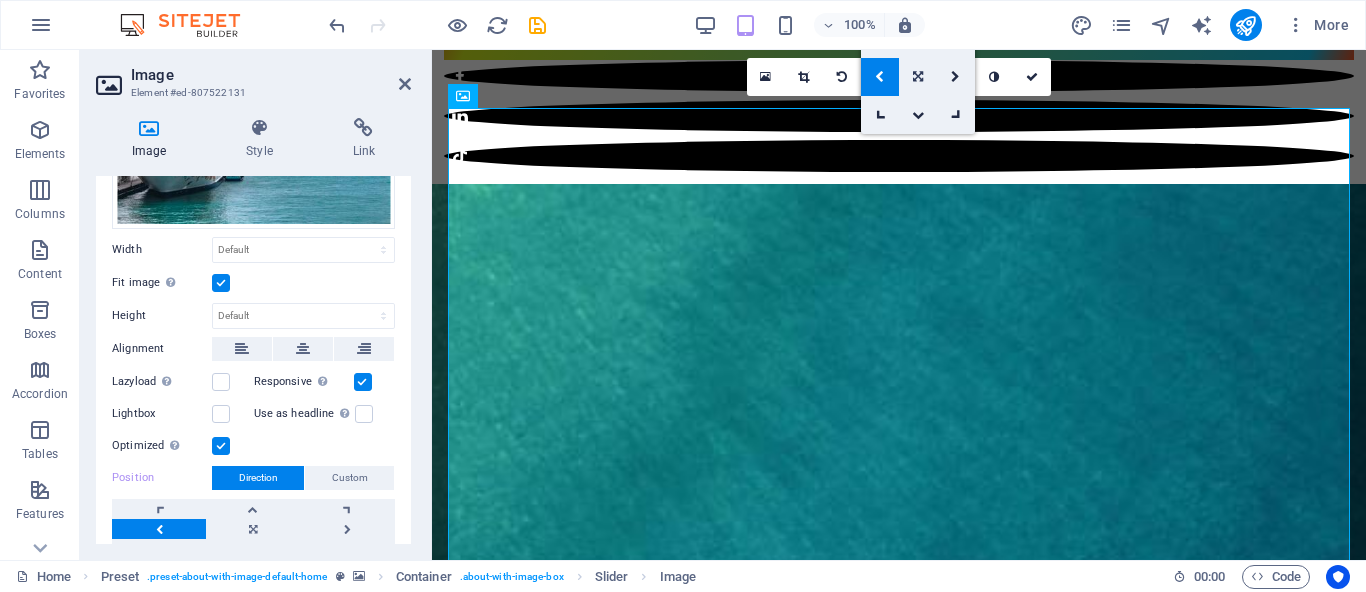 click at bounding box center (918, 77) 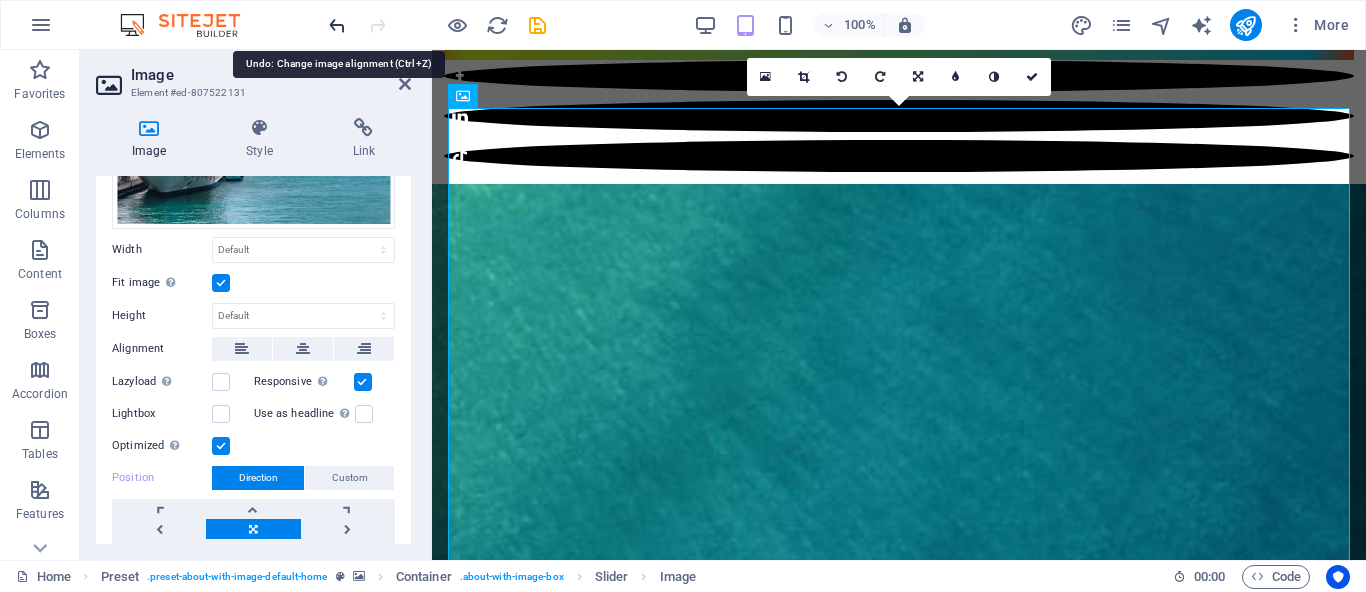 click at bounding box center [337, 25] 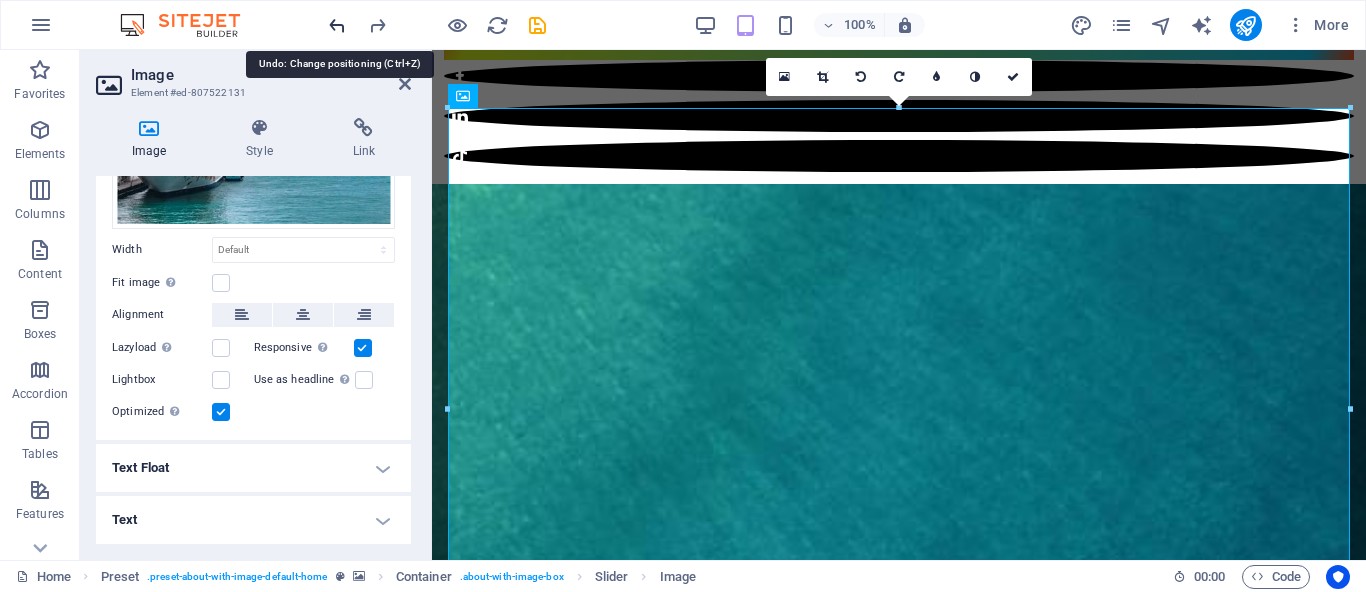 click at bounding box center (337, 25) 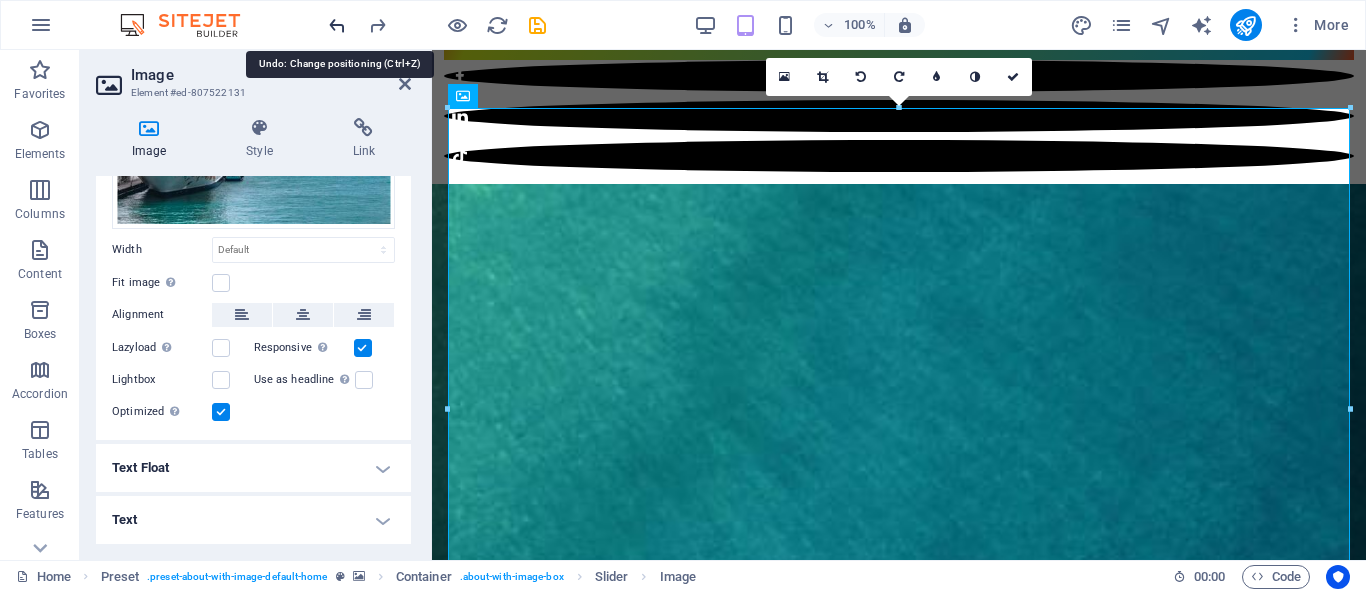 click at bounding box center (337, 25) 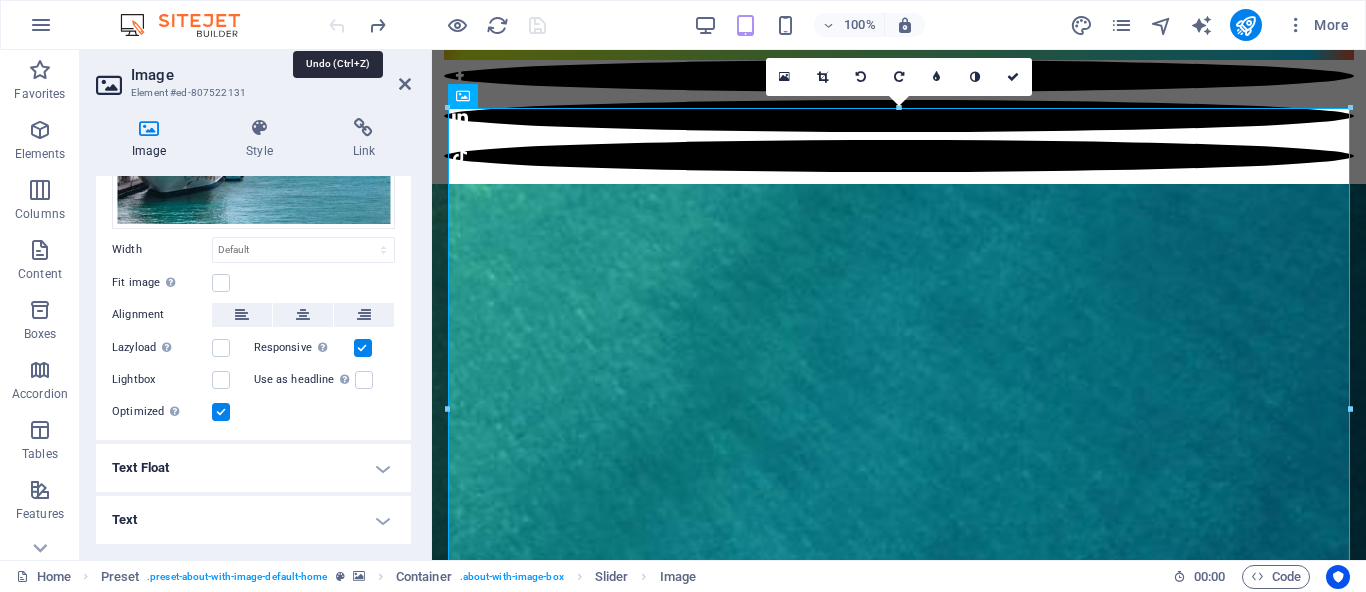 click at bounding box center (437, 25) 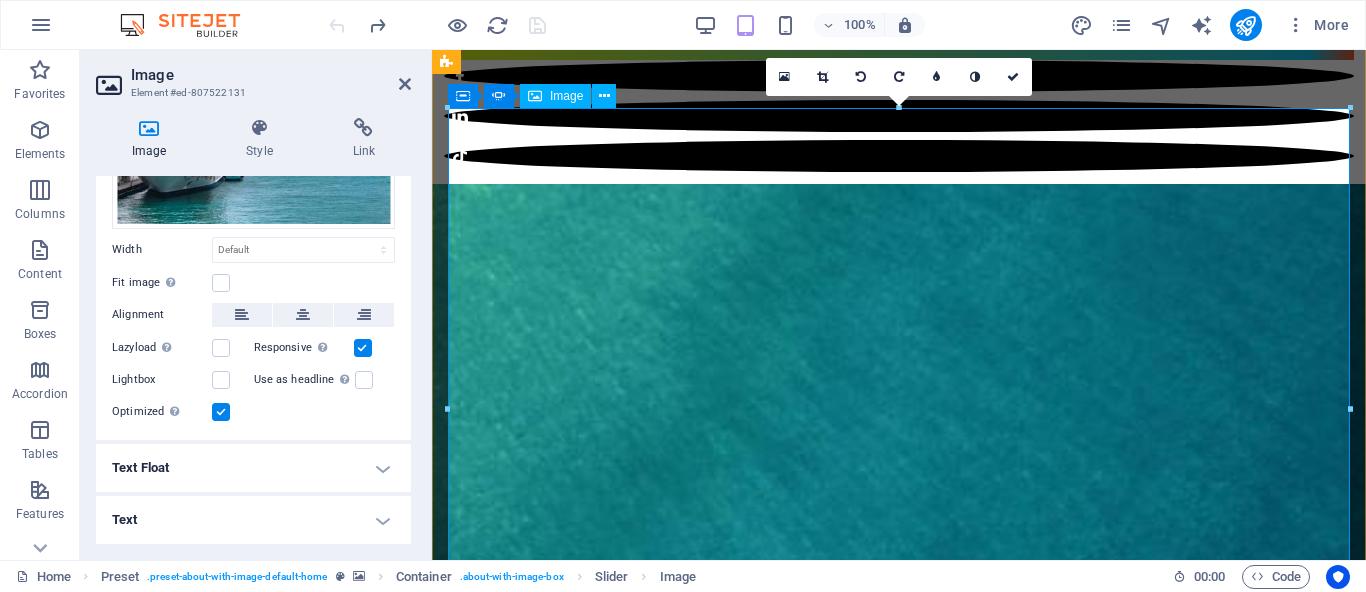 click at bounding box center [-6317, 6464] 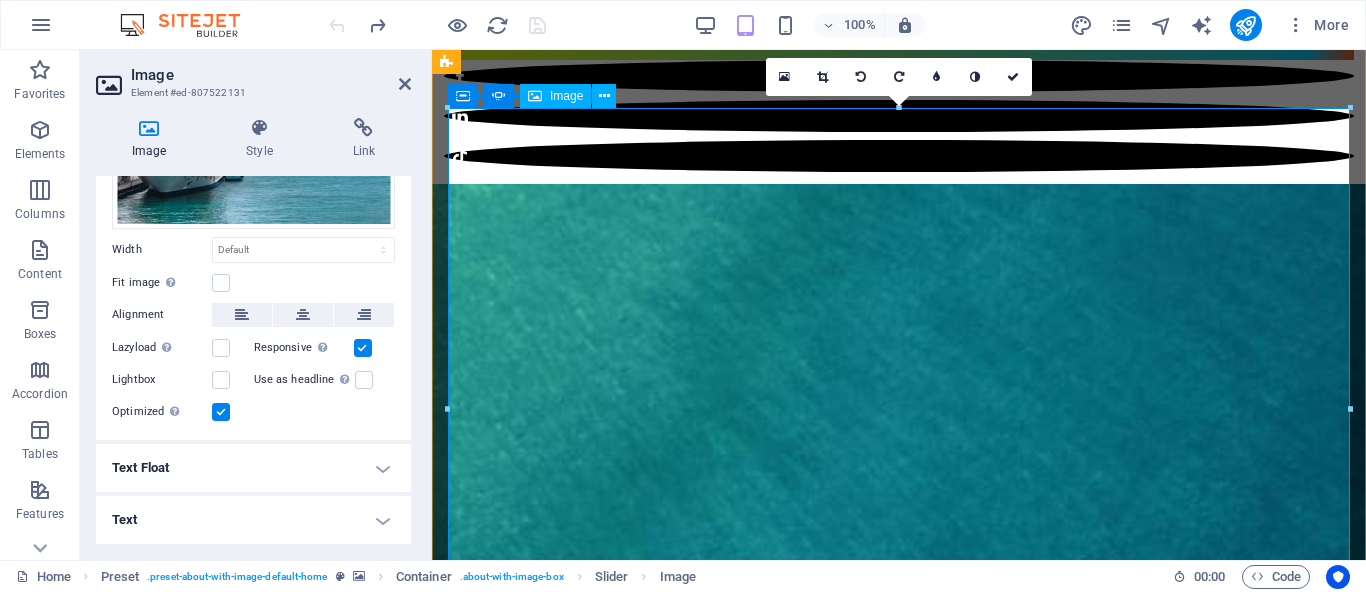 click at bounding box center [-6317, 6464] 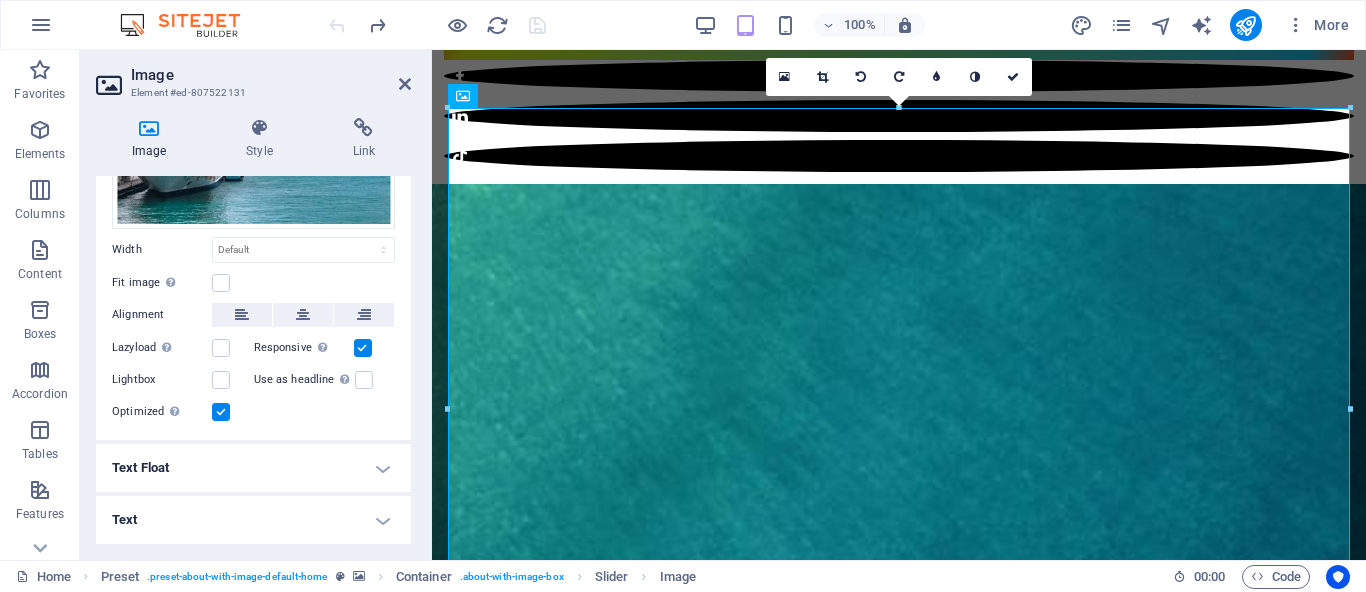 click on "Image" at bounding box center [271, 75] 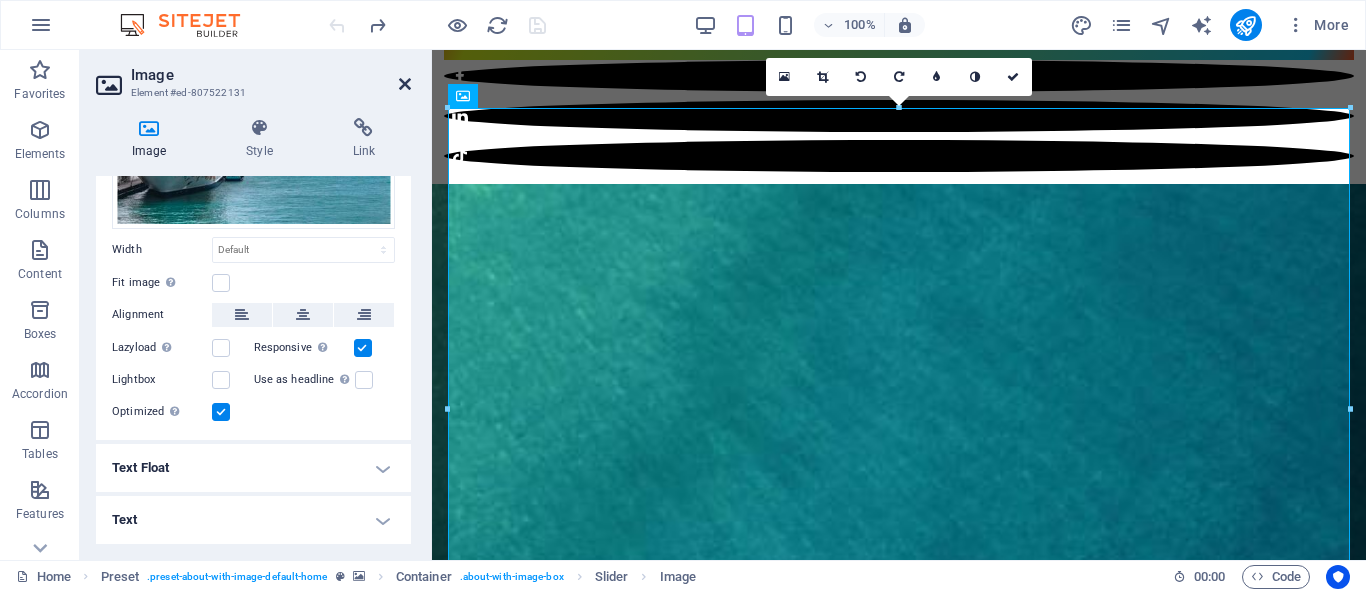 click at bounding box center (405, 84) 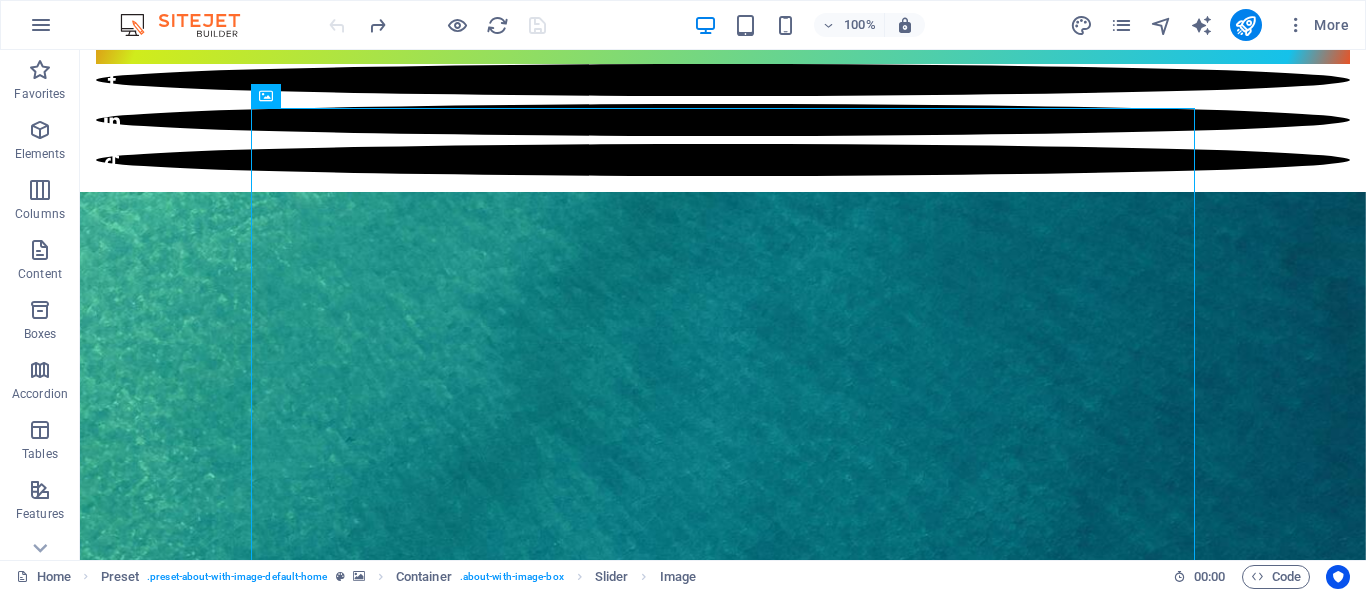 scroll, scrollTop: 166, scrollLeft: 0, axis: vertical 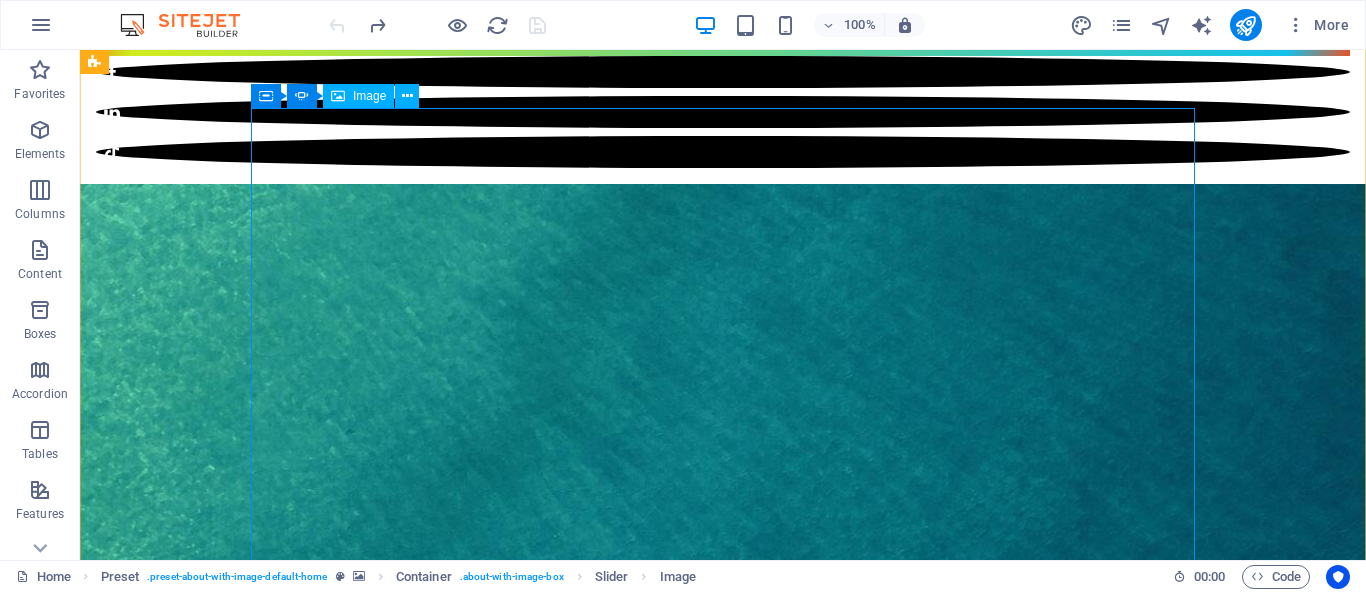 click at bounding box center [-6984, 6944] 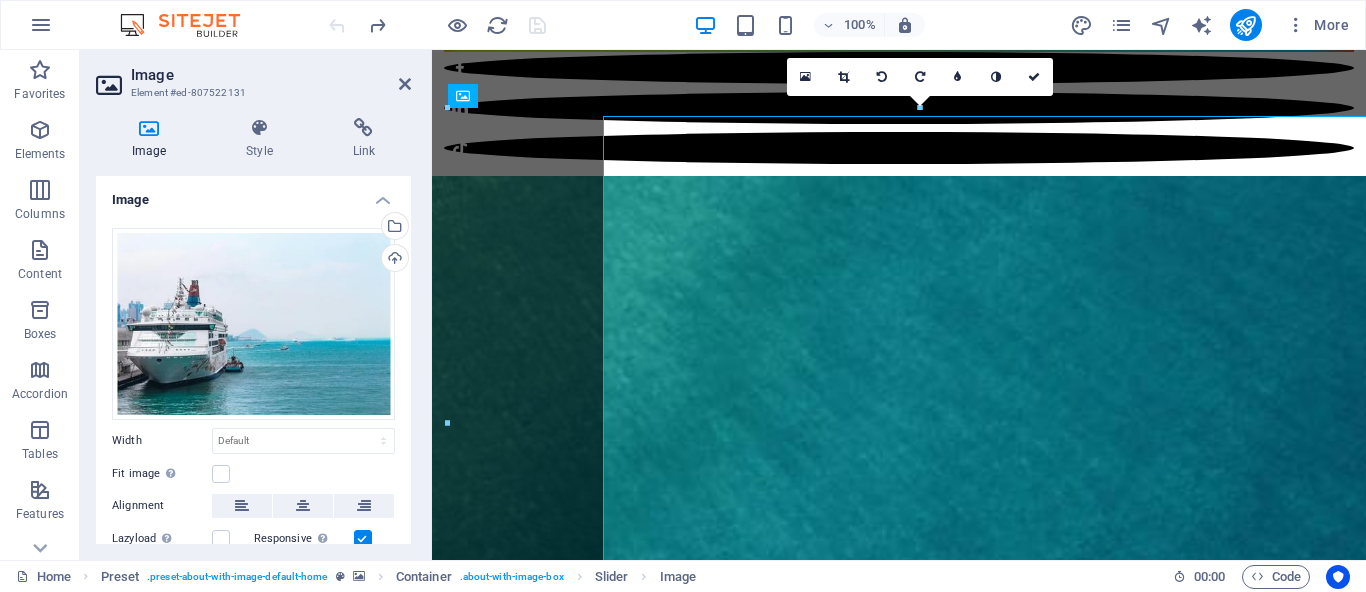 scroll, scrollTop: 158, scrollLeft: 0, axis: vertical 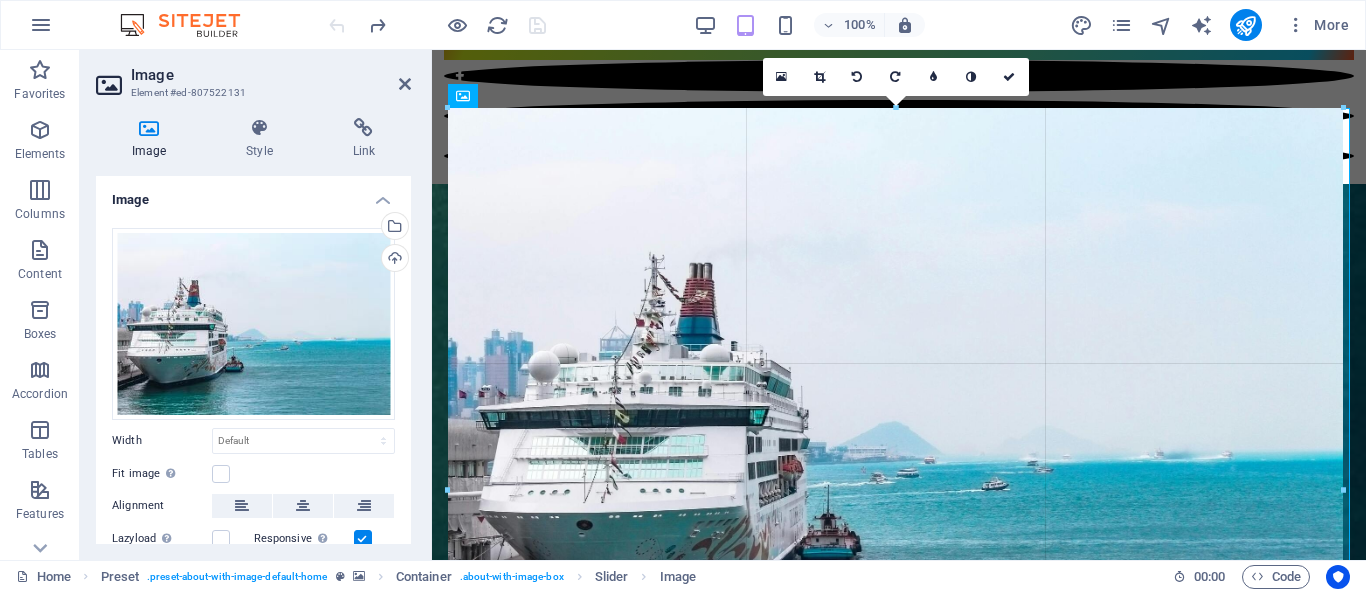 drag, startPoint x: 447, startPoint y: 411, endPoint x: 456, endPoint y: 392, distance: 21.023796 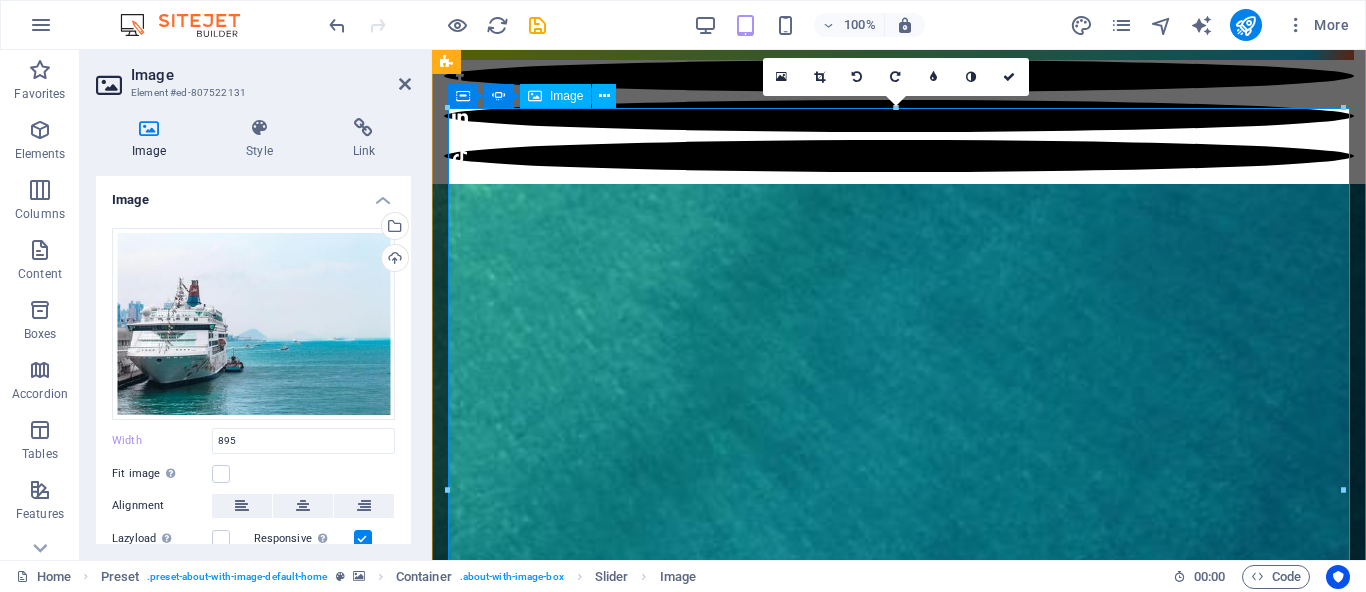 type on "895" 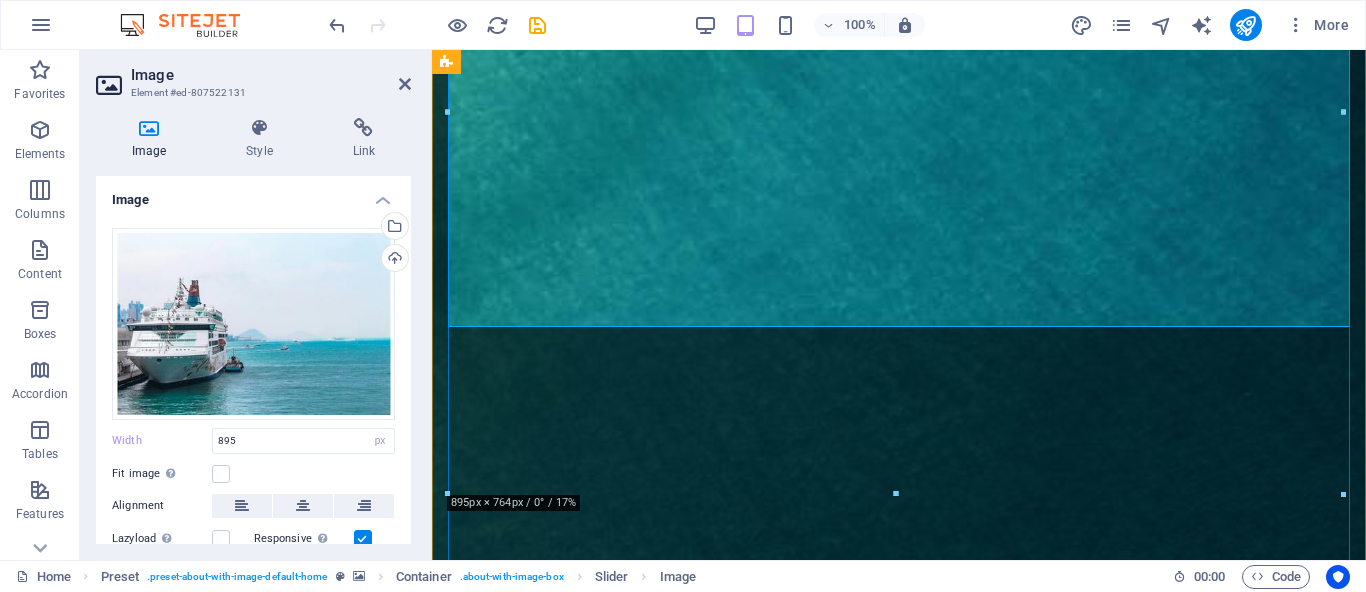 scroll, scrollTop: 543, scrollLeft: 0, axis: vertical 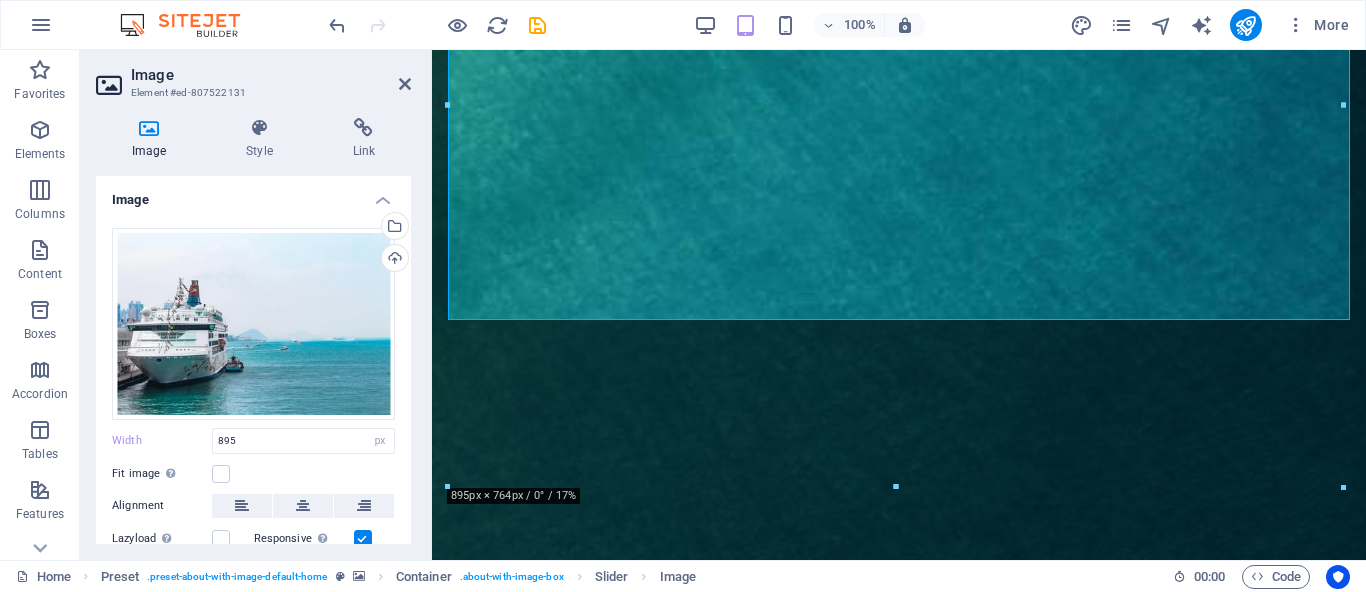 click at bounding box center [437, 25] 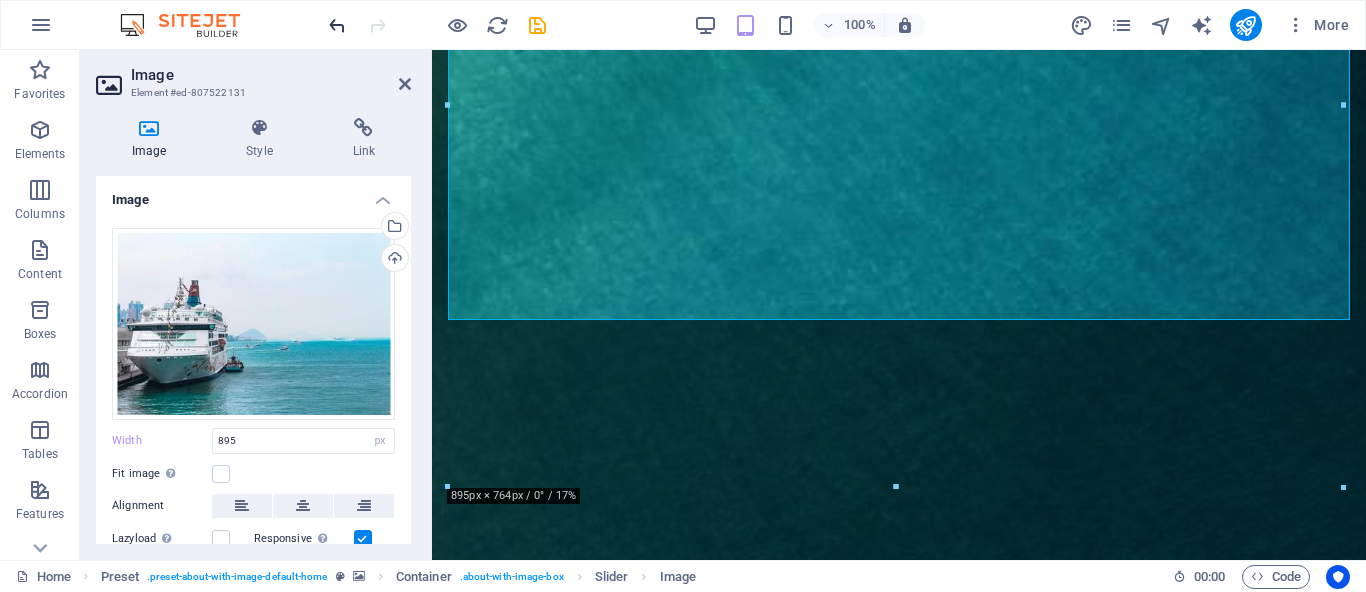 click at bounding box center (337, 25) 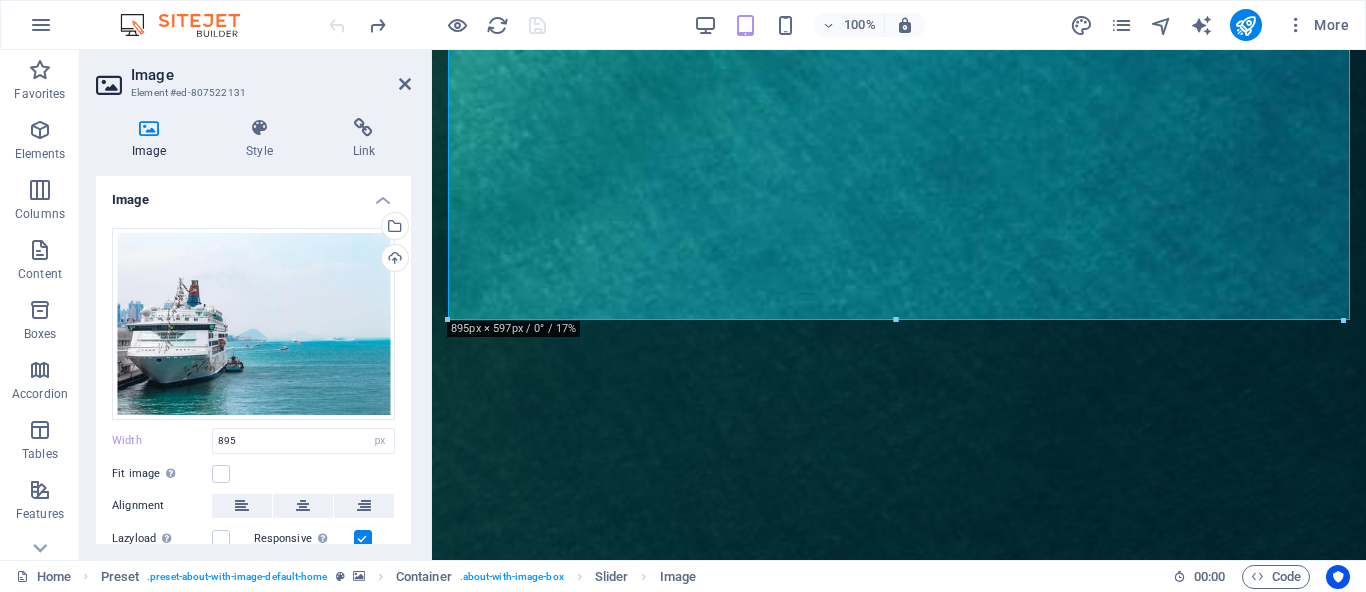 click at bounding box center [437, 25] 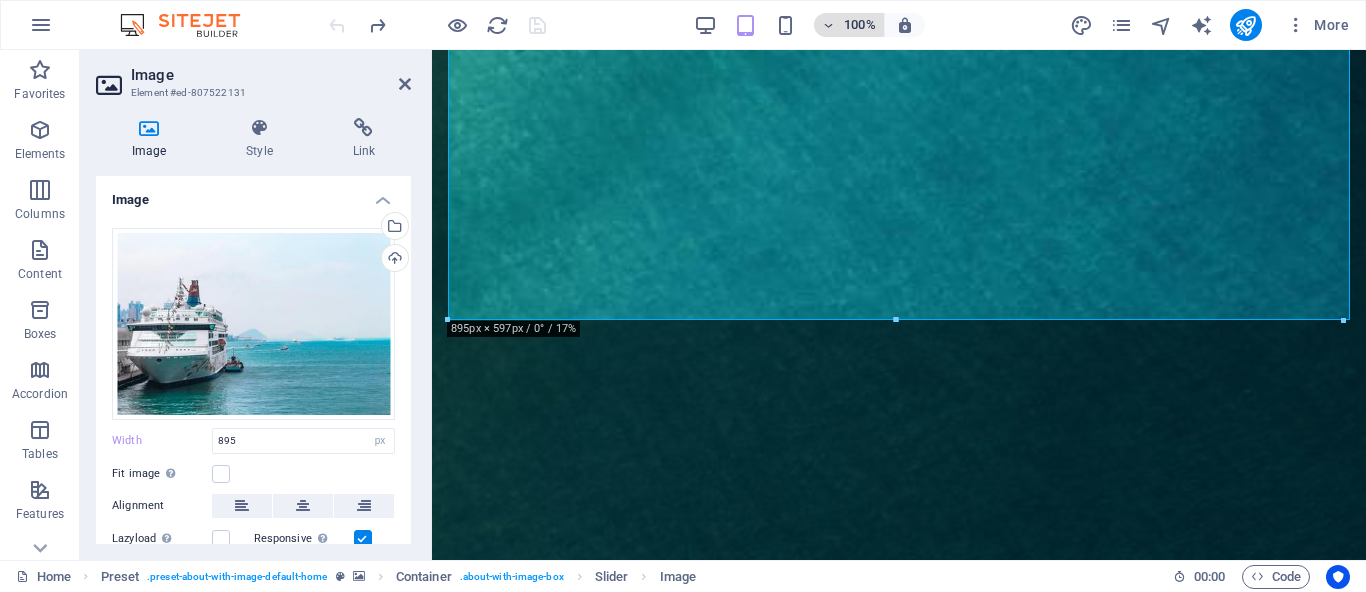 click on "100%" at bounding box center (860, 25) 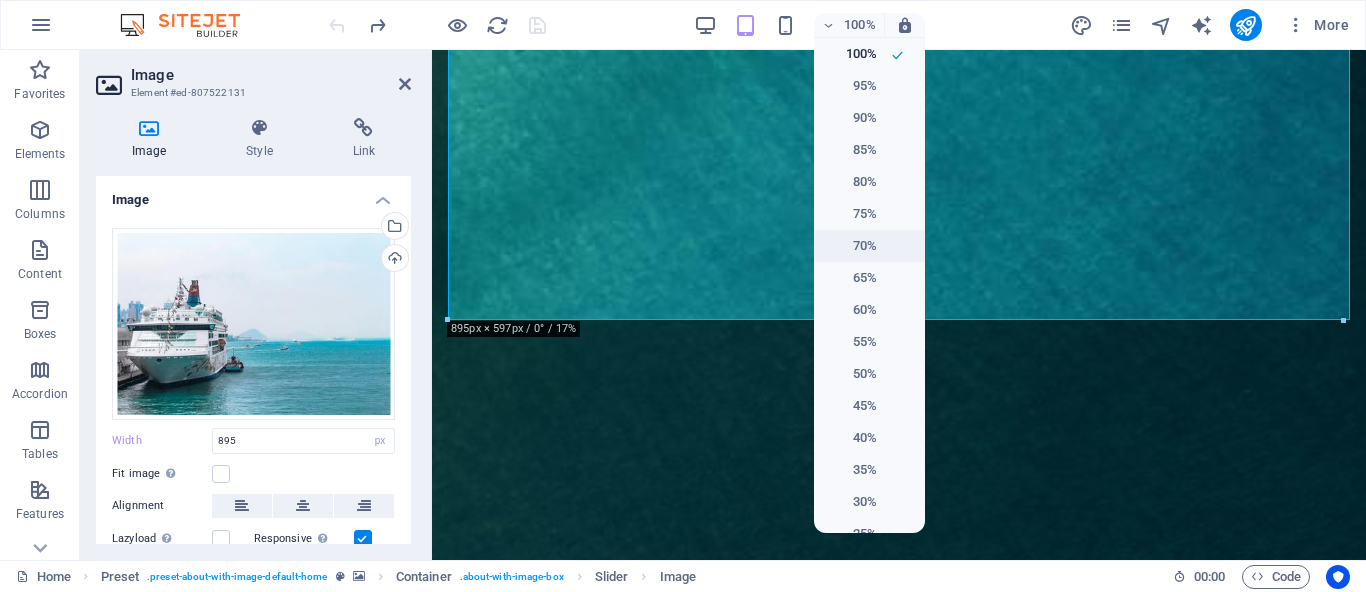 click on "70%" at bounding box center [869, 246] 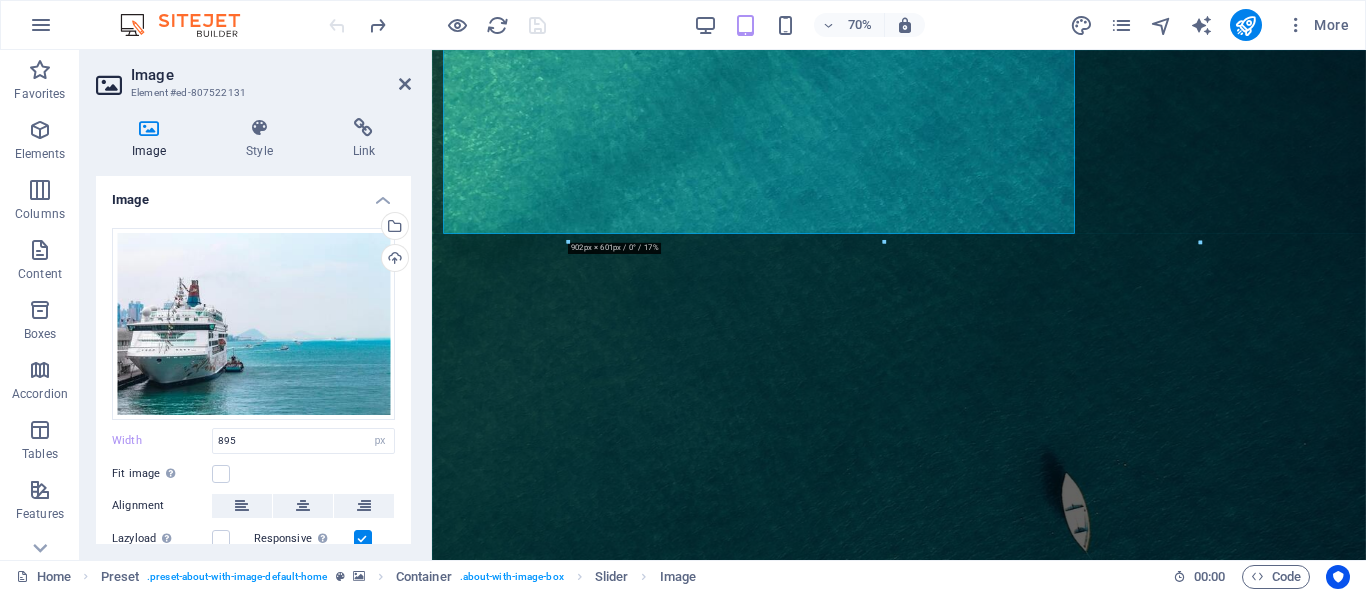 scroll, scrollTop: 551, scrollLeft: 0, axis: vertical 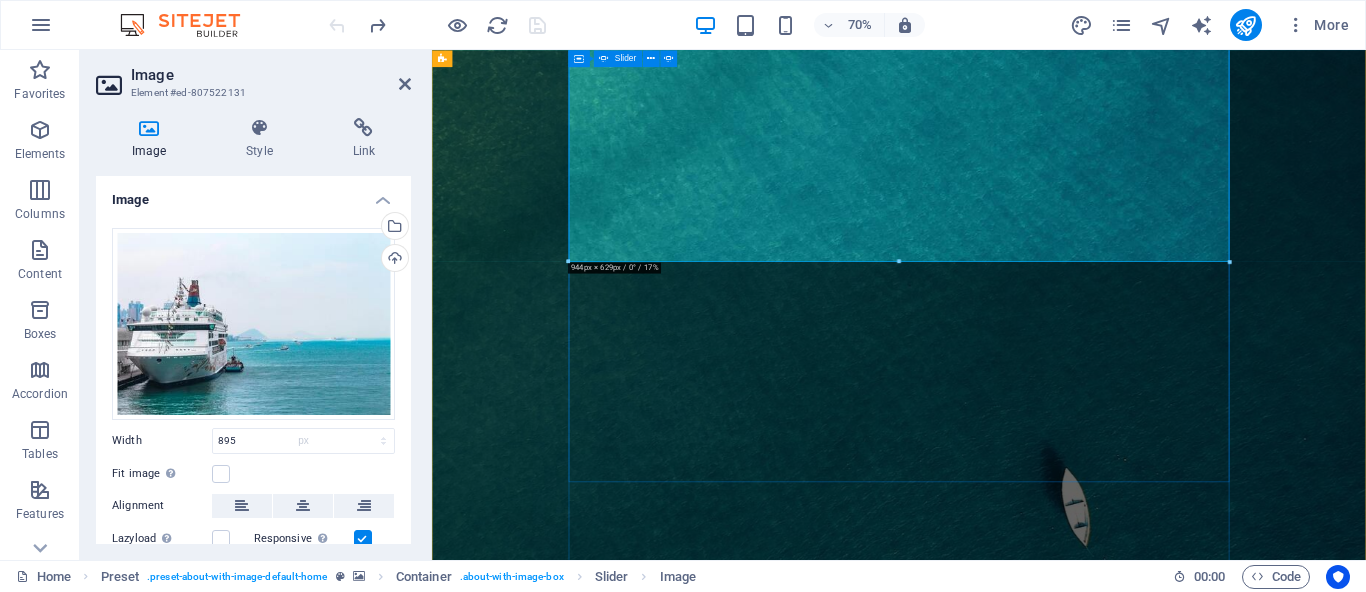 type 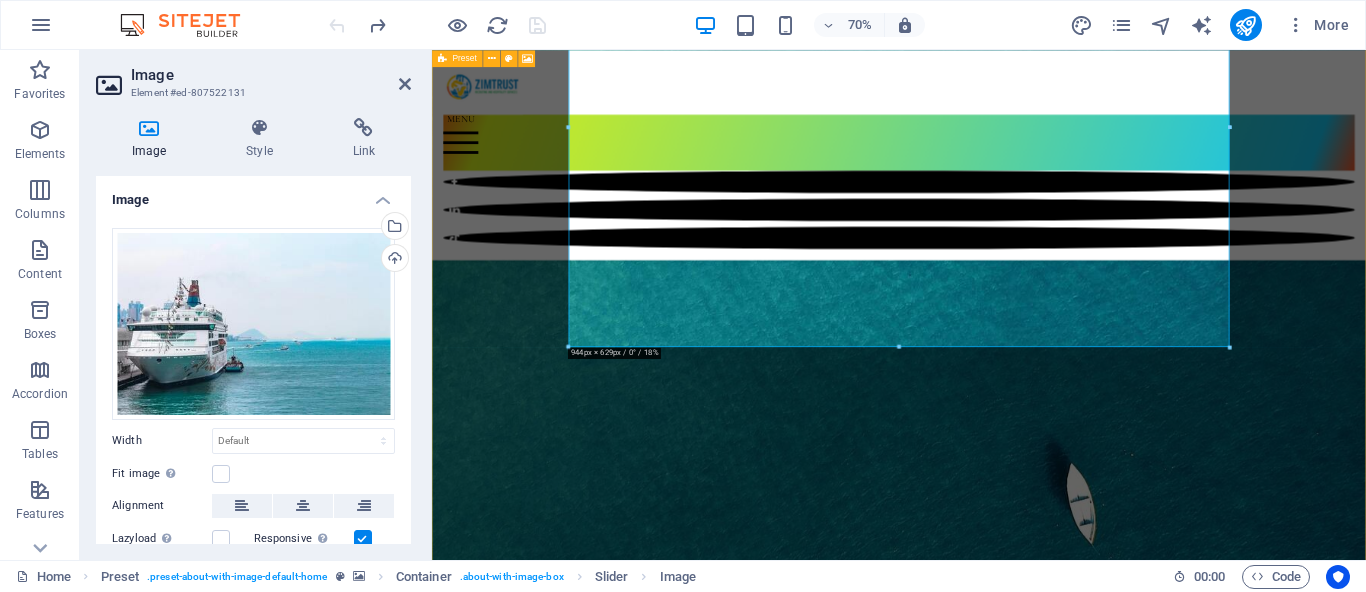 scroll, scrollTop: 375, scrollLeft: 0, axis: vertical 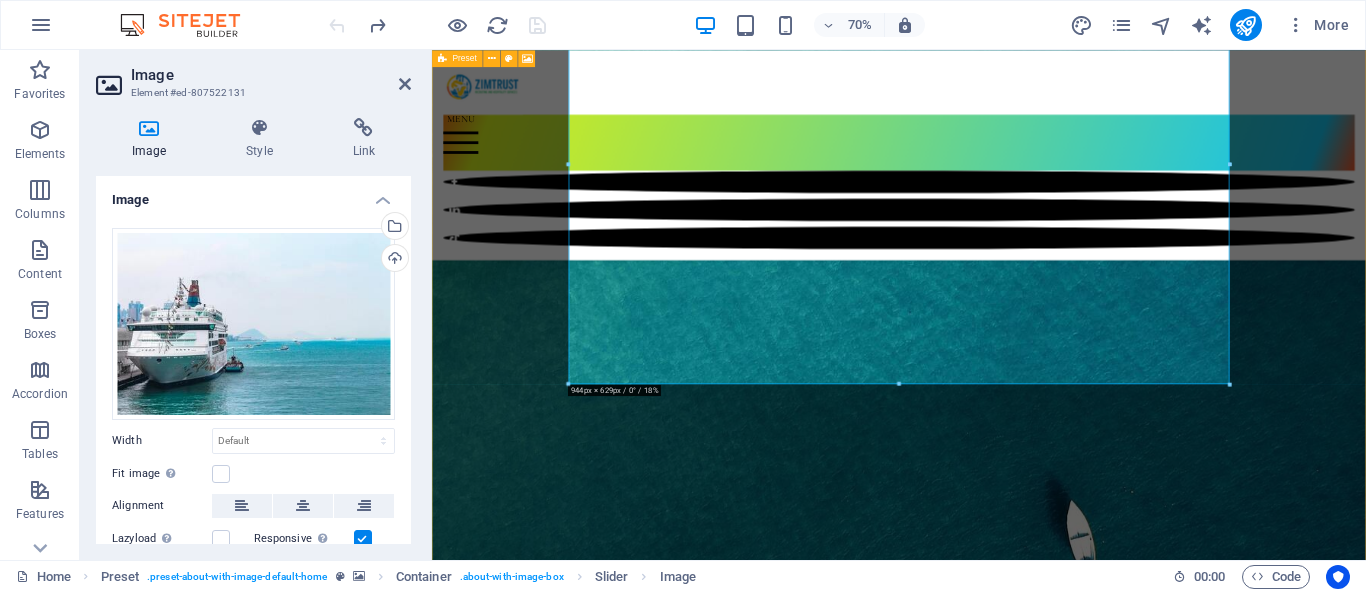 click at bounding box center [1099, 515] 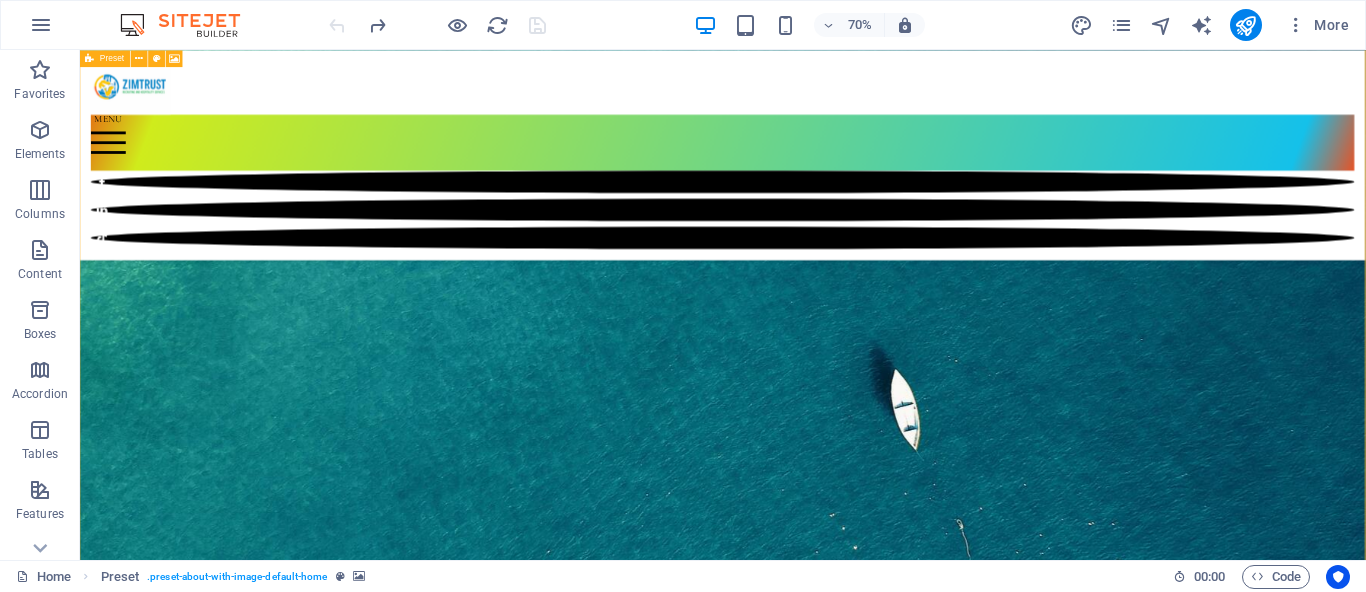 scroll, scrollTop: 555, scrollLeft: 0, axis: vertical 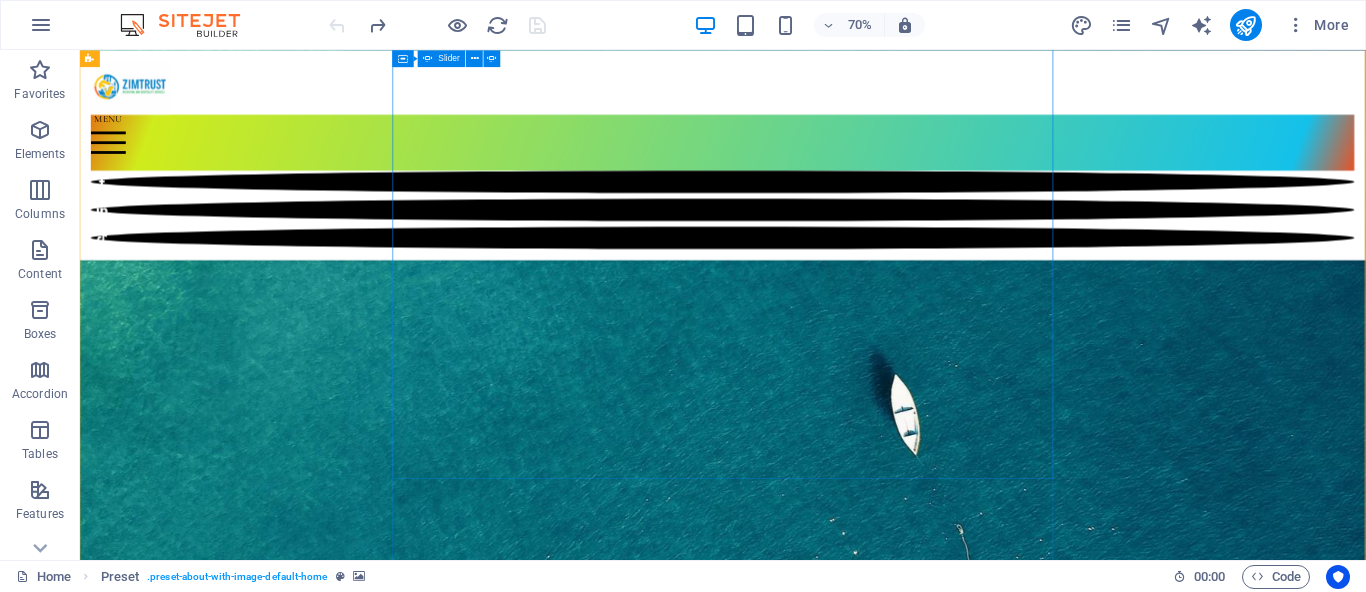 click at bounding box center [568, 6950] 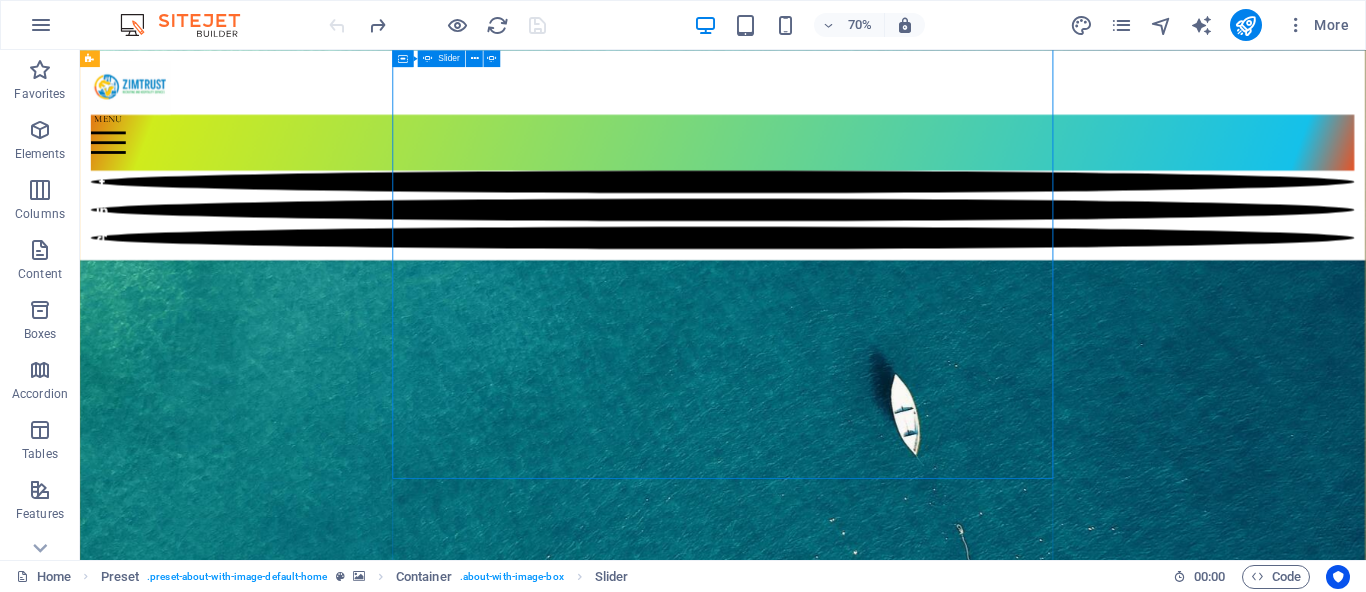 click at bounding box center [568, 6950] 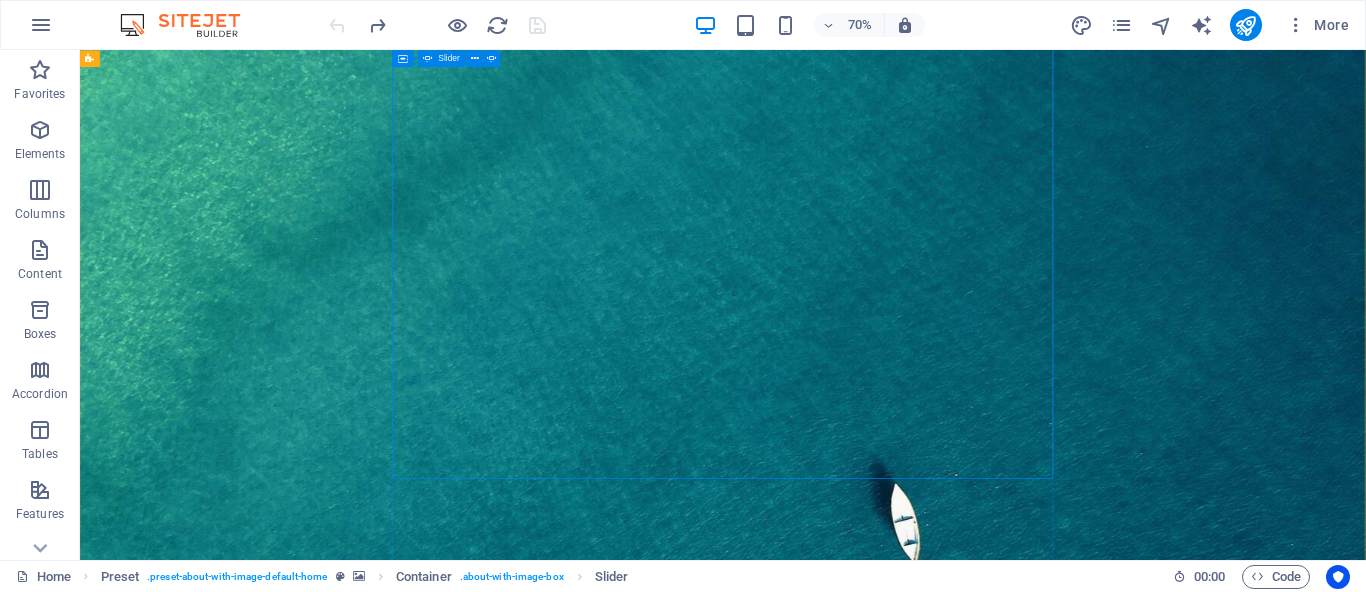 select on "ms" 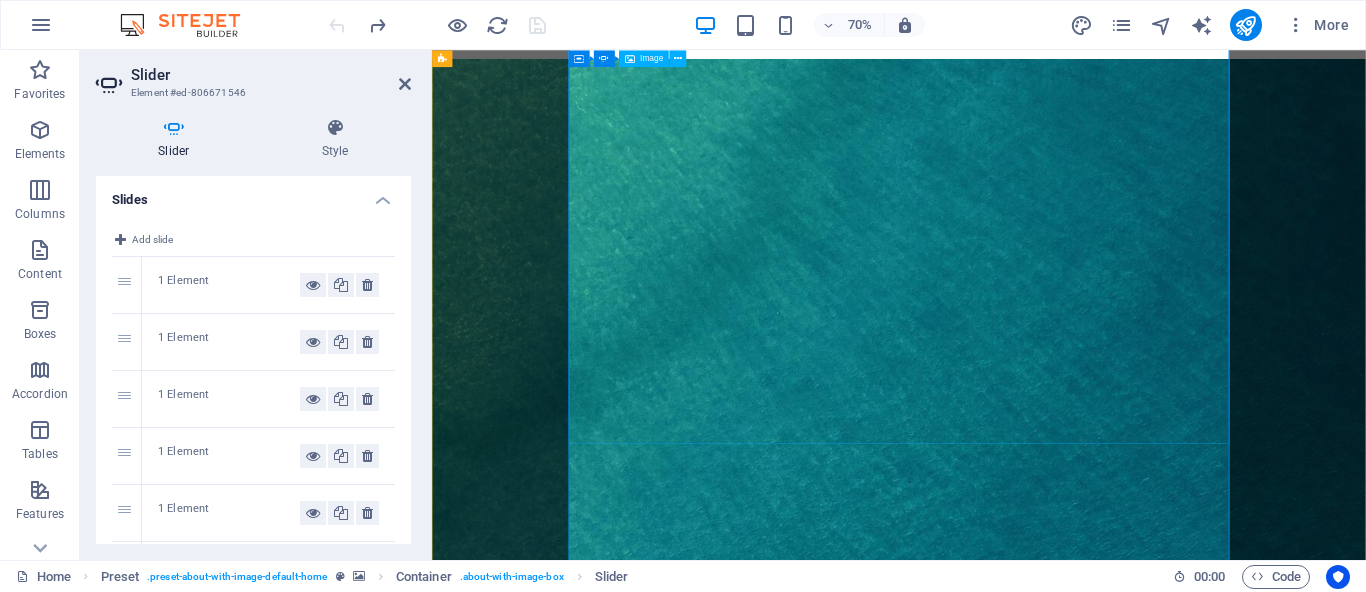 scroll, scrollTop: 291, scrollLeft: 0, axis: vertical 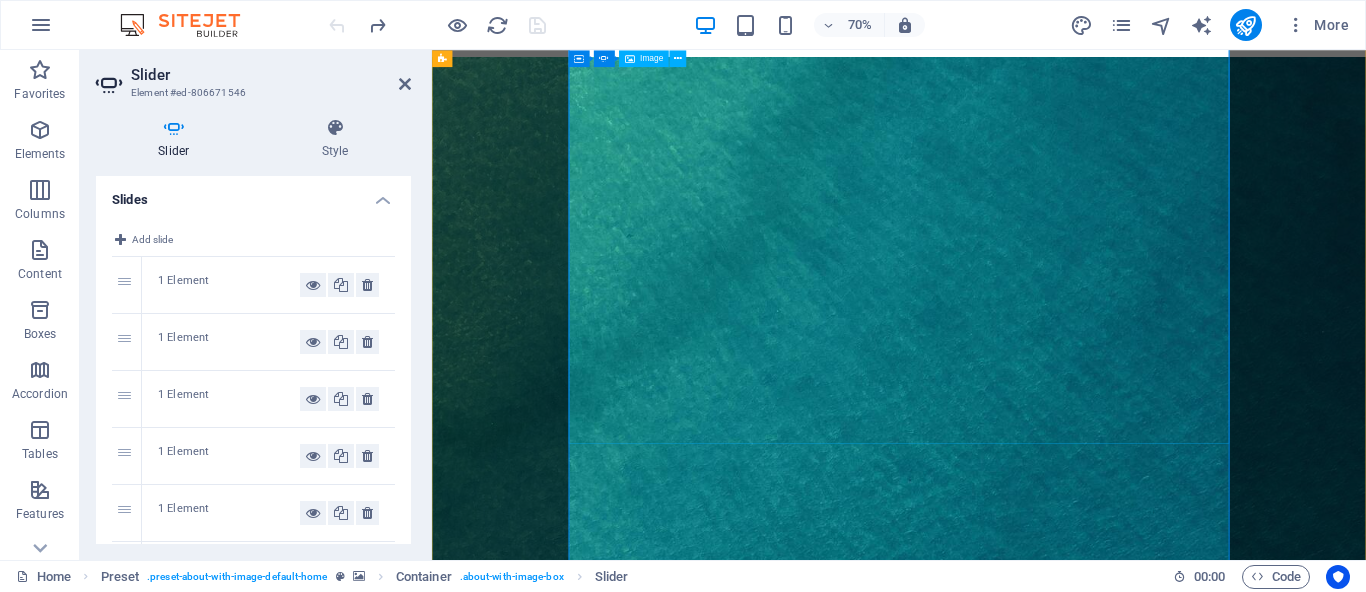 click at bounding box center (-6632, 6921) 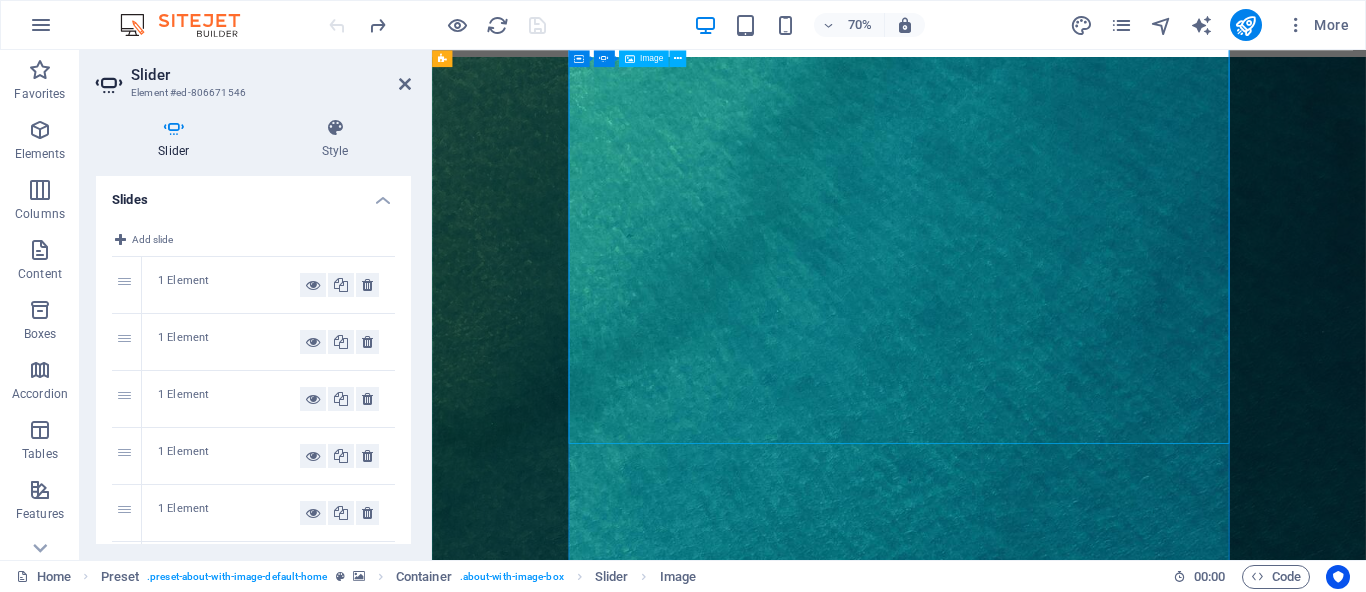 click at bounding box center [-6632, 6921] 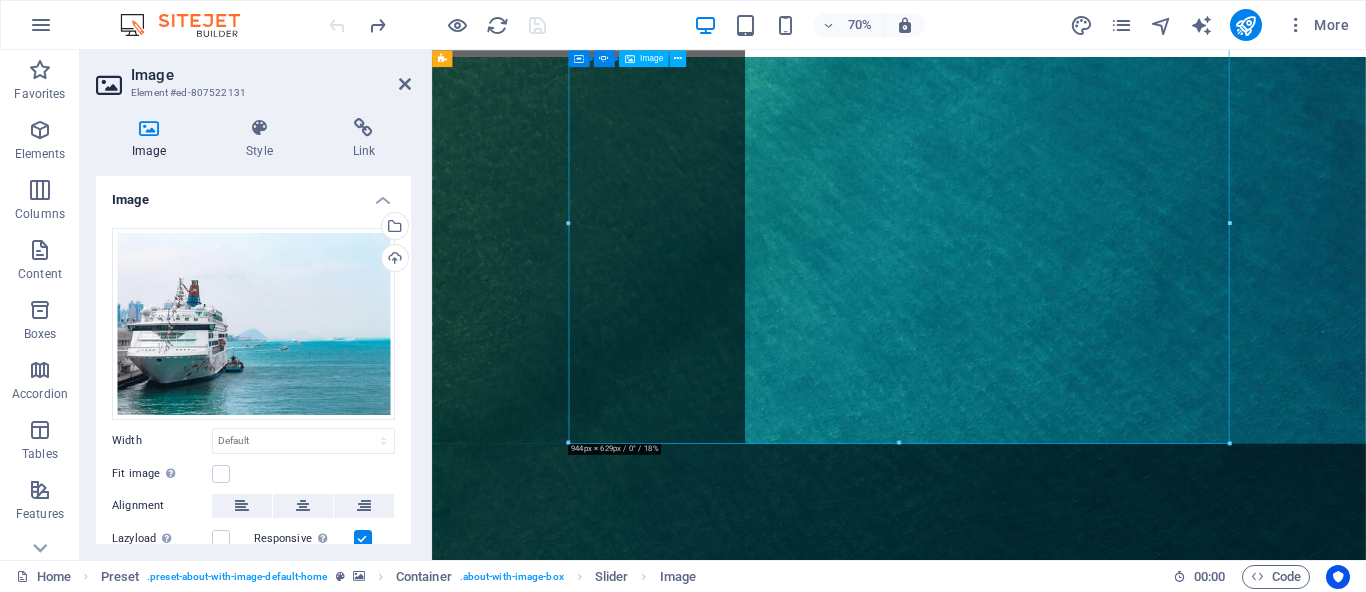 click at bounding box center (-6632, 6921) 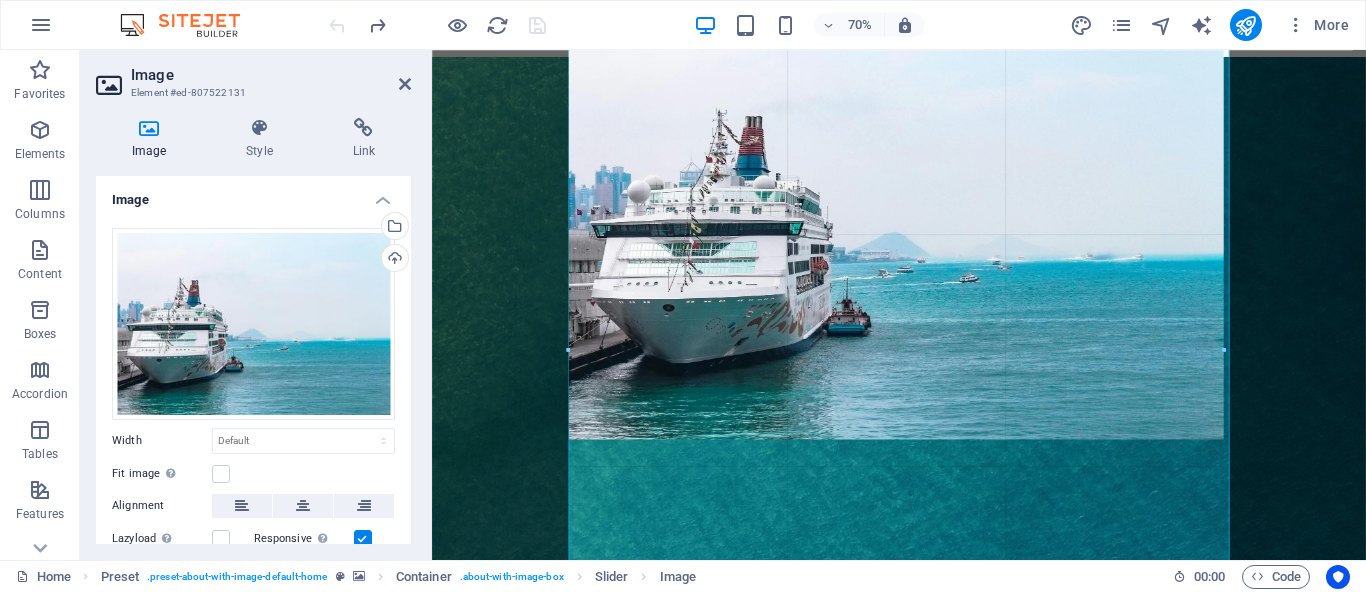 drag, startPoint x: 568, startPoint y: 226, endPoint x: 579, endPoint y: 237, distance: 15.556349 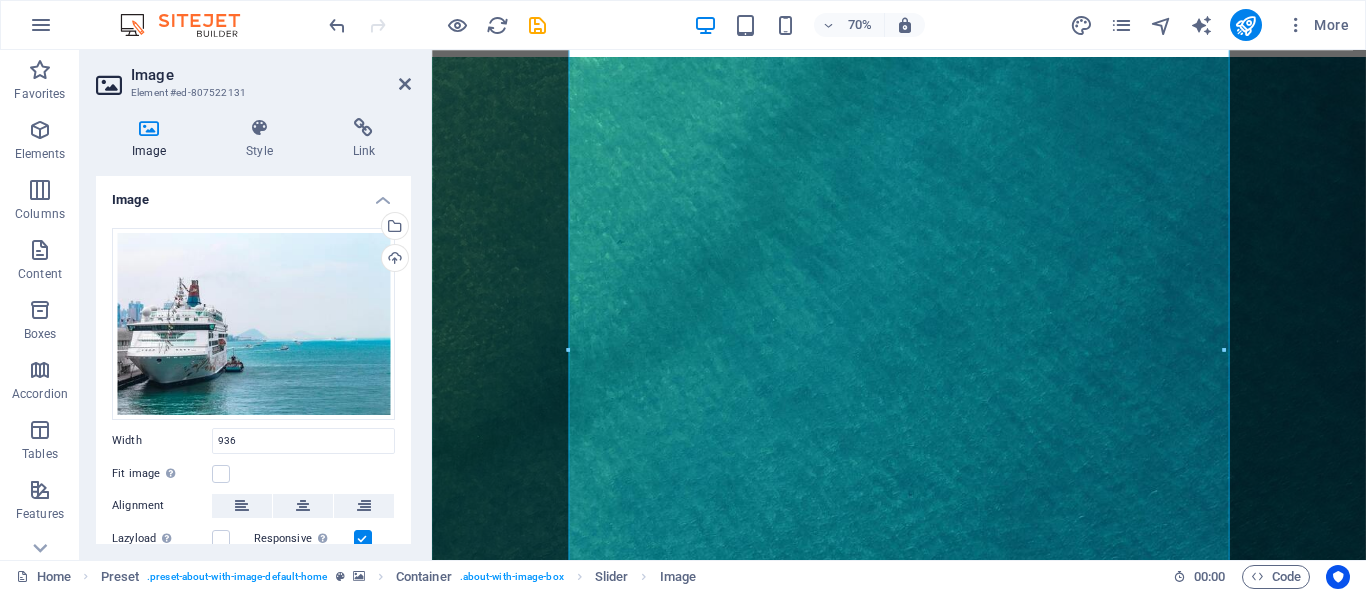 type on "936" 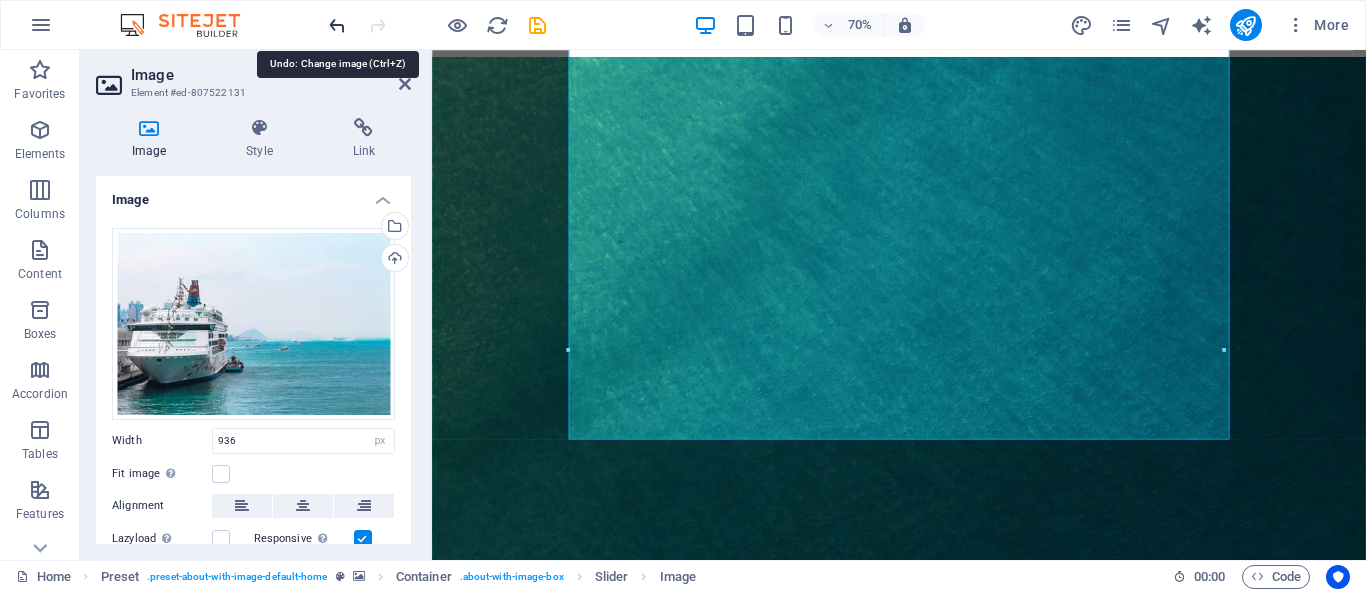 click at bounding box center [337, 25] 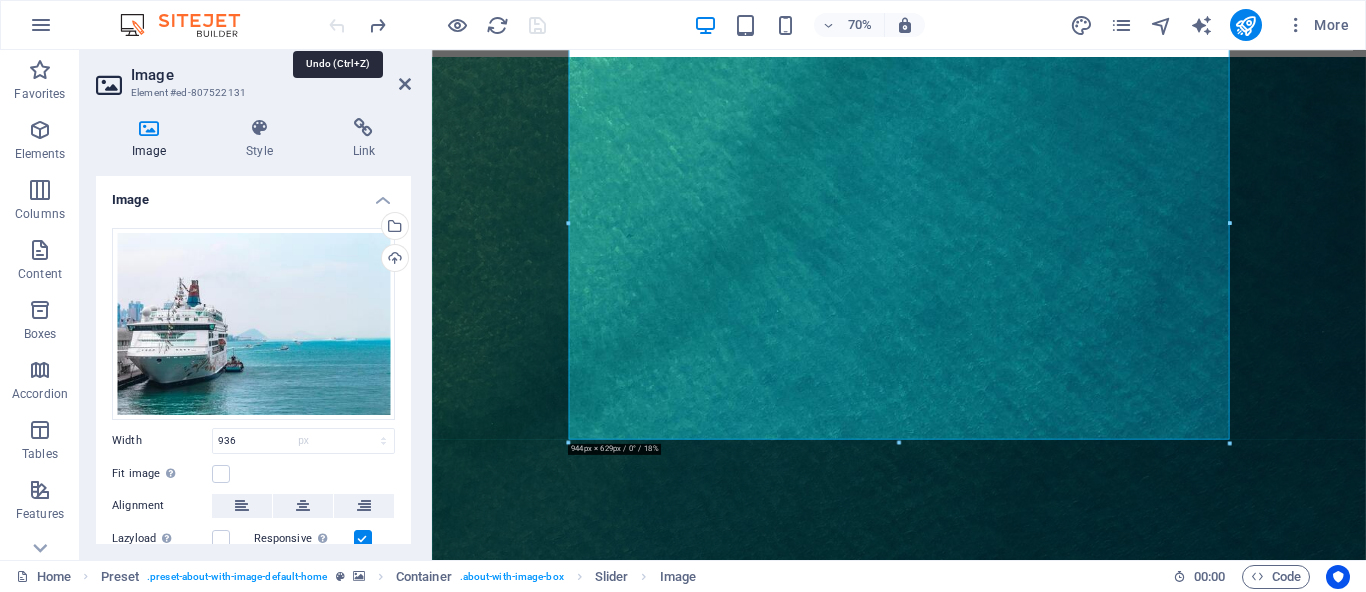 type 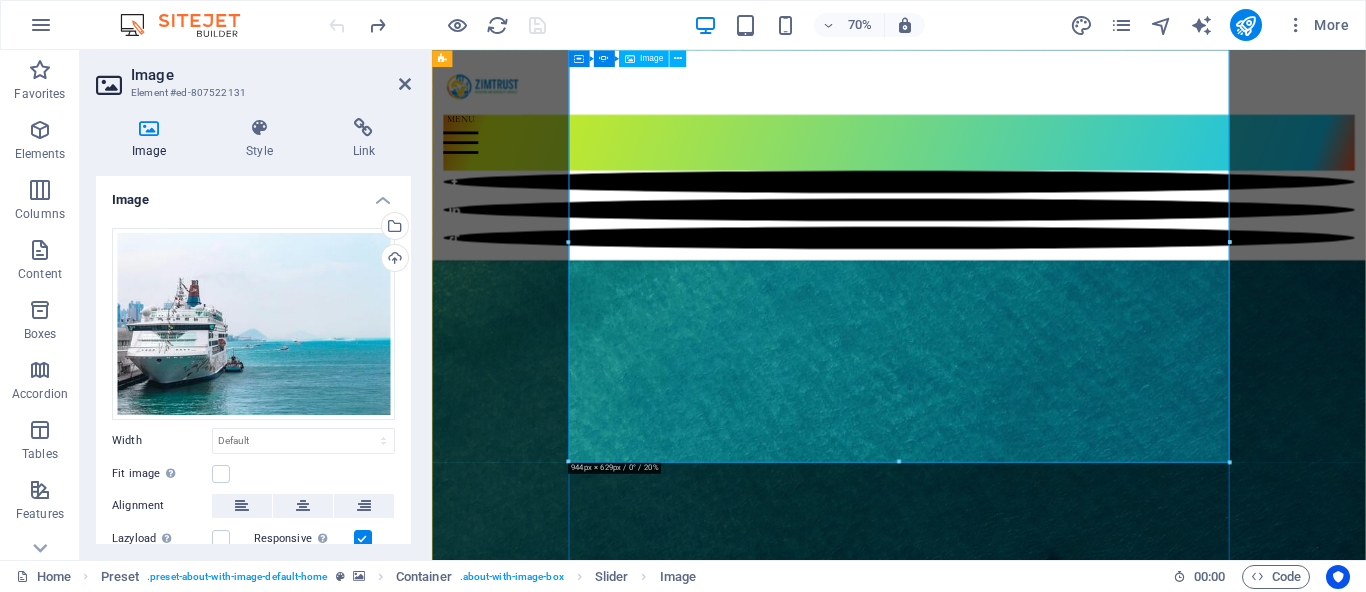 scroll, scrollTop: 241, scrollLeft: 0, axis: vertical 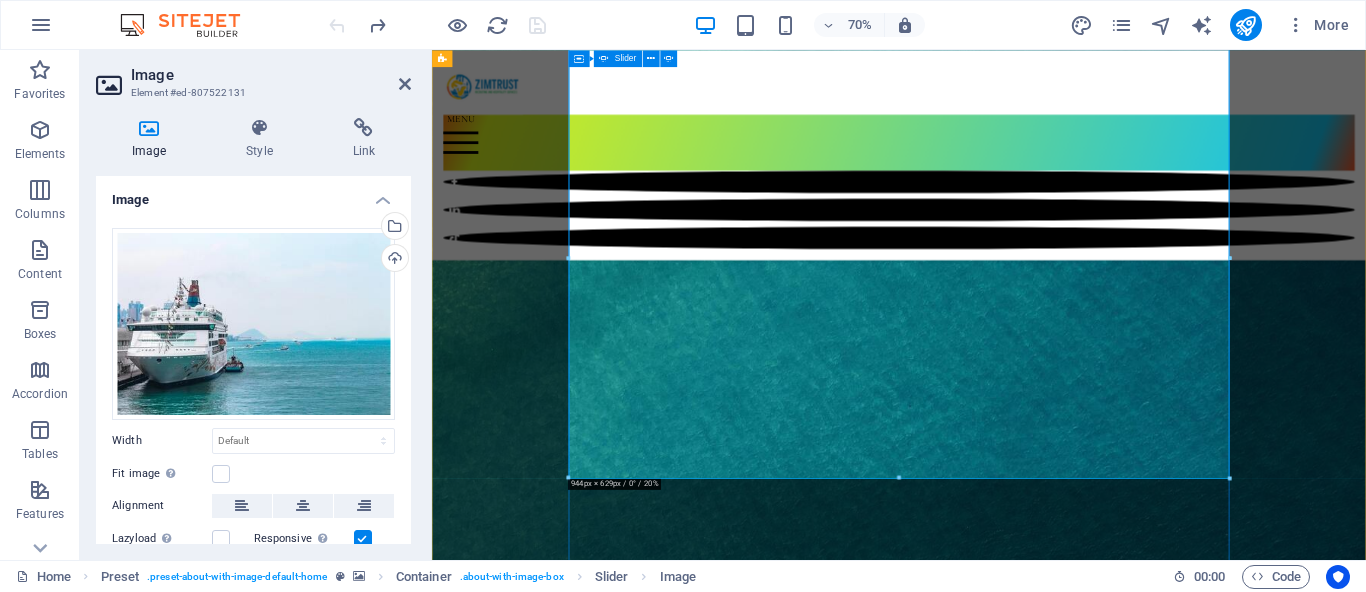 click at bounding box center (448, 11147) 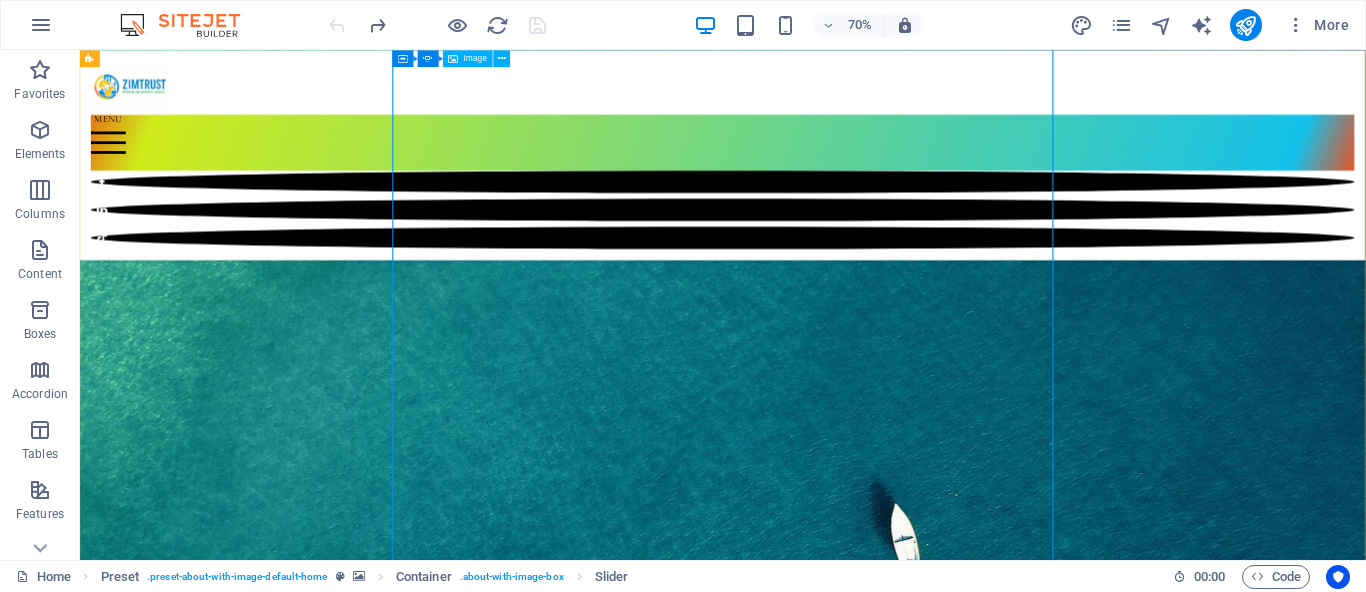 scroll, scrollTop: 365, scrollLeft: 0, axis: vertical 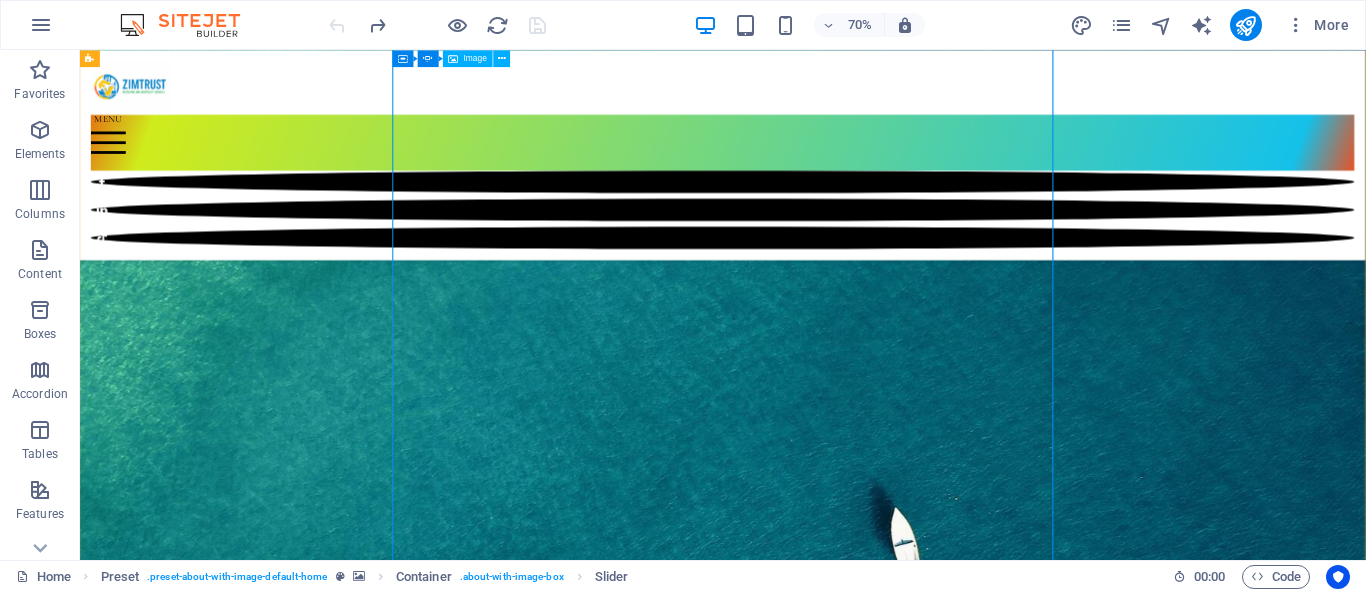 click at bounding box center (-7928, 8579) 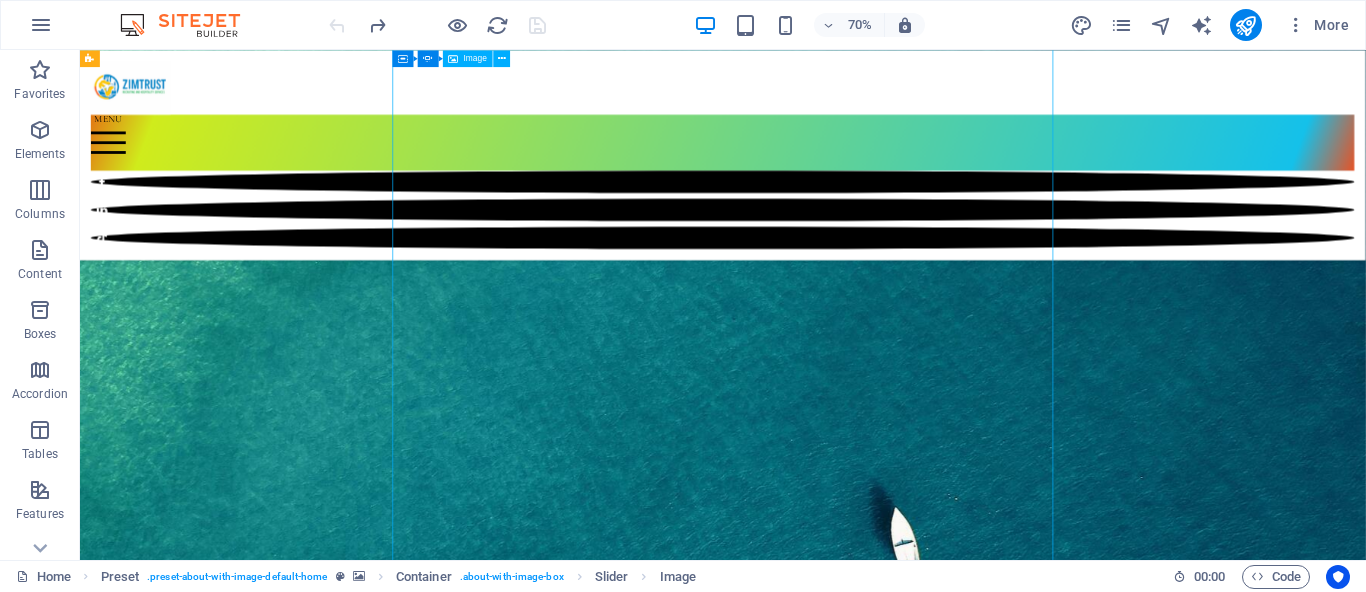 click at bounding box center [-7928, 8579] 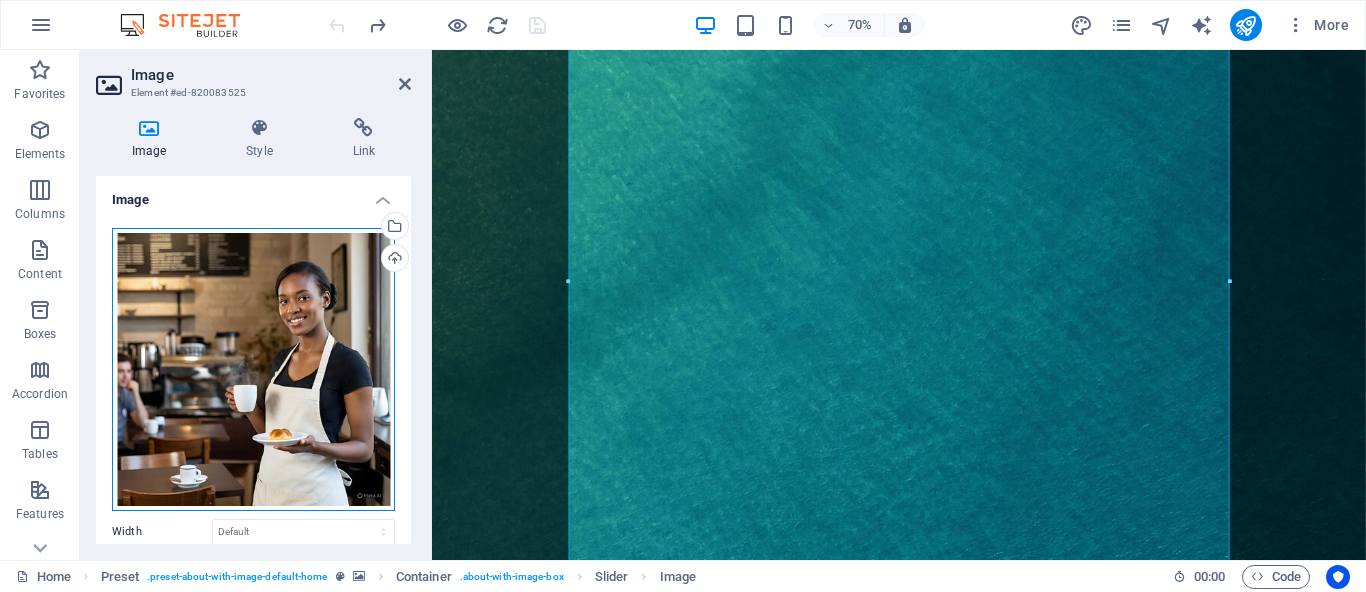 click on "Drag files here, click to choose files or select files from Files or our free stock photos & videos" at bounding box center (253, 369) 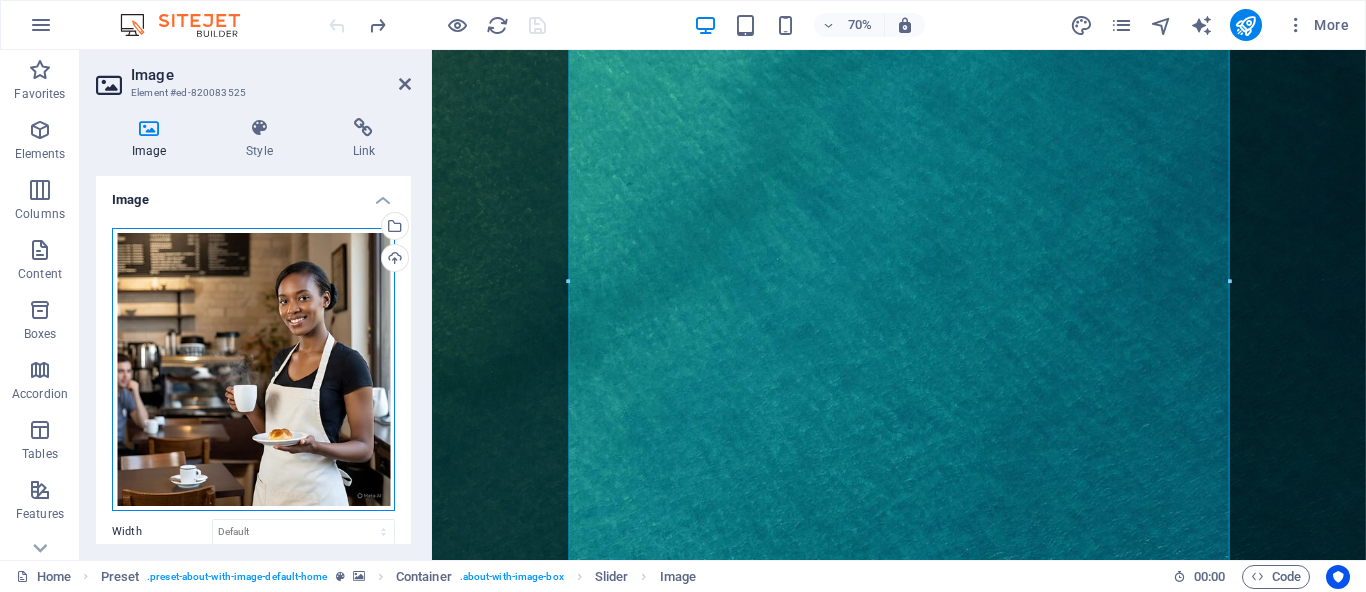 click on "Drag files here, click to choose files or select files from Files or our free stock photos & videos" at bounding box center (253, 369) 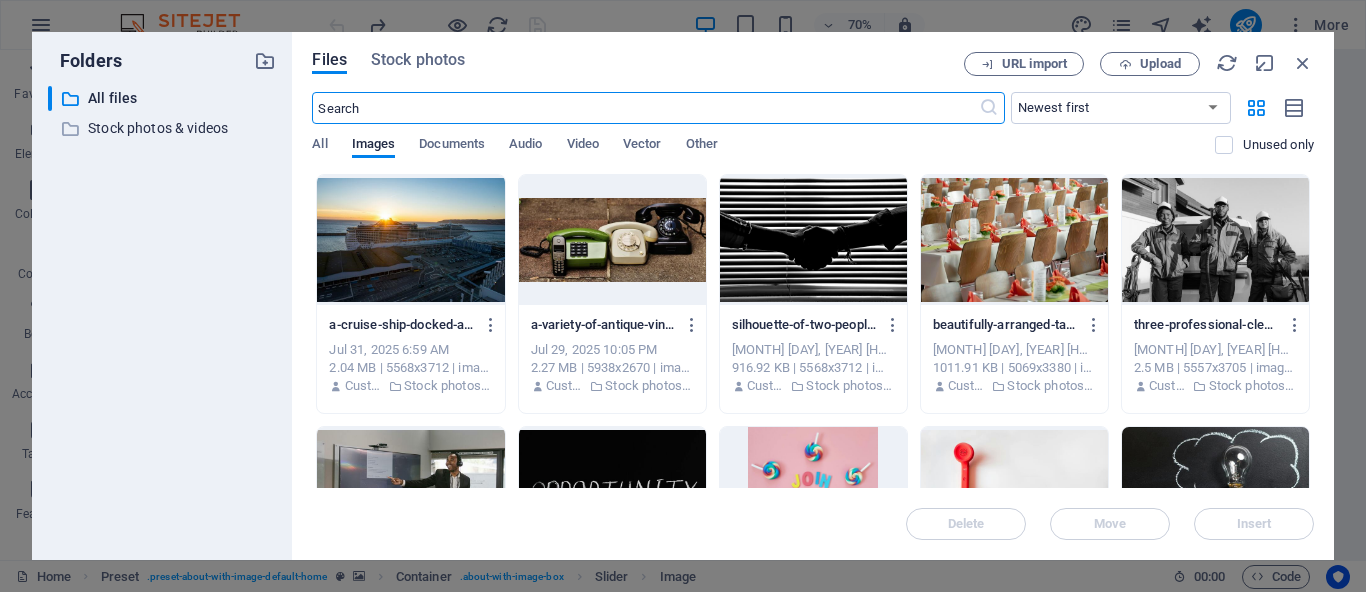 scroll, scrollTop: 357, scrollLeft: 0, axis: vertical 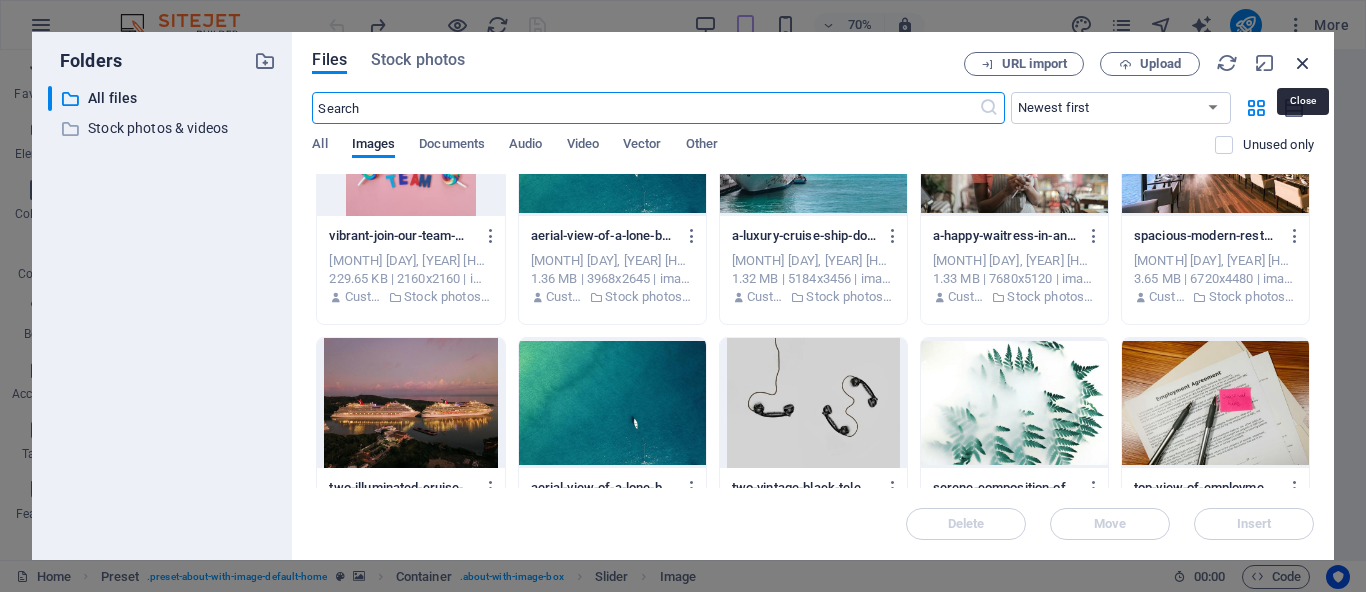 click at bounding box center [1303, 63] 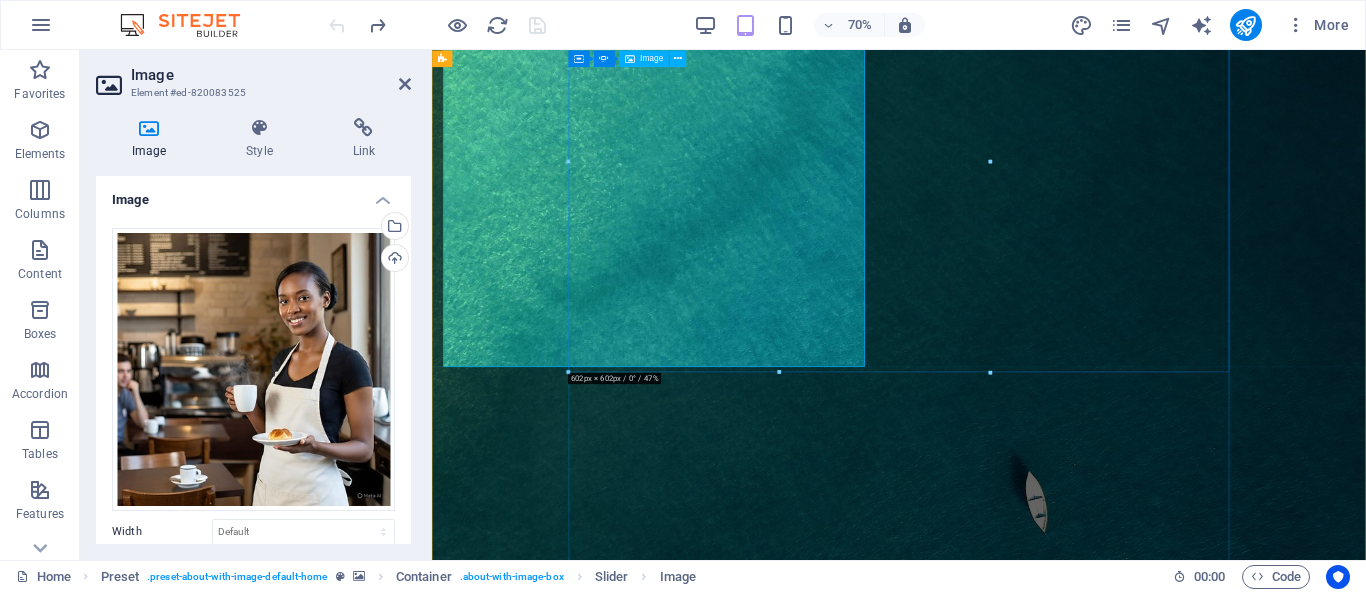 scroll, scrollTop: 365, scrollLeft: 0, axis: vertical 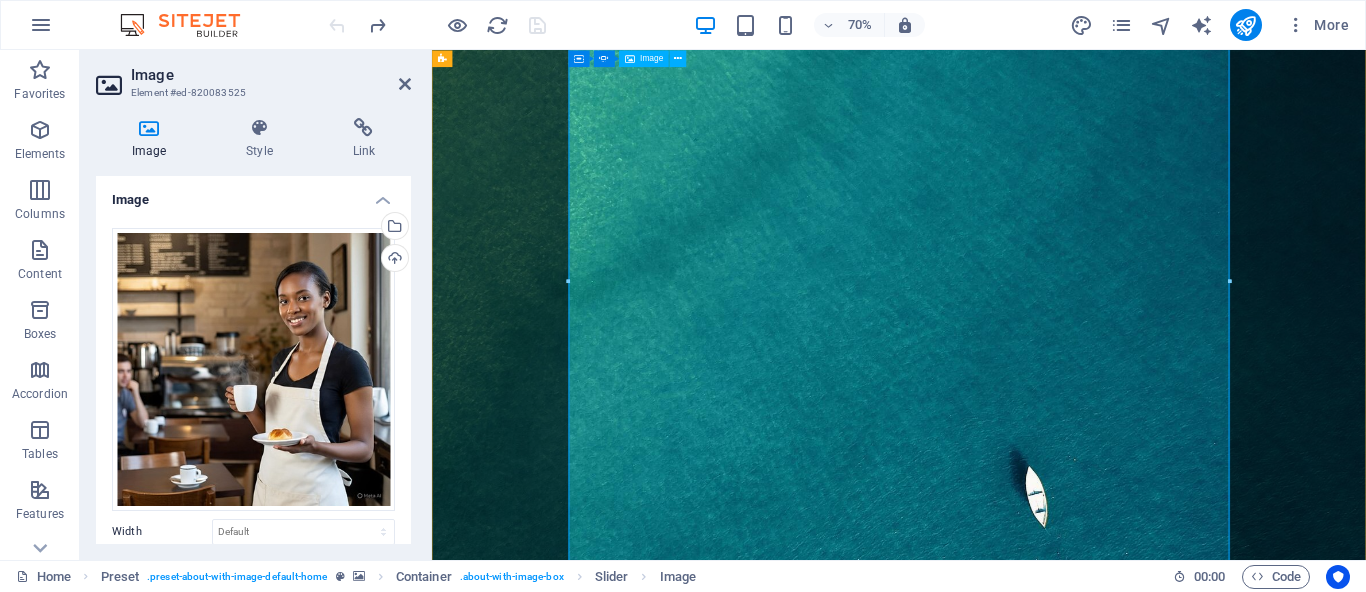 click at bounding box center (-7576, 7514) 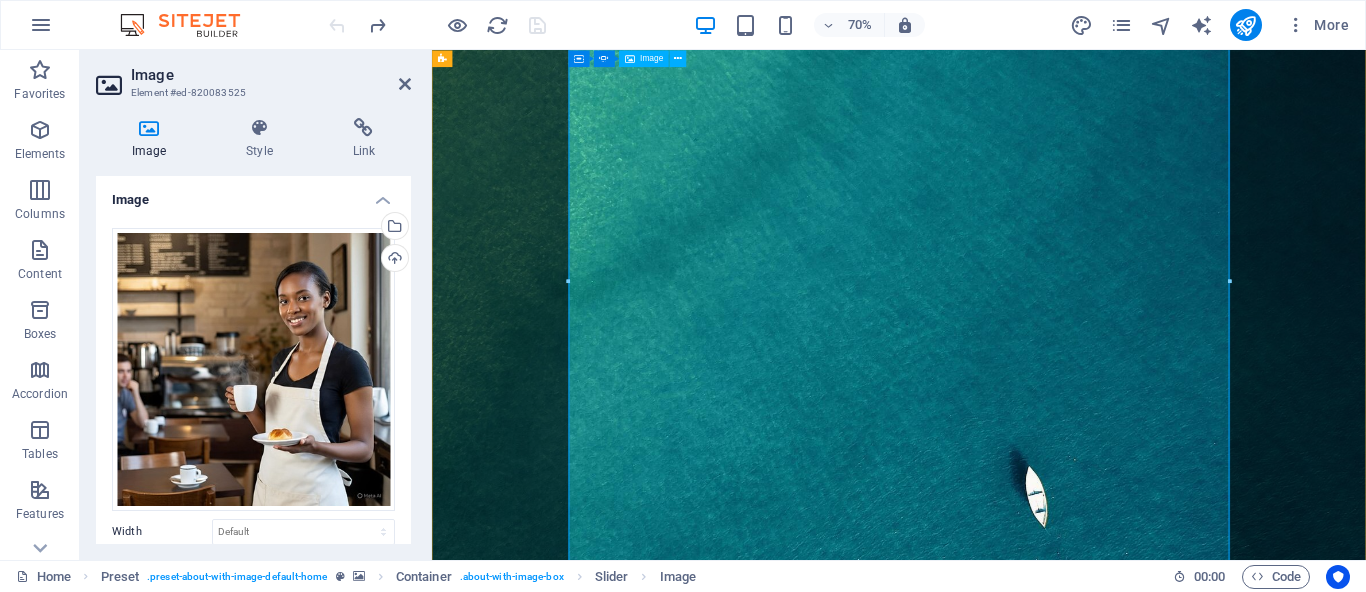 click at bounding box center (-7576, 7514) 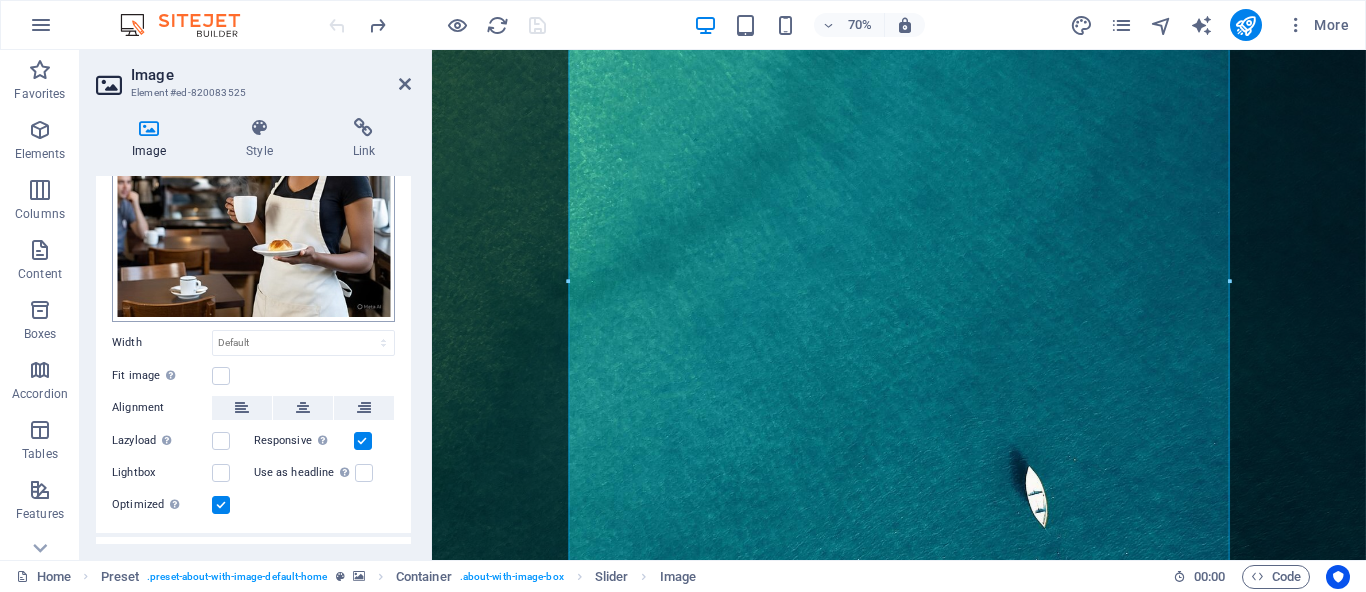 scroll, scrollTop: 190, scrollLeft: 0, axis: vertical 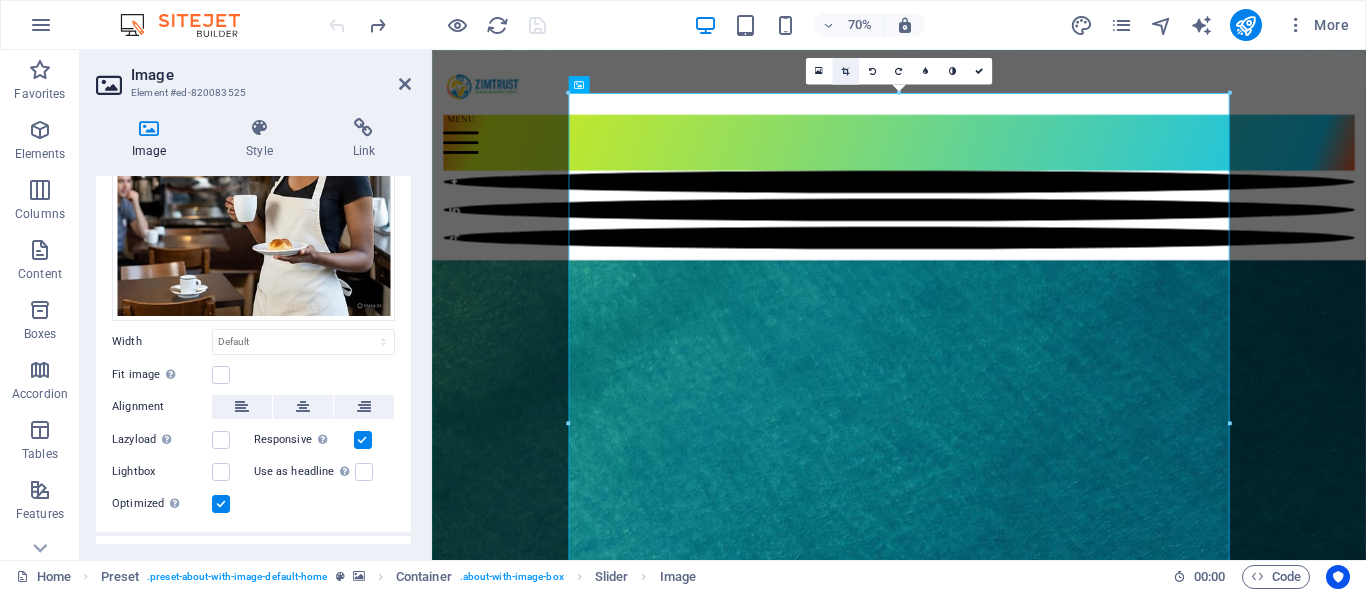click at bounding box center (846, 71) 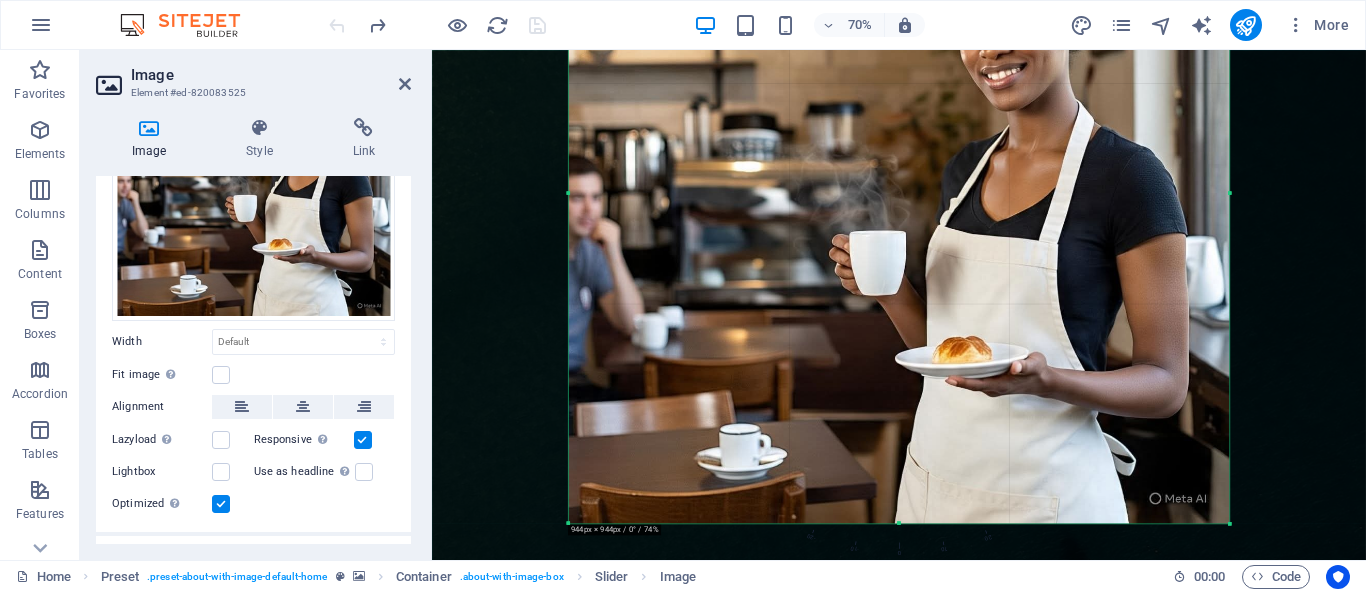 scroll, scrollTop: 582, scrollLeft: 0, axis: vertical 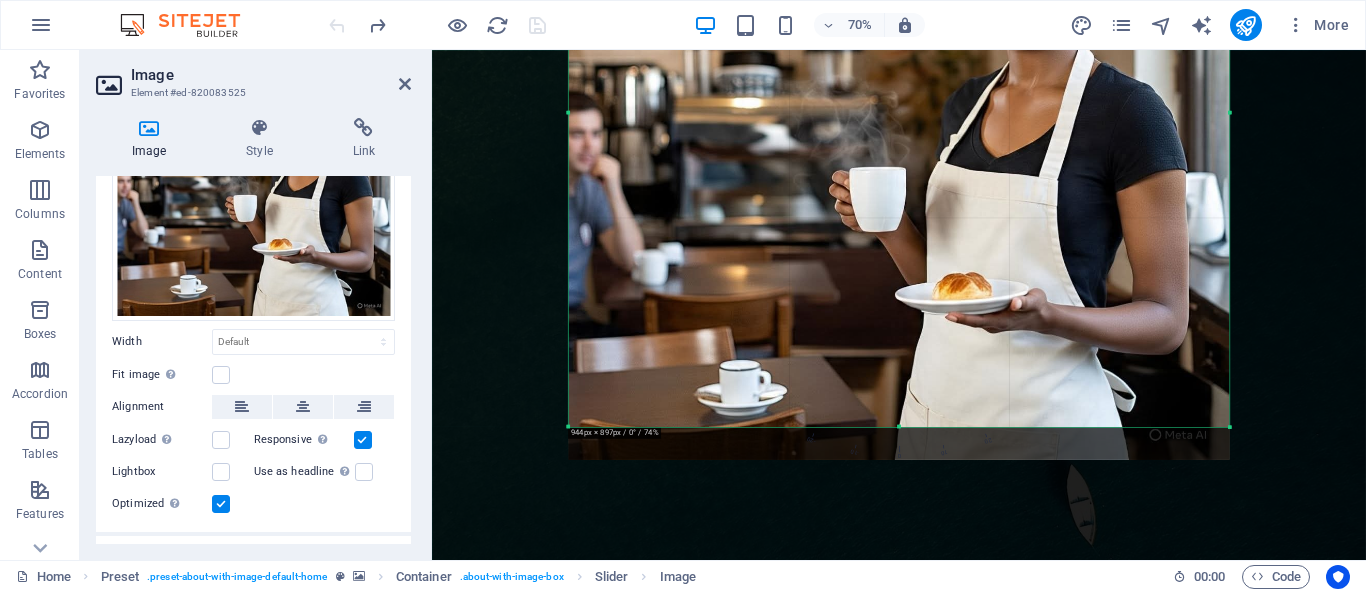 drag, startPoint x: 1234, startPoint y: 462, endPoint x: 1234, endPoint y: 415, distance: 47 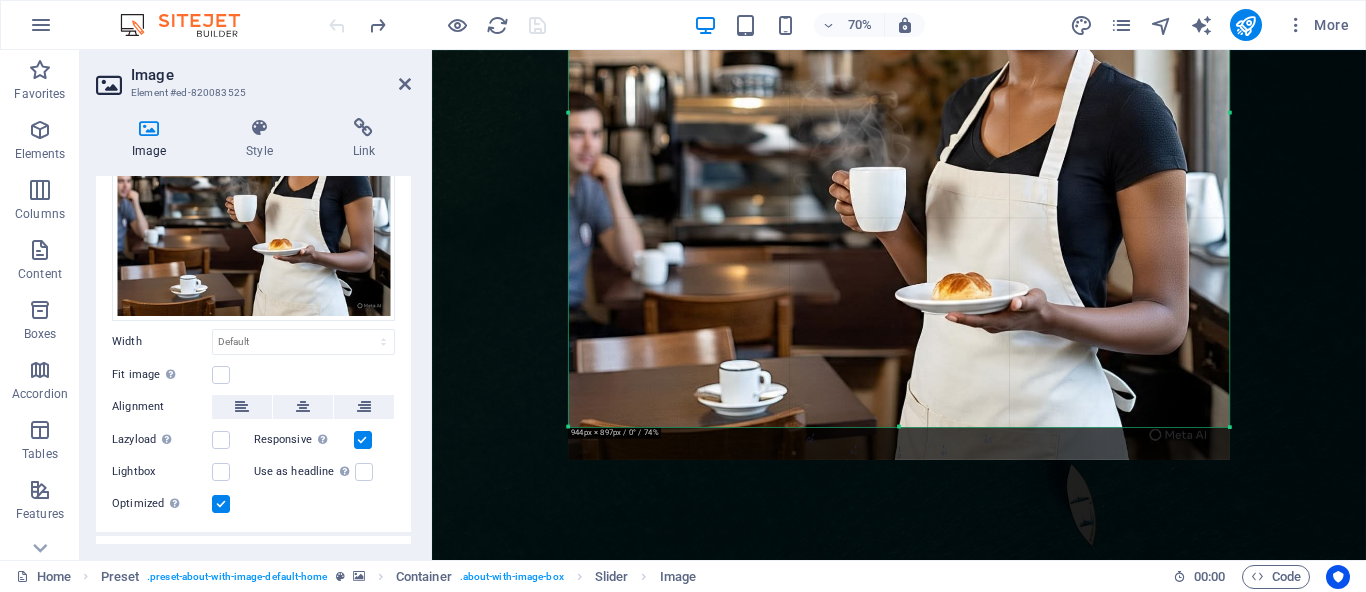 click on "944px × 897px / 0° / 74% 16:10 16:9 4:3 1:1 1:2 0" at bounding box center [899, 113] 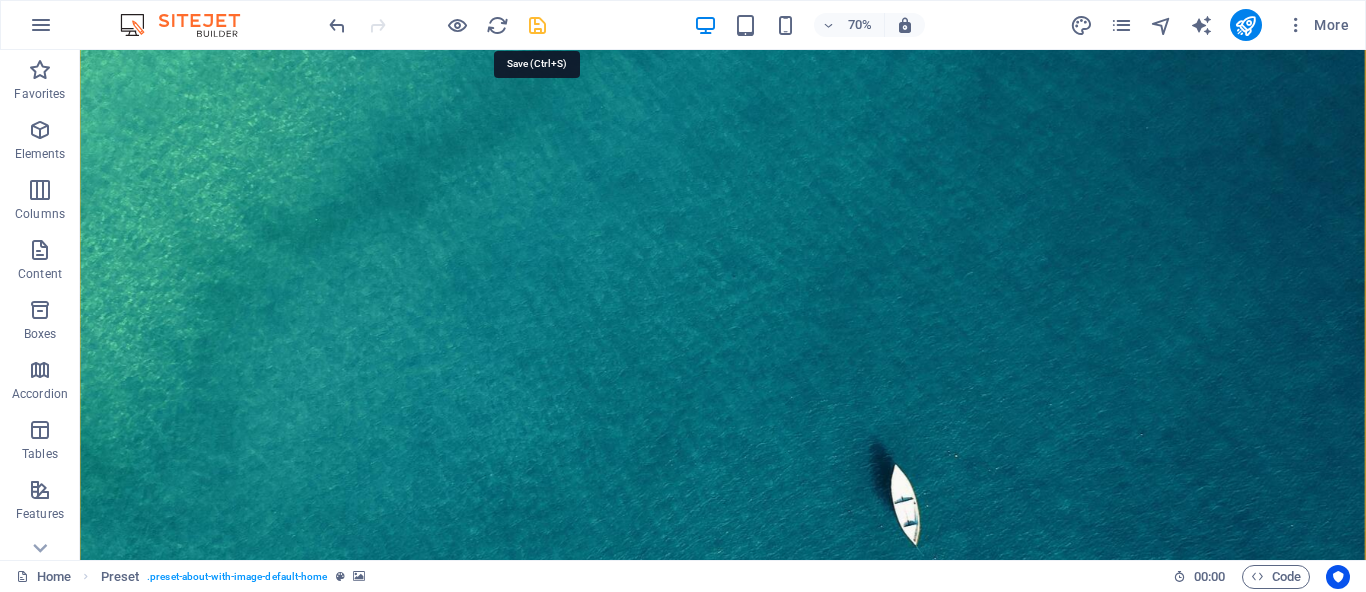 click at bounding box center [537, 25] 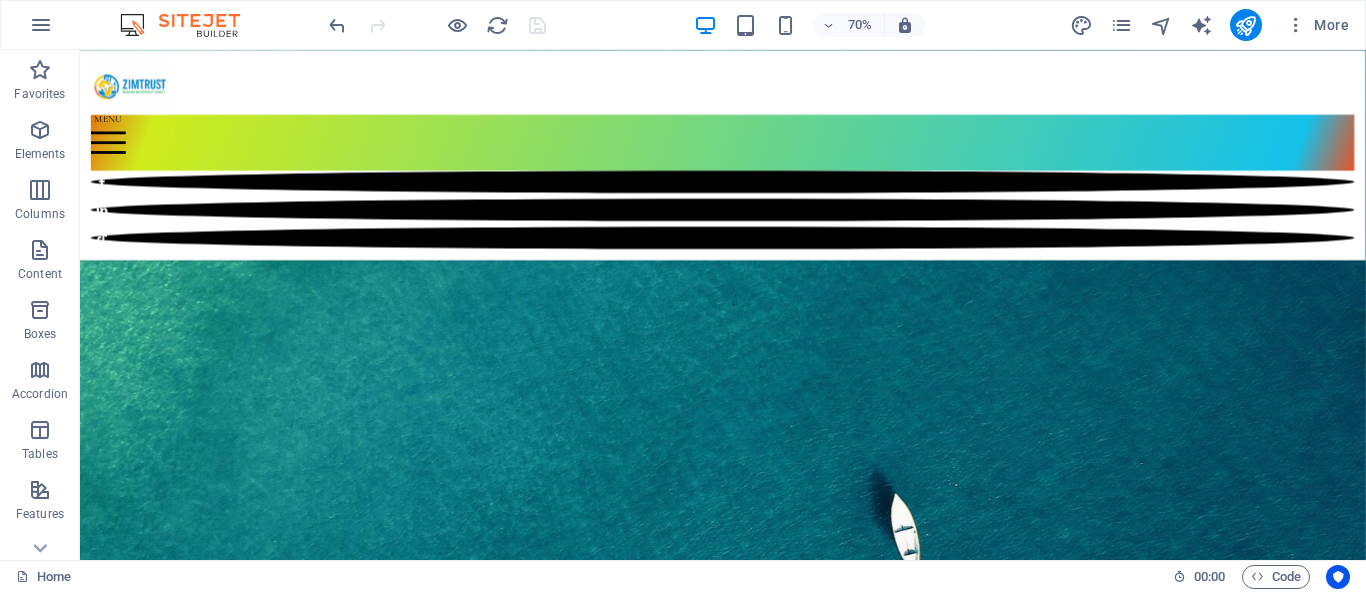 scroll, scrollTop: 383, scrollLeft: 0, axis: vertical 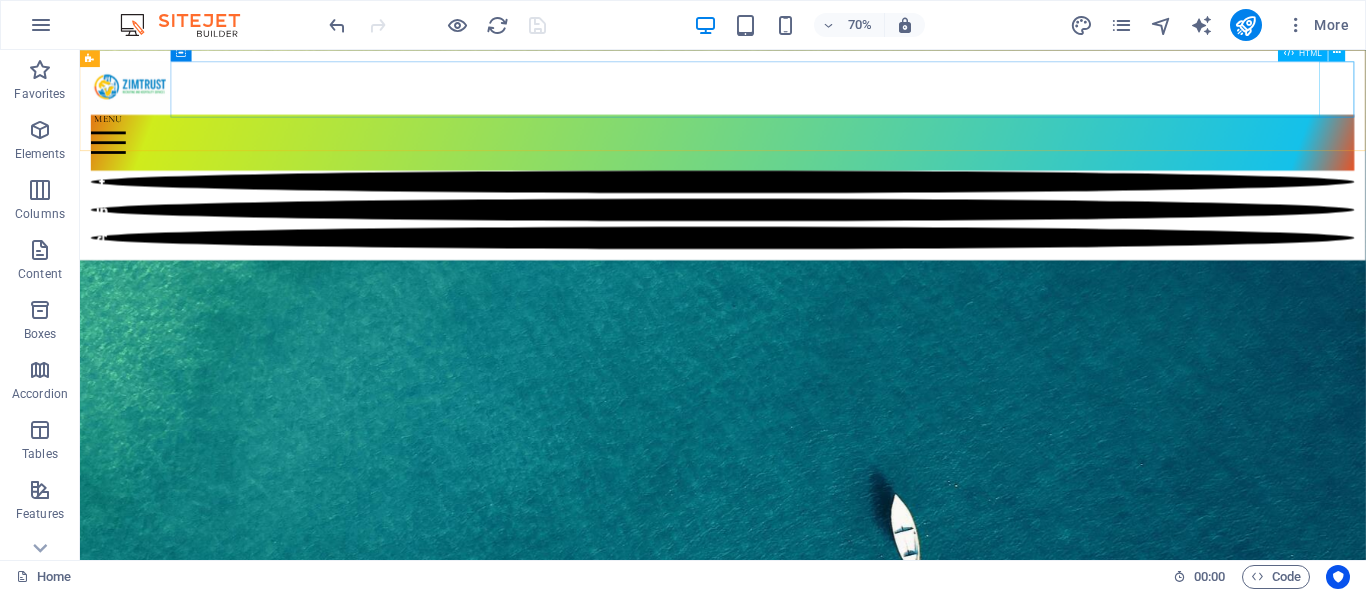 click at bounding box center (998, 182) 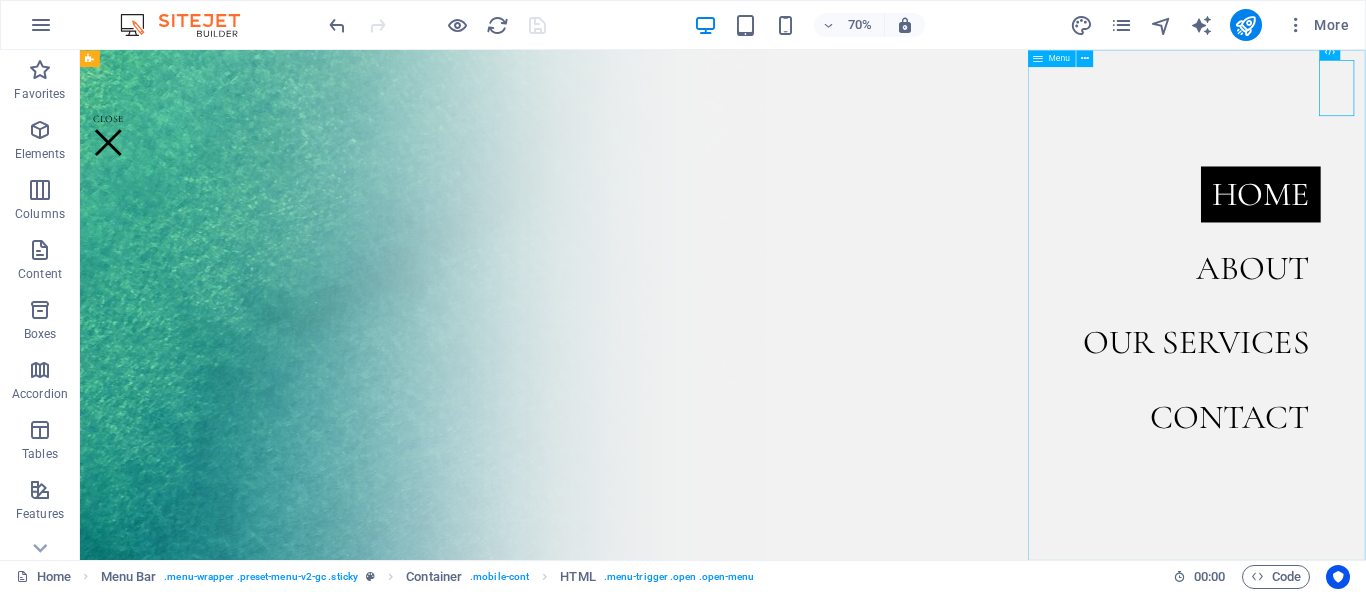 click on "Home About Our Services Contact" at bounding box center [1675, 414] 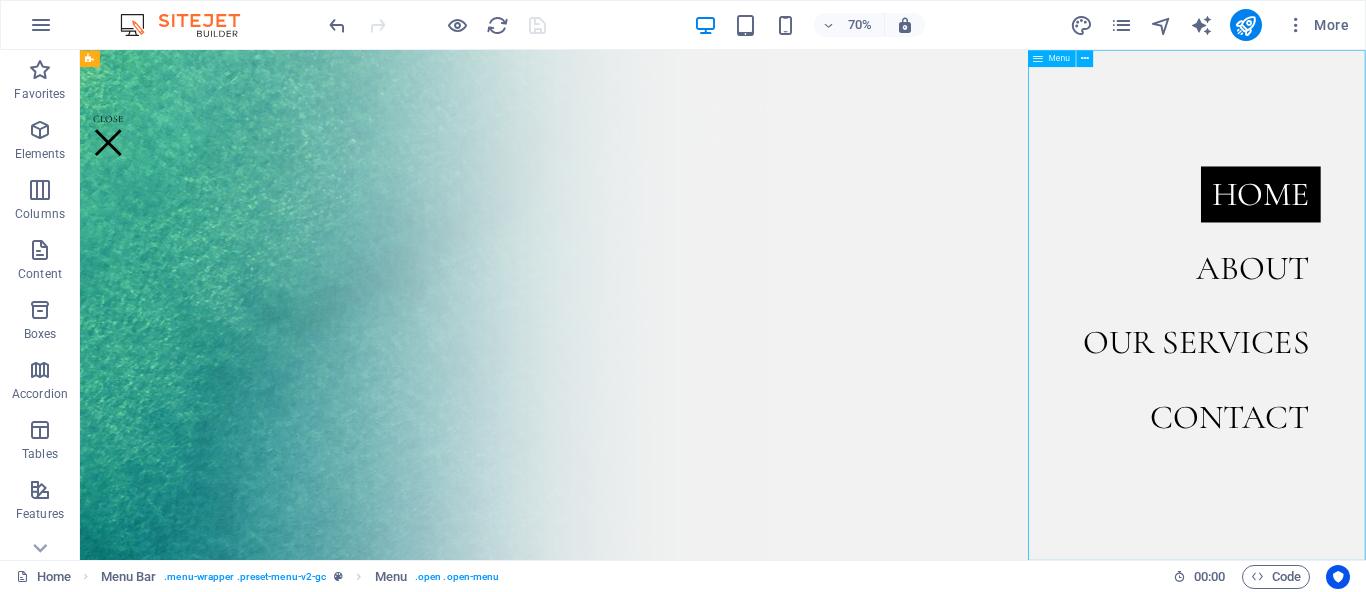 click on "Home About Our Services Contact" at bounding box center [1675, 414] 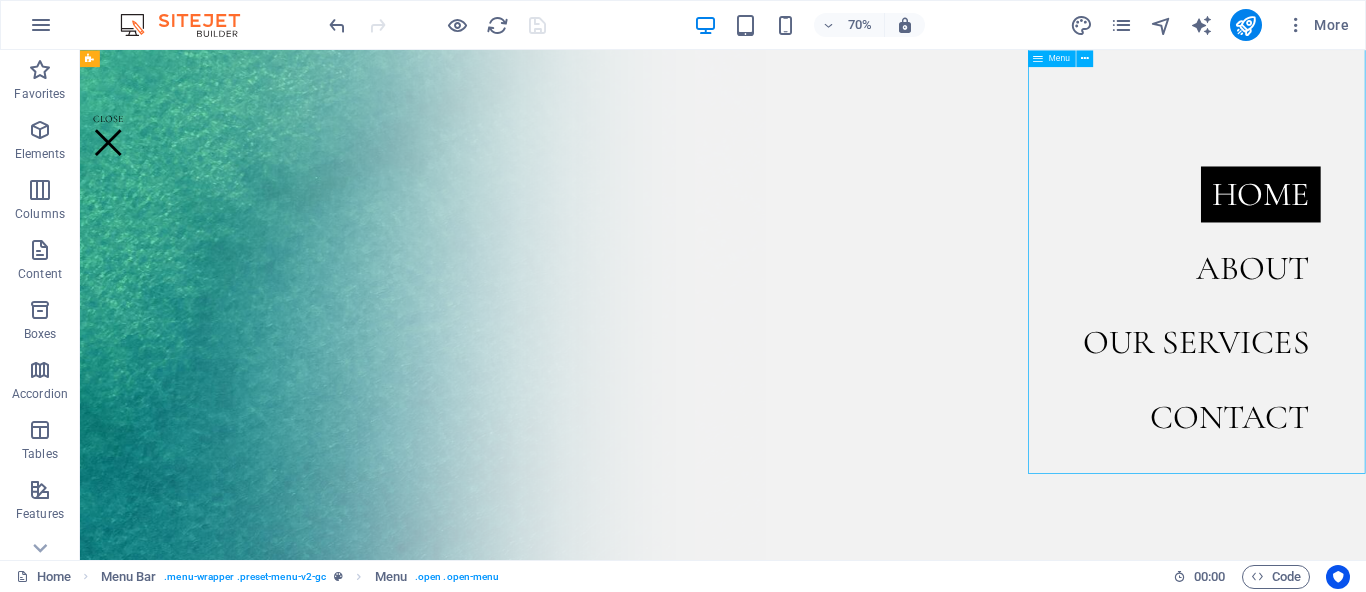 scroll, scrollTop: 571, scrollLeft: 0, axis: vertical 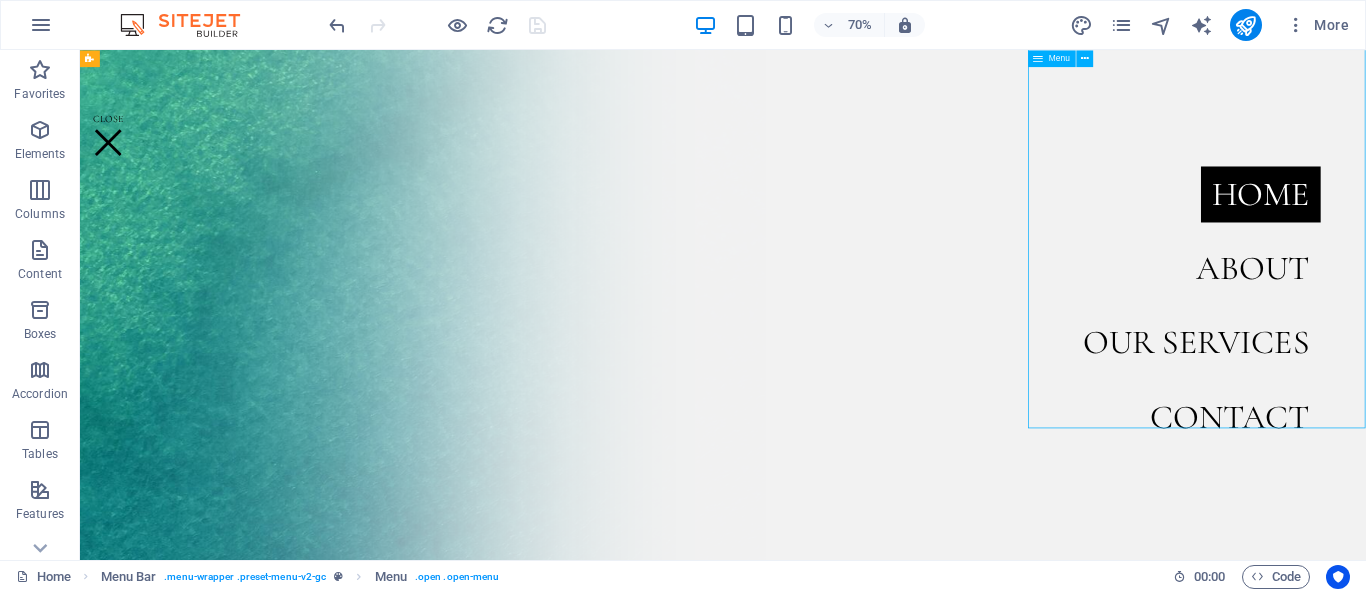 click on "Home About Our Services Contact" at bounding box center (1675, 414) 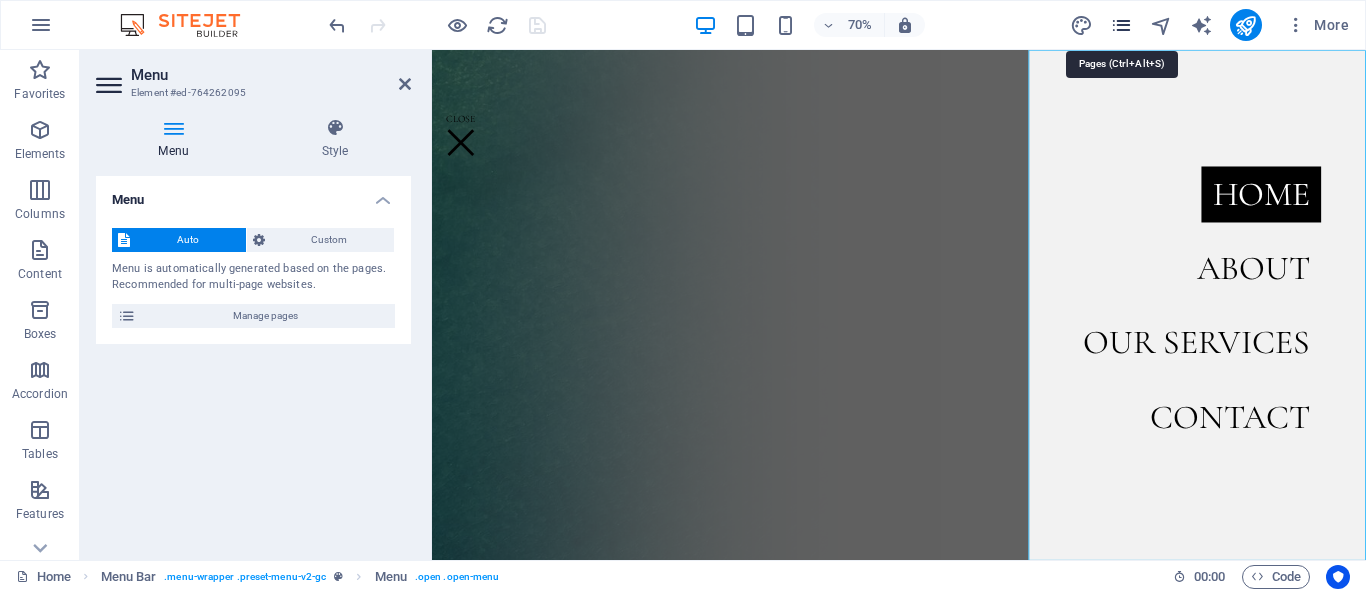 click at bounding box center [1121, 25] 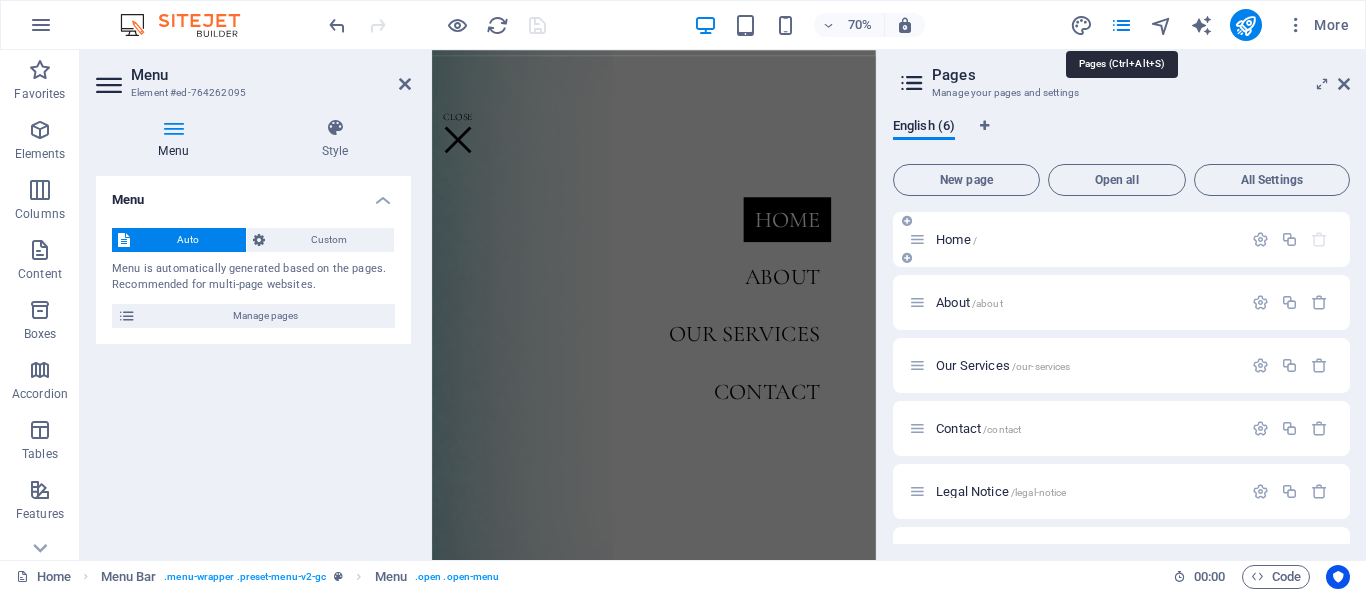 scroll, scrollTop: 563, scrollLeft: 0, axis: vertical 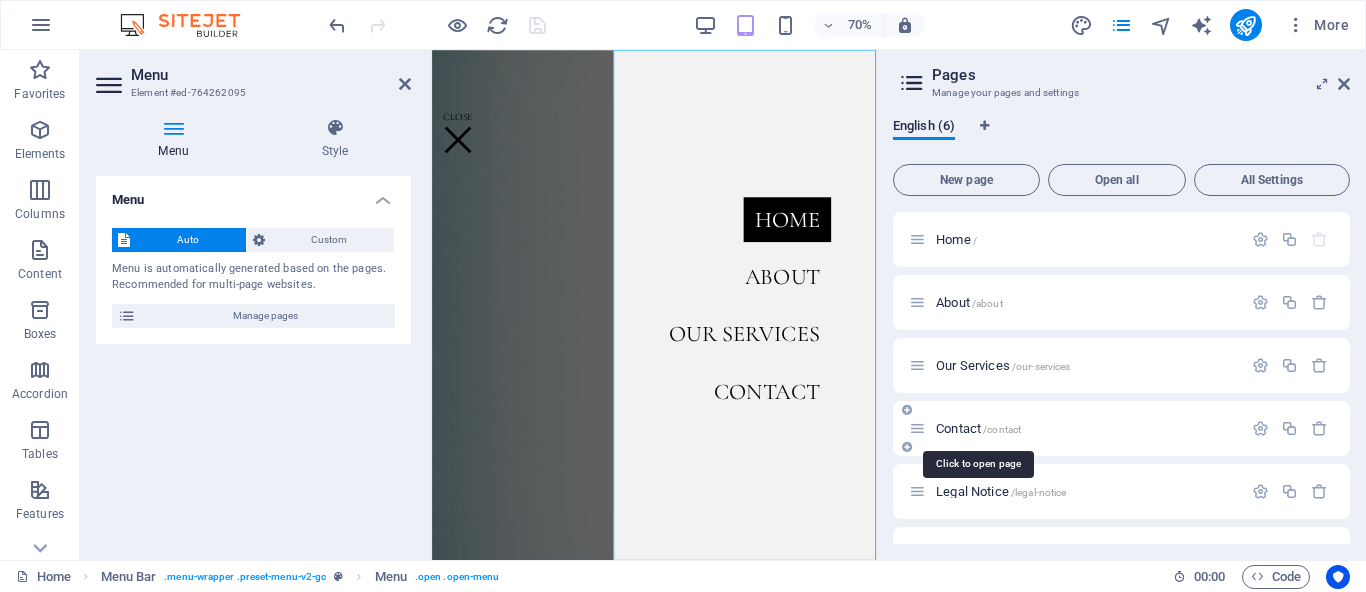 click on "Contact /contact" at bounding box center [978, 428] 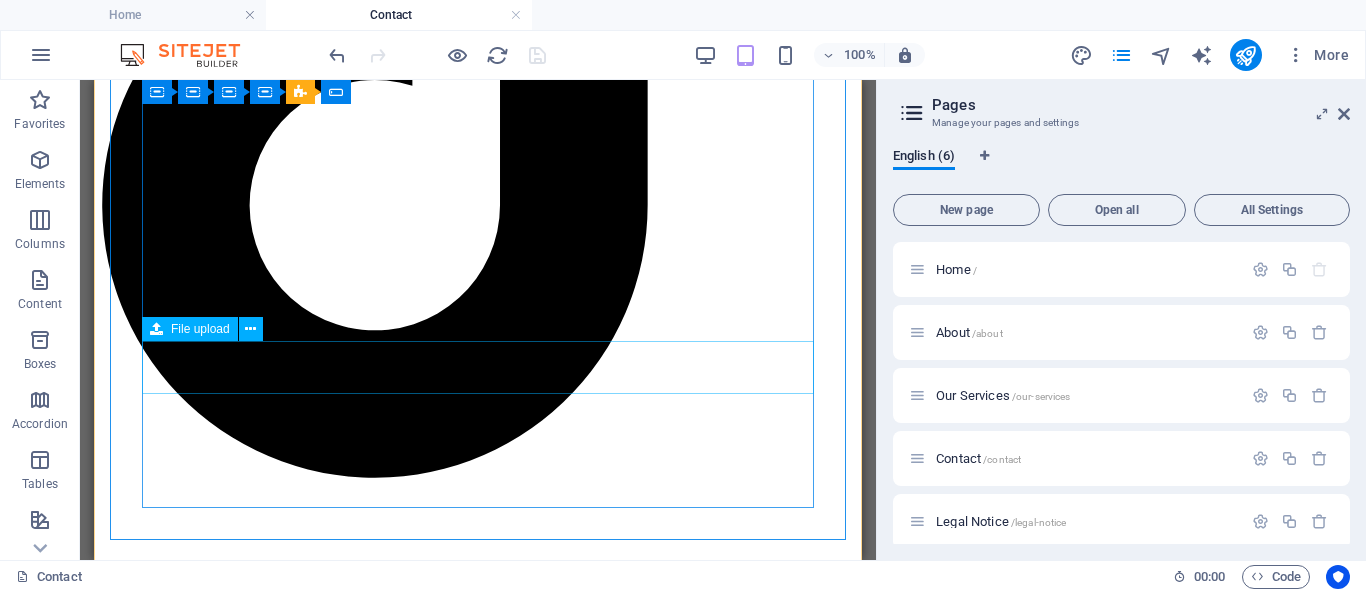 scroll, scrollTop: 2894, scrollLeft: 0, axis: vertical 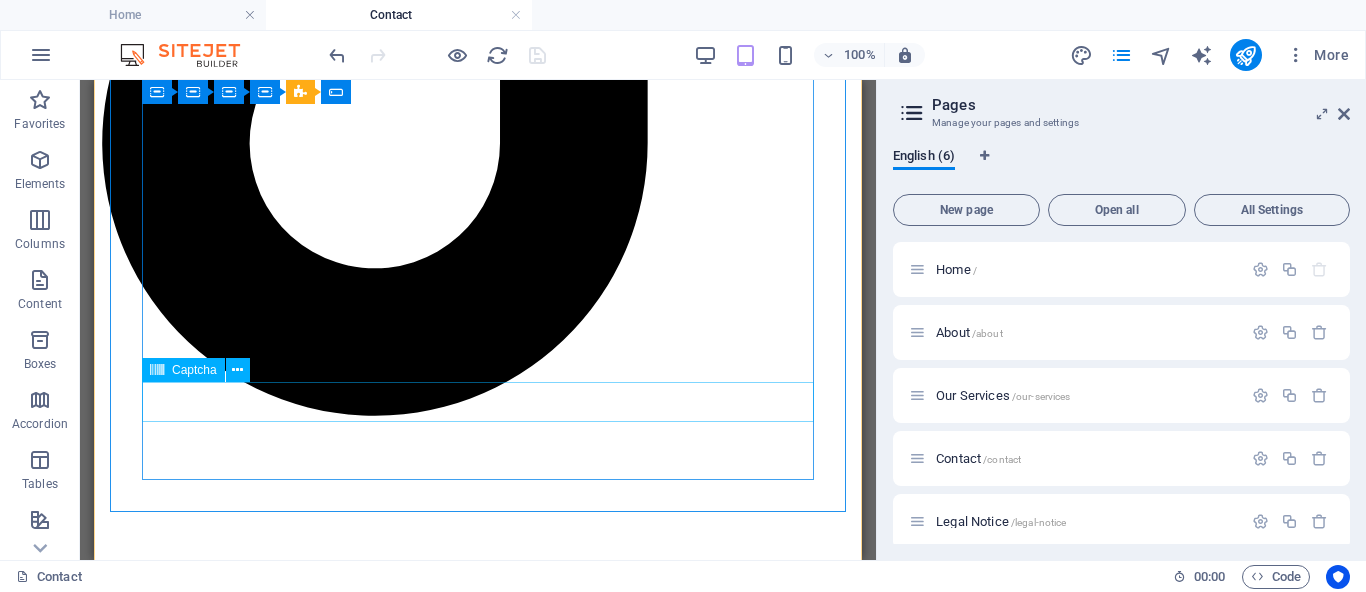 click on "Unreadable? Load new" at bounding box center (478, 10010) 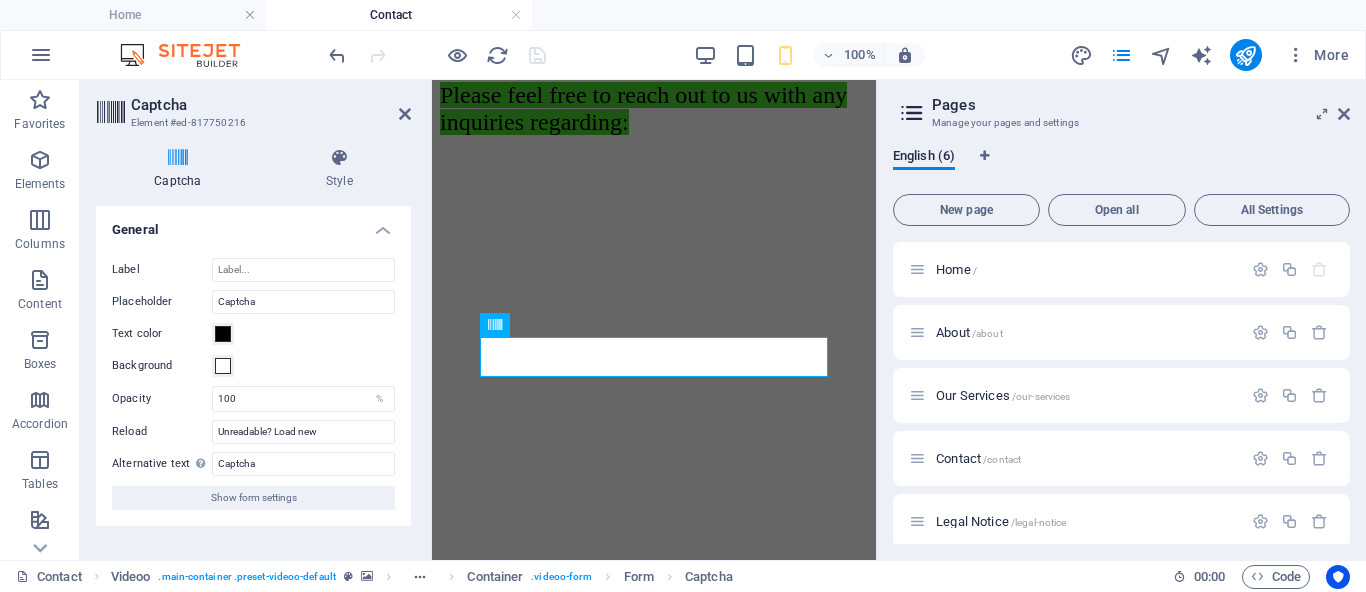 scroll, scrollTop: 4678, scrollLeft: 0, axis: vertical 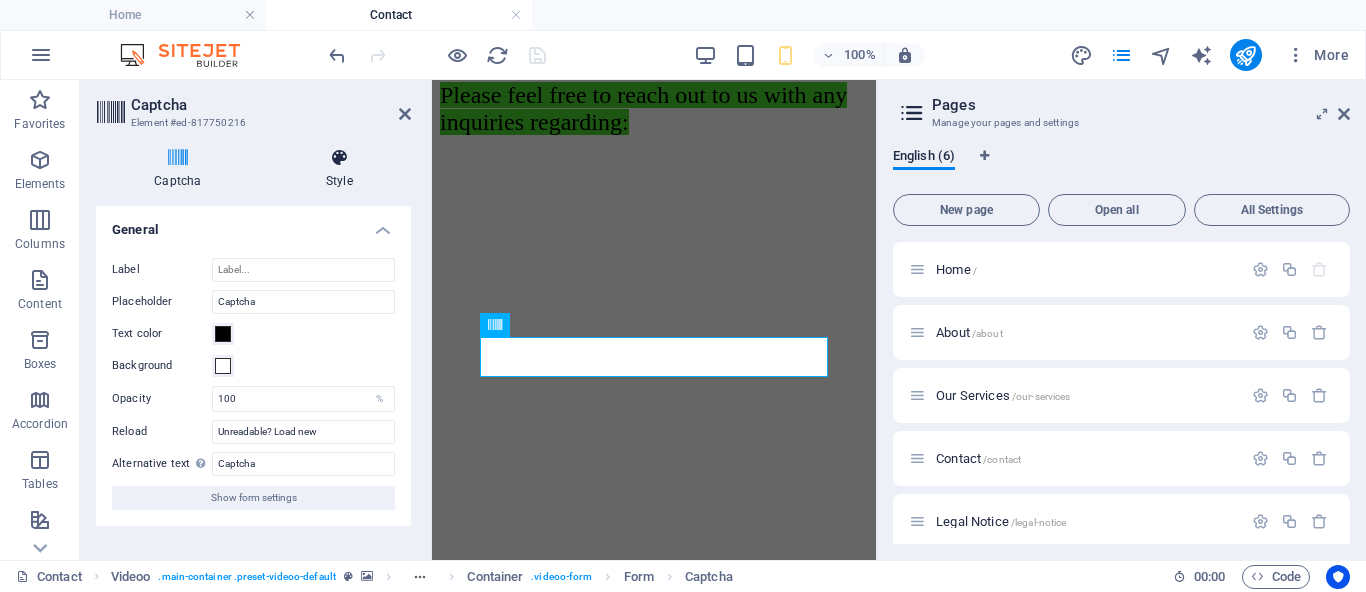 click at bounding box center (339, 158) 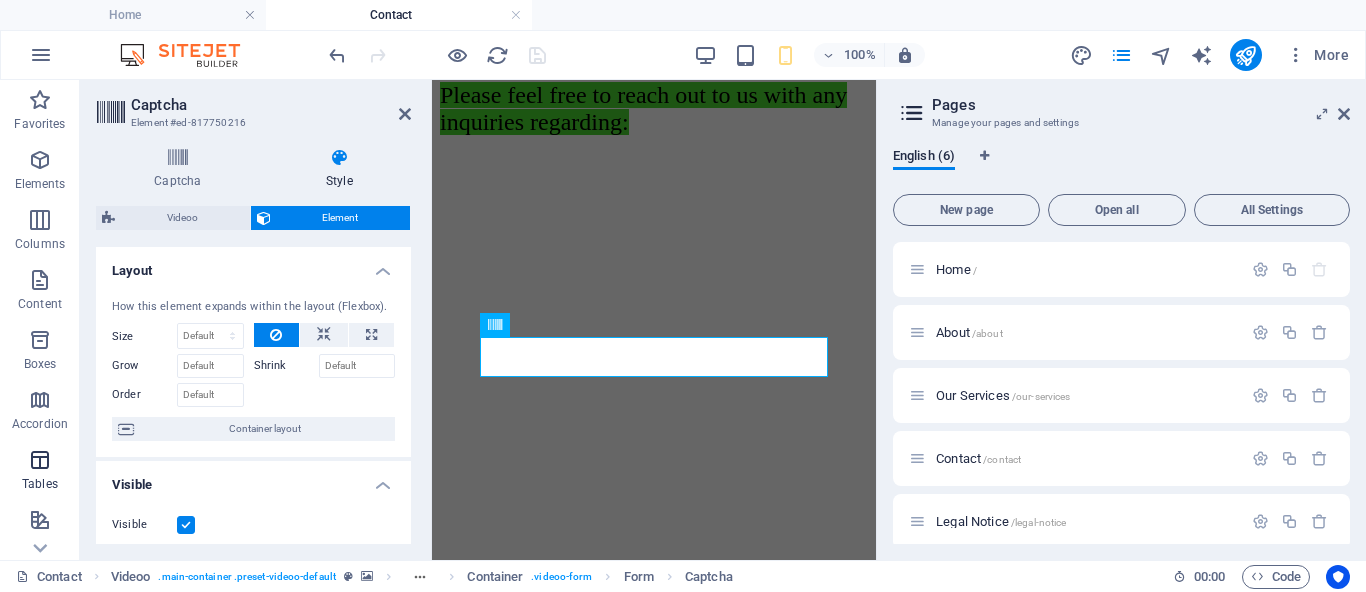 click on "Tables" at bounding box center [40, 484] 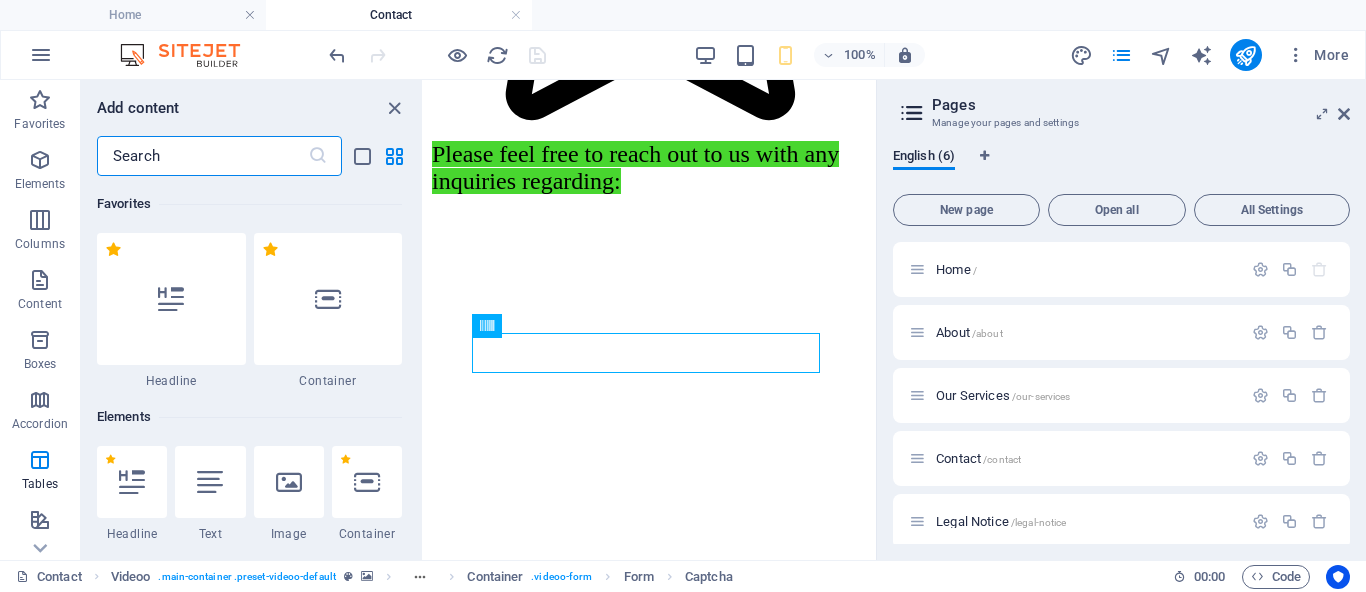 scroll, scrollTop: 4682, scrollLeft: 0, axis: vertical 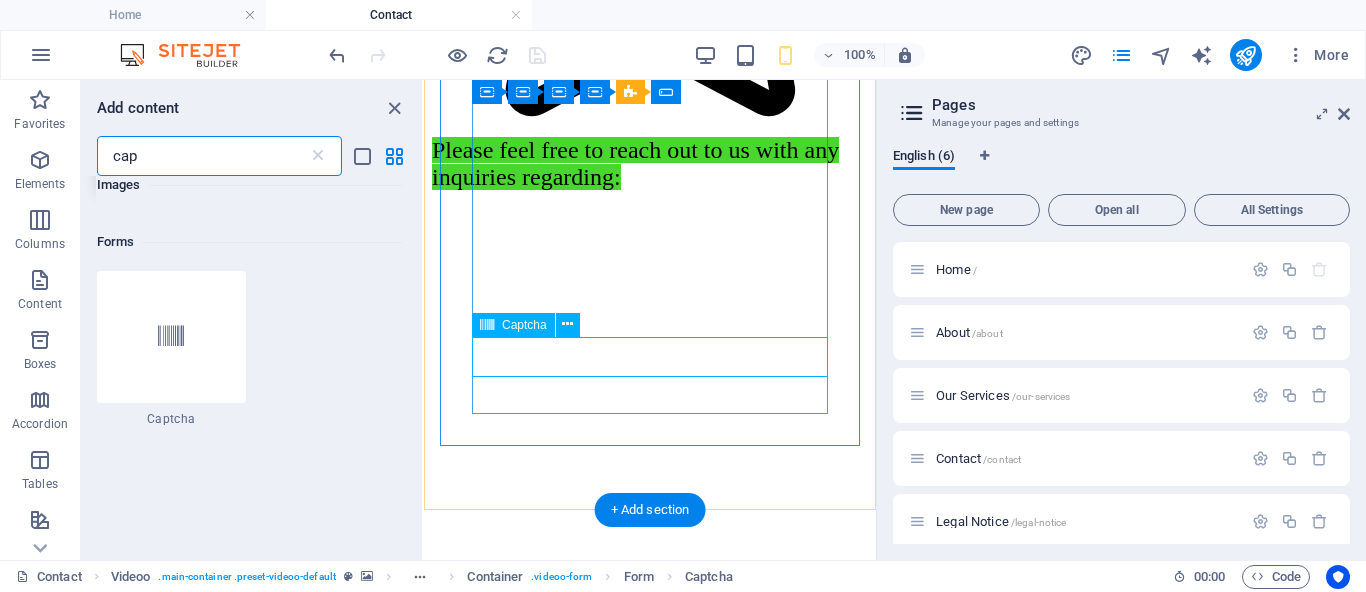 type on "cap" 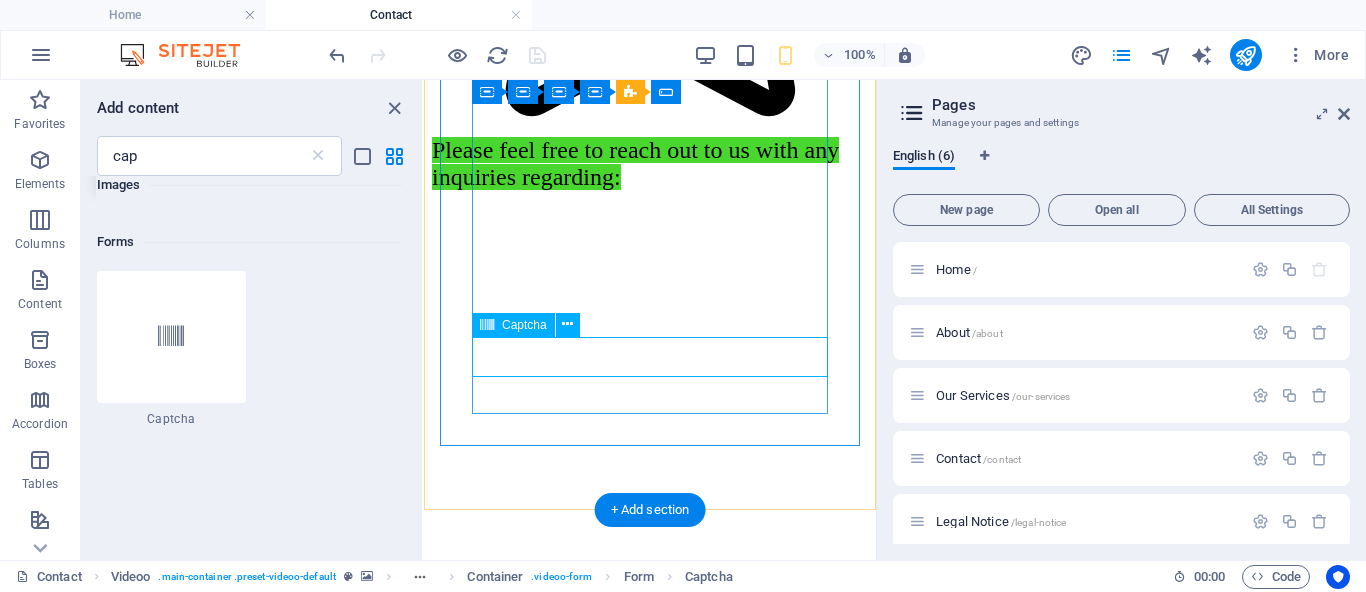 click on "Unreadable? Load new" at bounding box center (650, 6774) 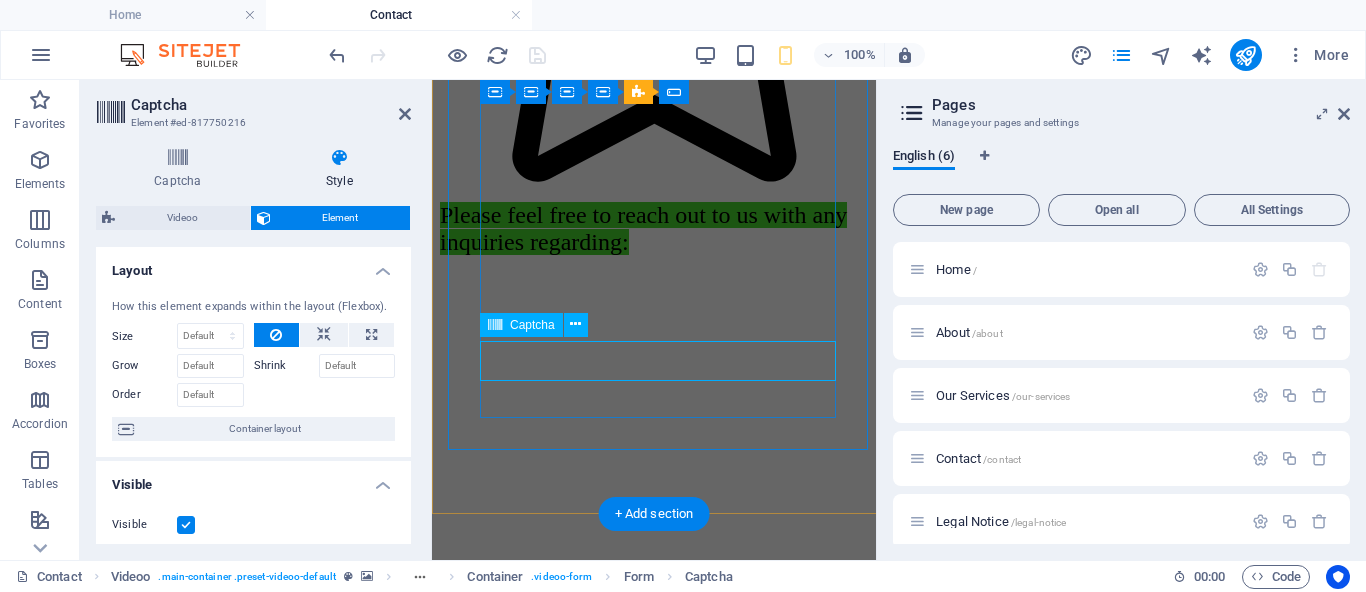 scroll, scrollTop: 4678, scrollLeft: 0, axis: vertical 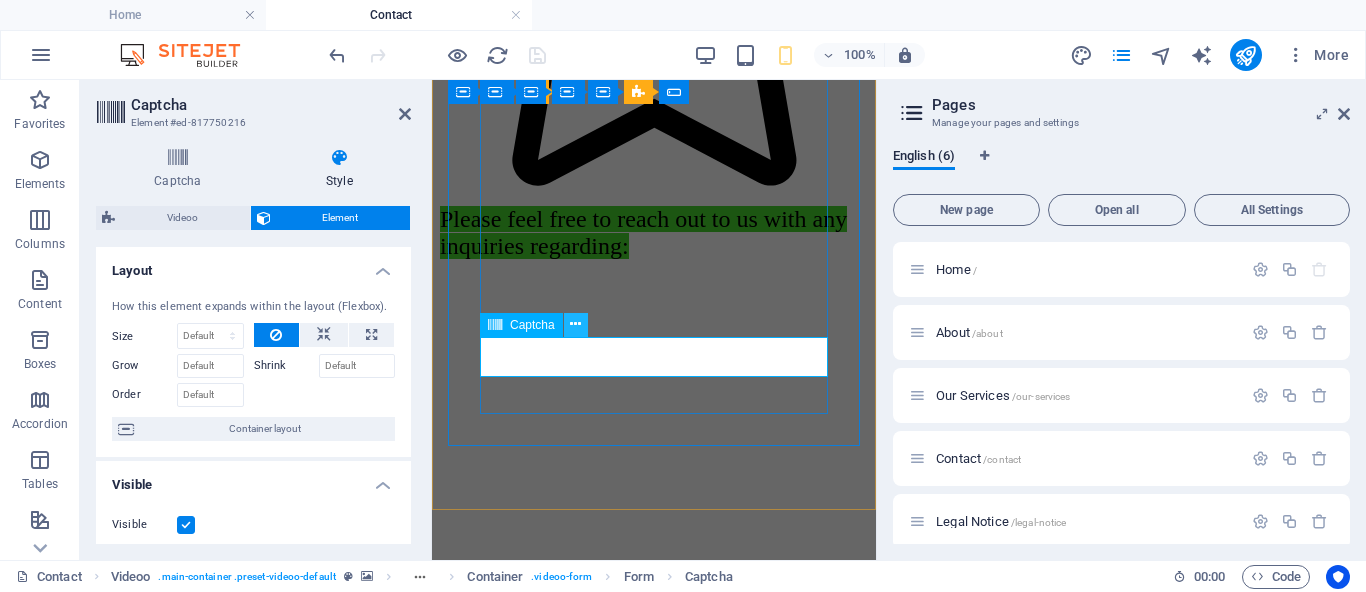 click at bounding box center [575, 324] 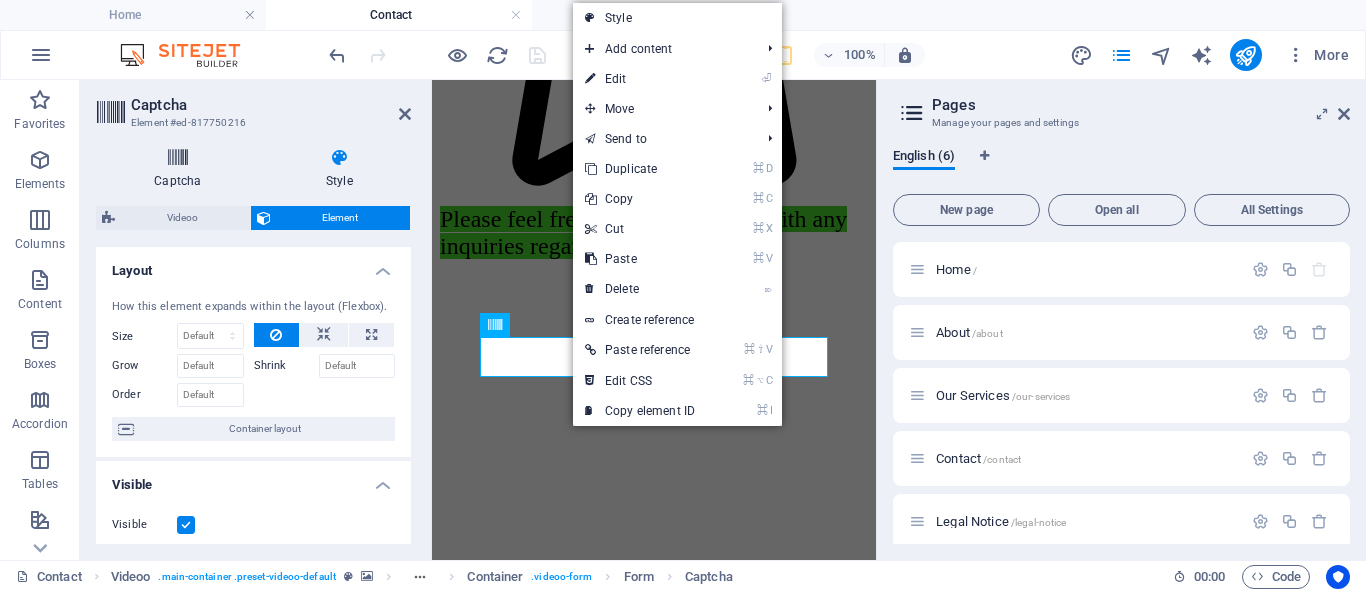 click on "Captcha" at bounding box center (182, 169) 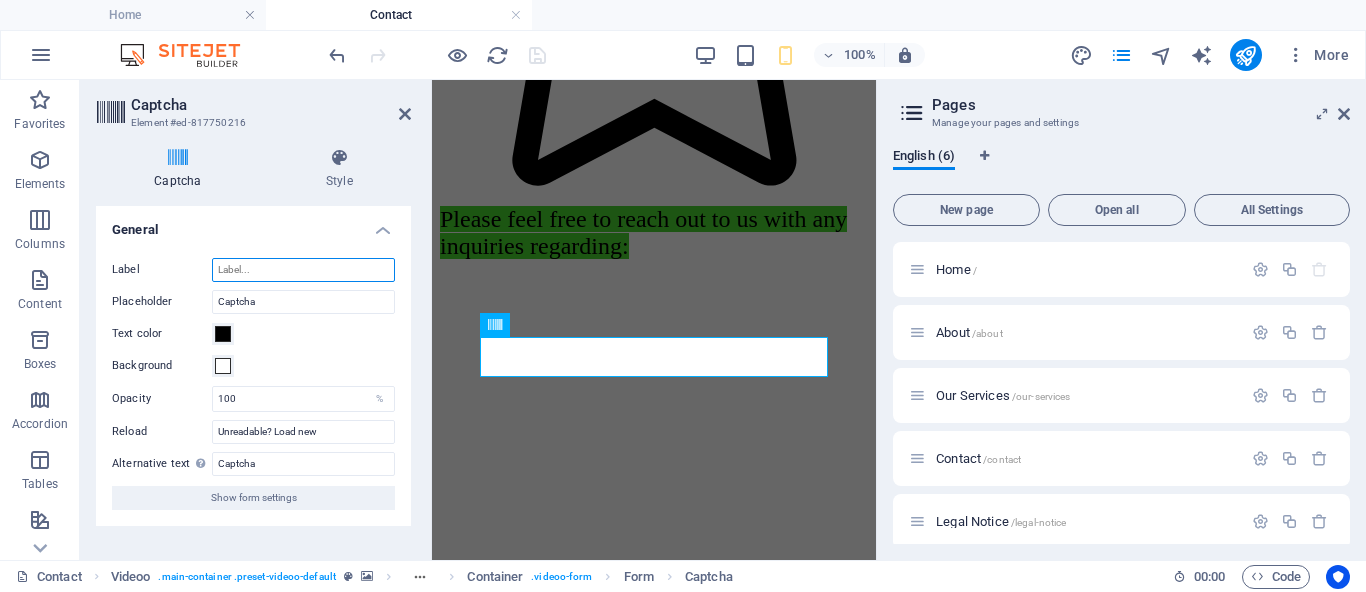 click on "Label" at bounding box center (303, 270) 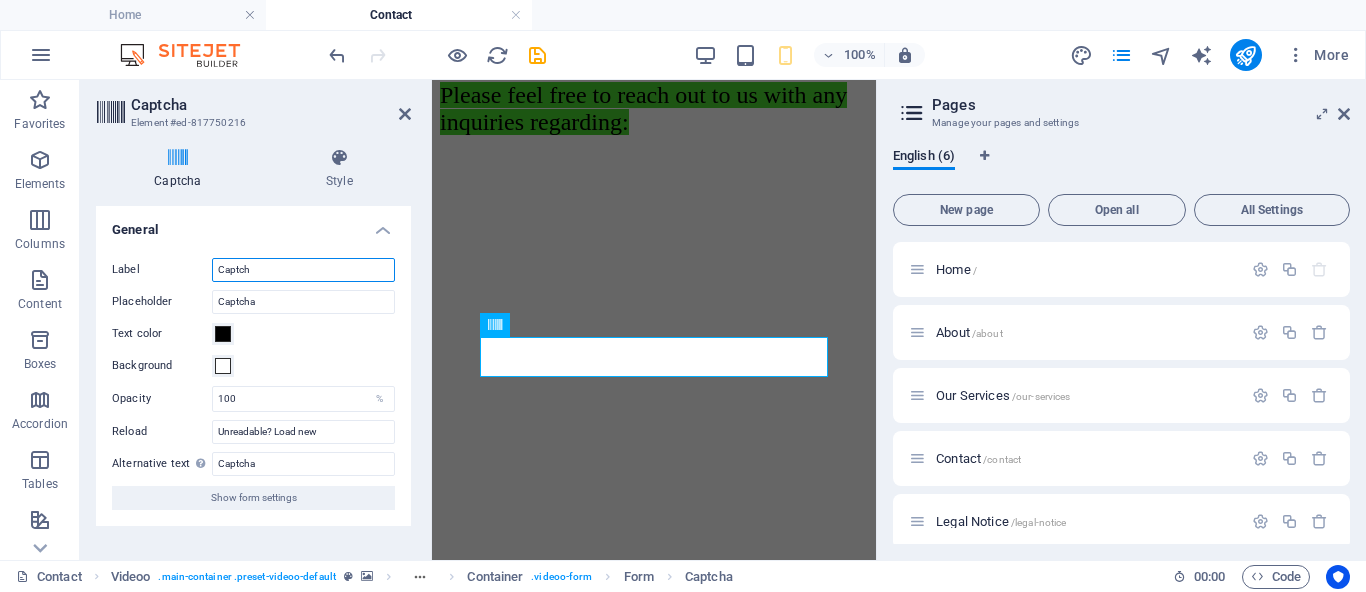 type on "Captcha" 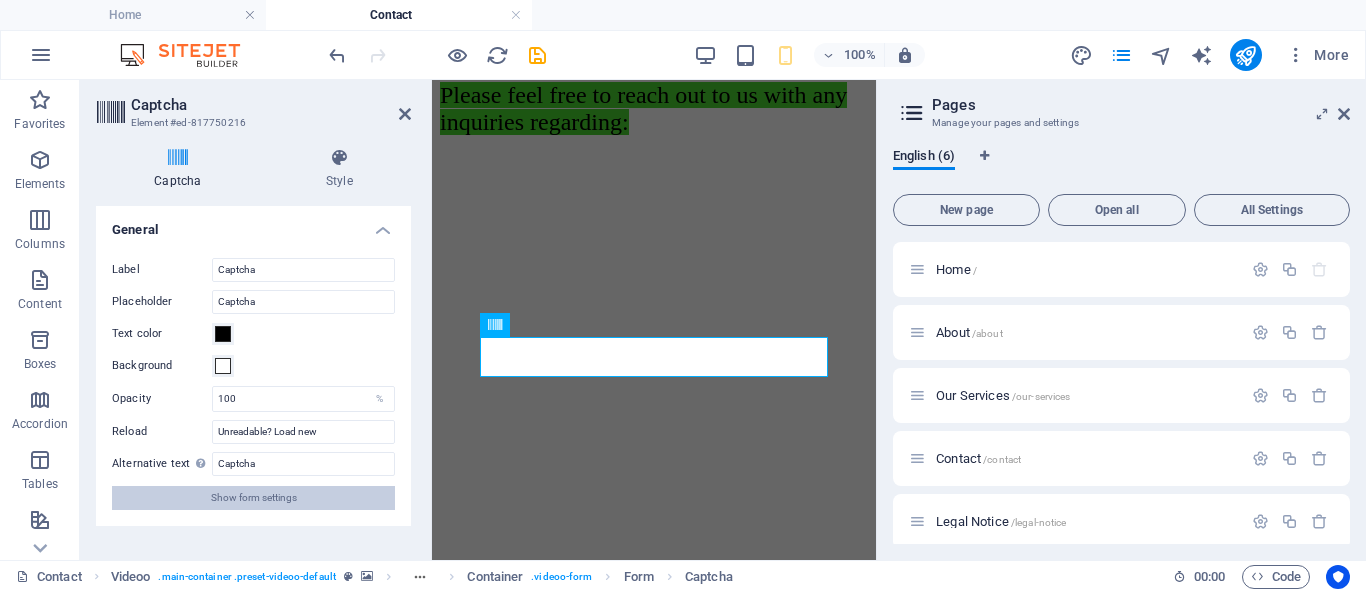 click on "Show form settings" at bounding box center [253, 498] 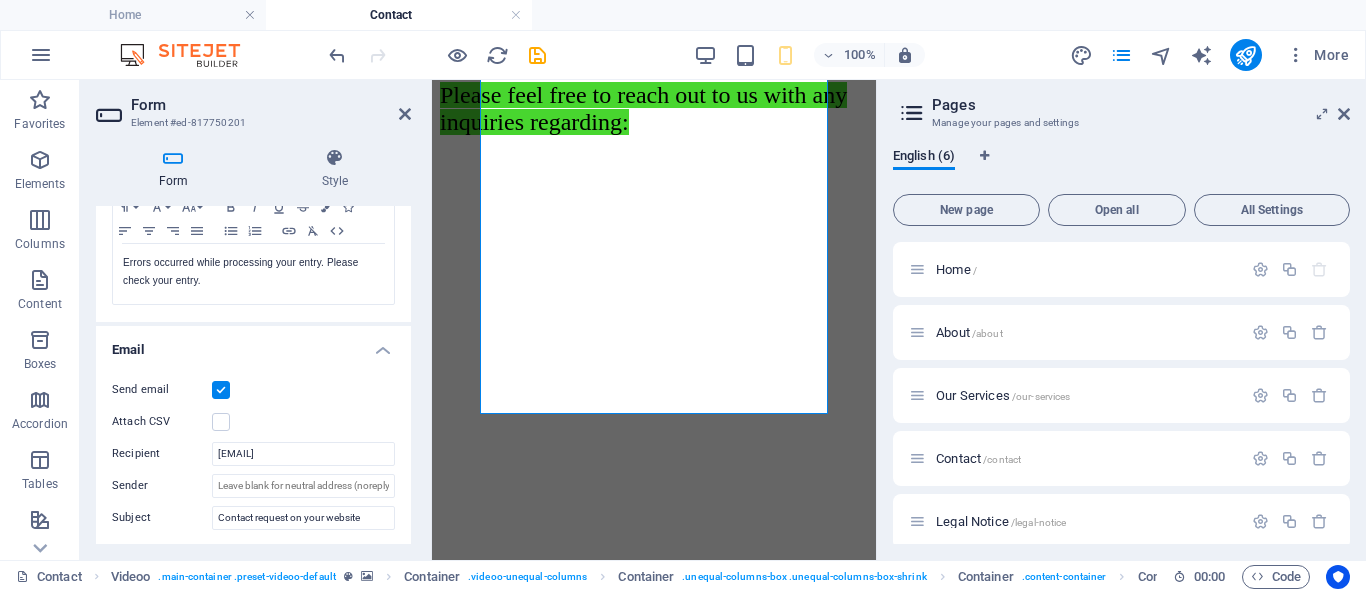scroll, scrollTop: 240, scrollLeft: 0, axis: vertical 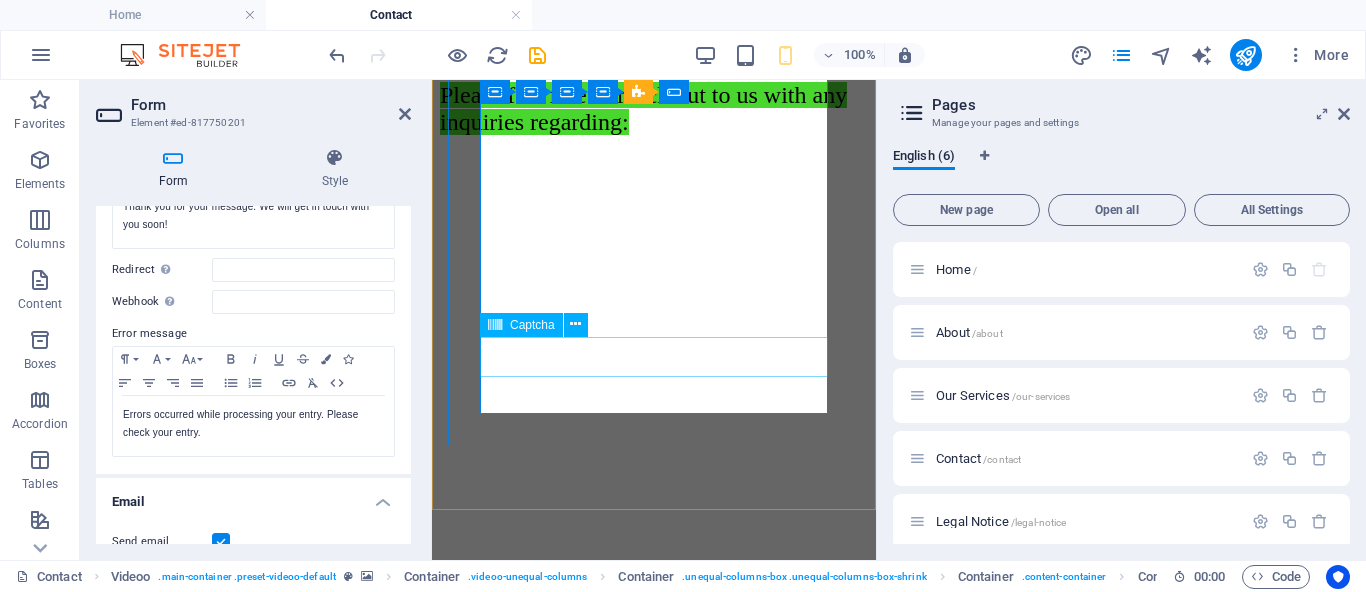 click on "Captcha Unreadable? Load new" at bounding box center [654, 6695] 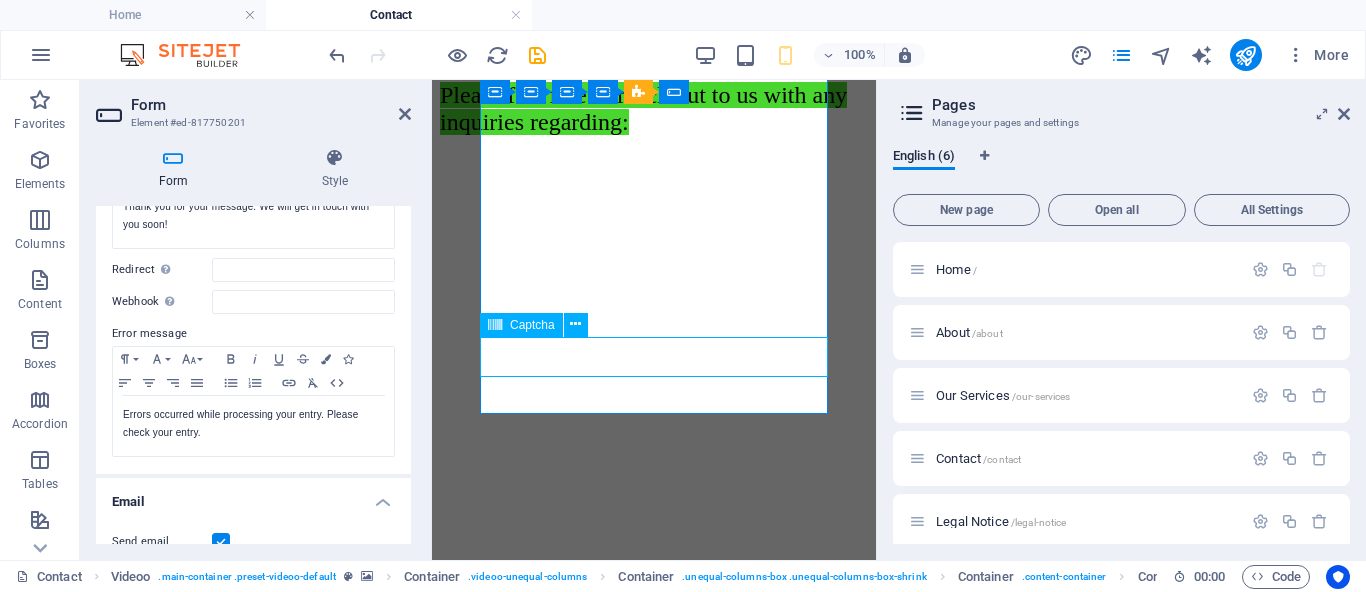 click on "Captcha Unreadable? Load new" at bounding box center [654, 6695] 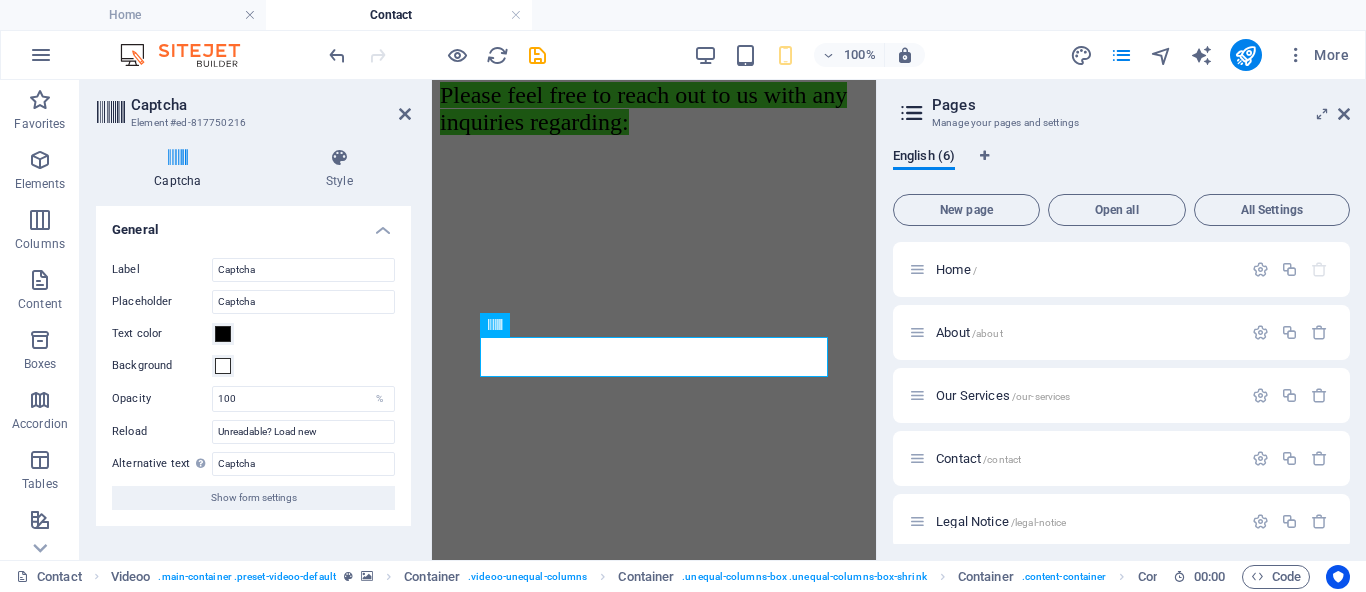 click at bounding box center [654, 5727] 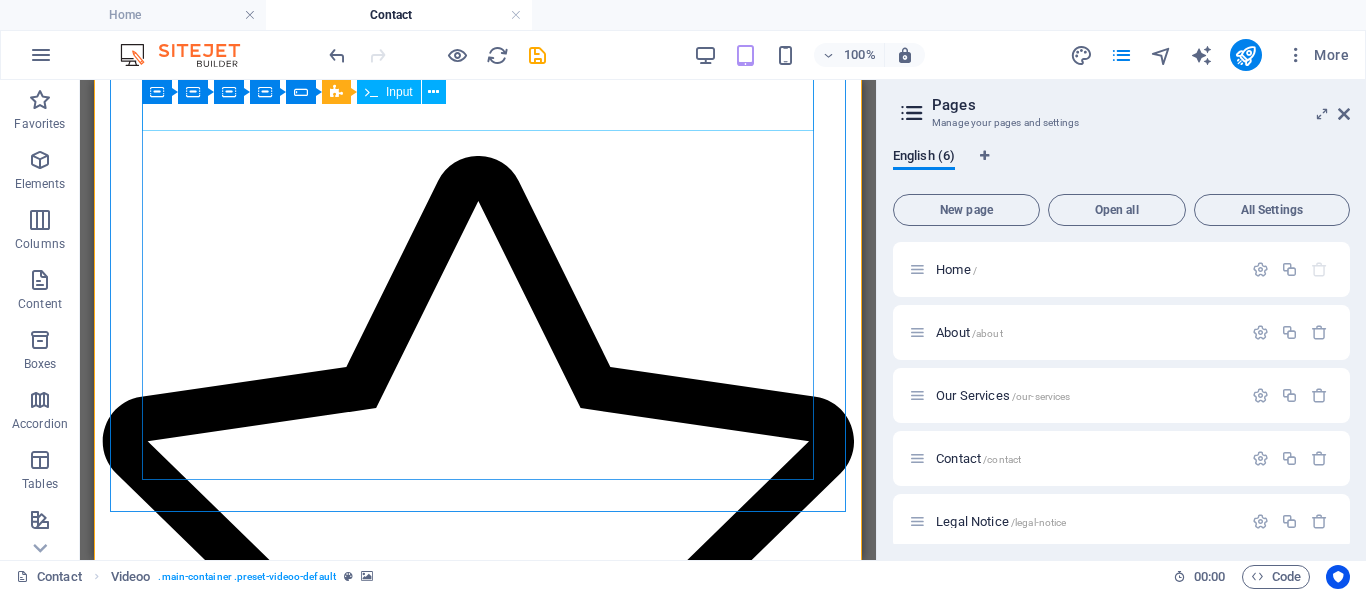 scroll, scrollTop: 2894, scrollLeft: 0, axis: vertical 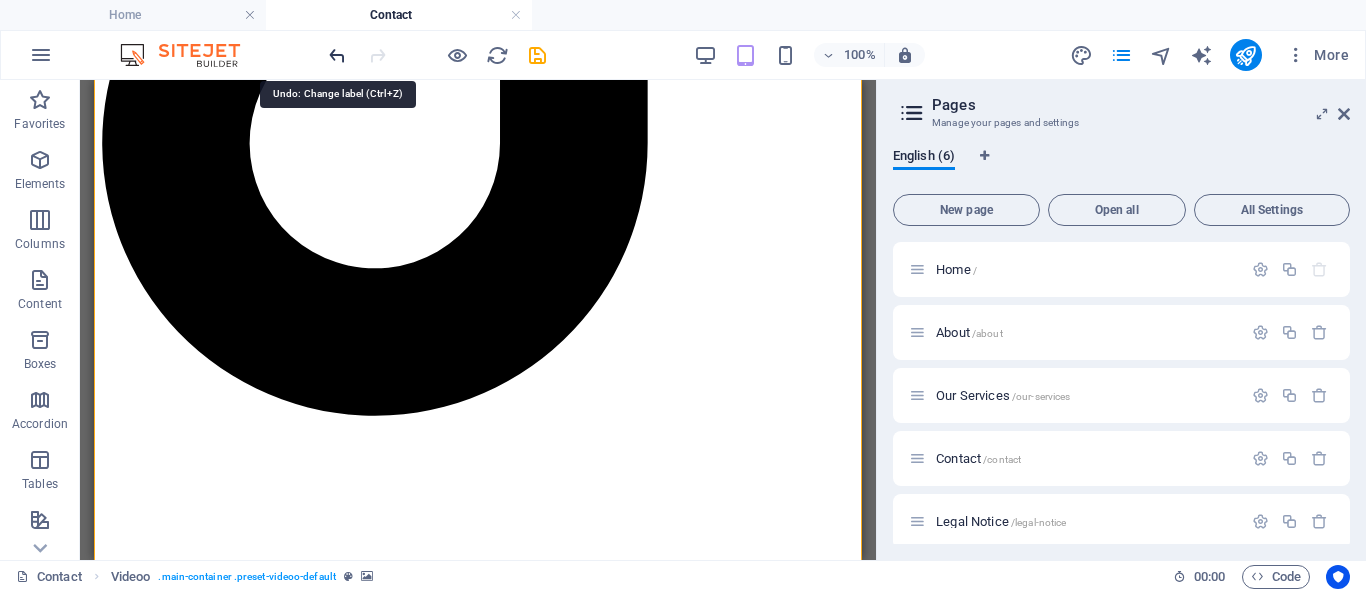 click at bounding box center (337, 55) 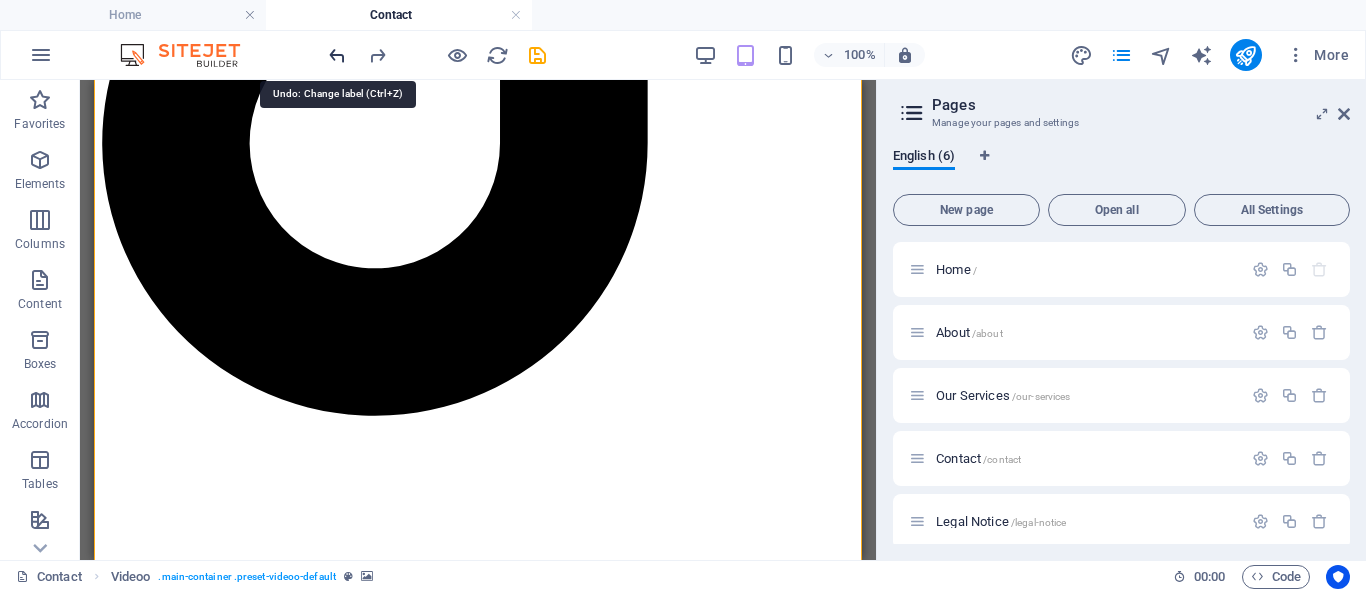 click at bounding box center [337, 55] 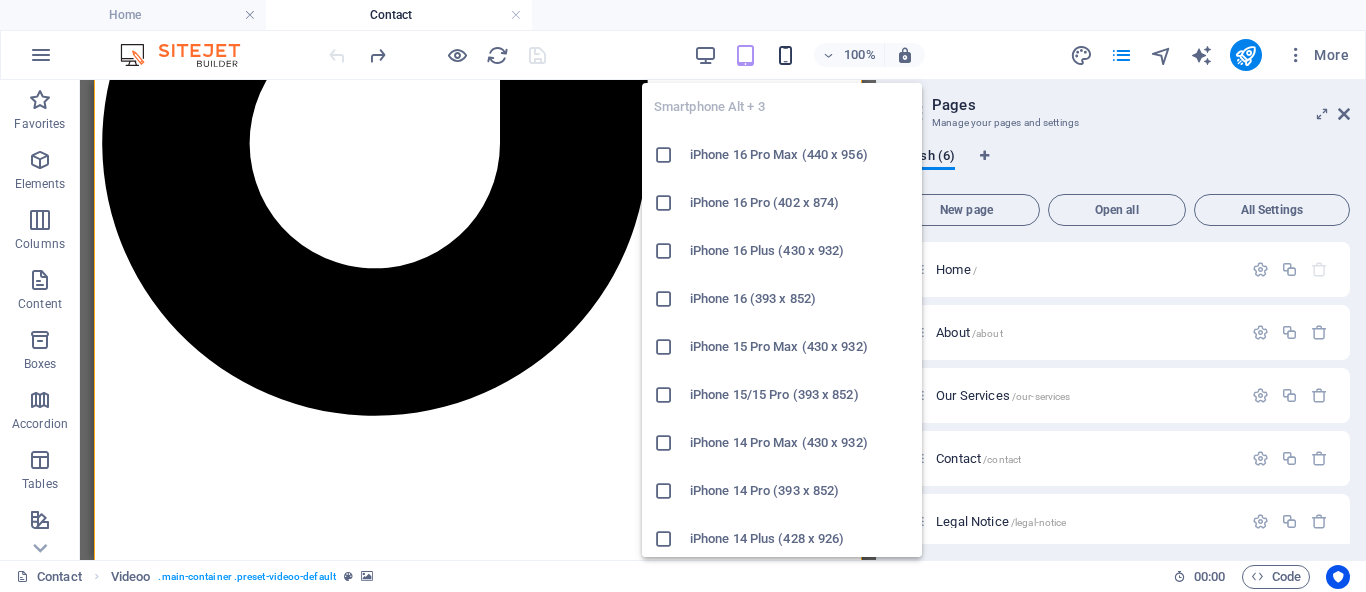 click at bounding box center (785, 55) 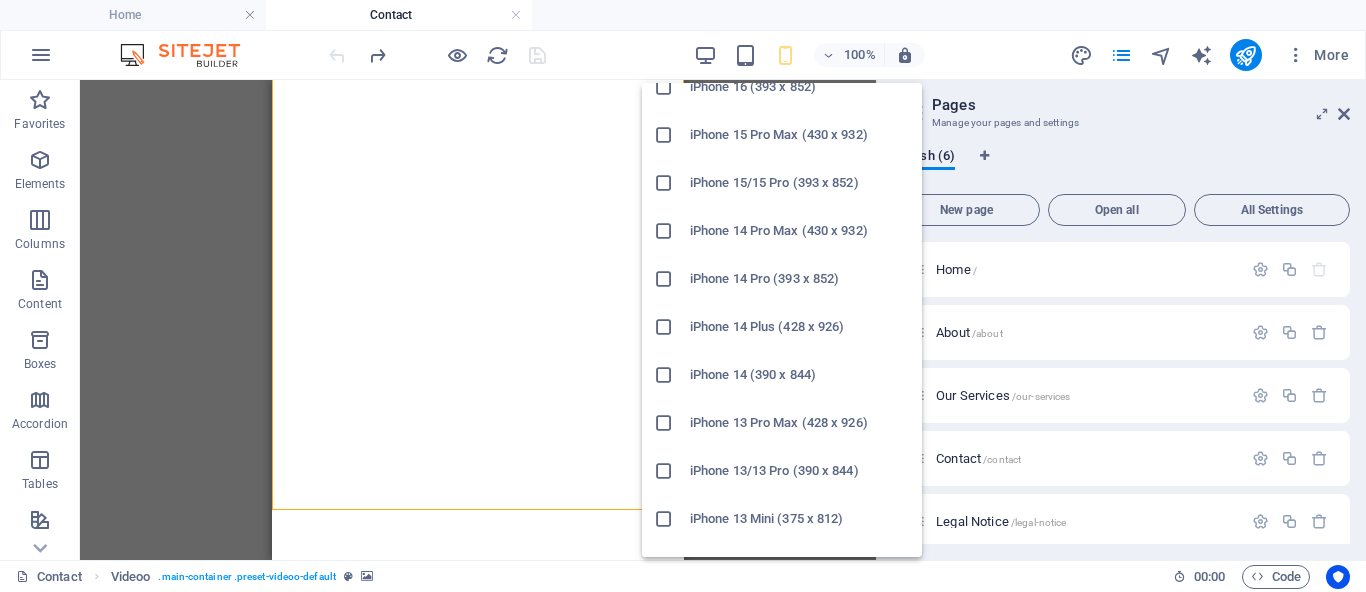 scroll, scrollTop: 233, scrollLeft: 0, axis: vertical 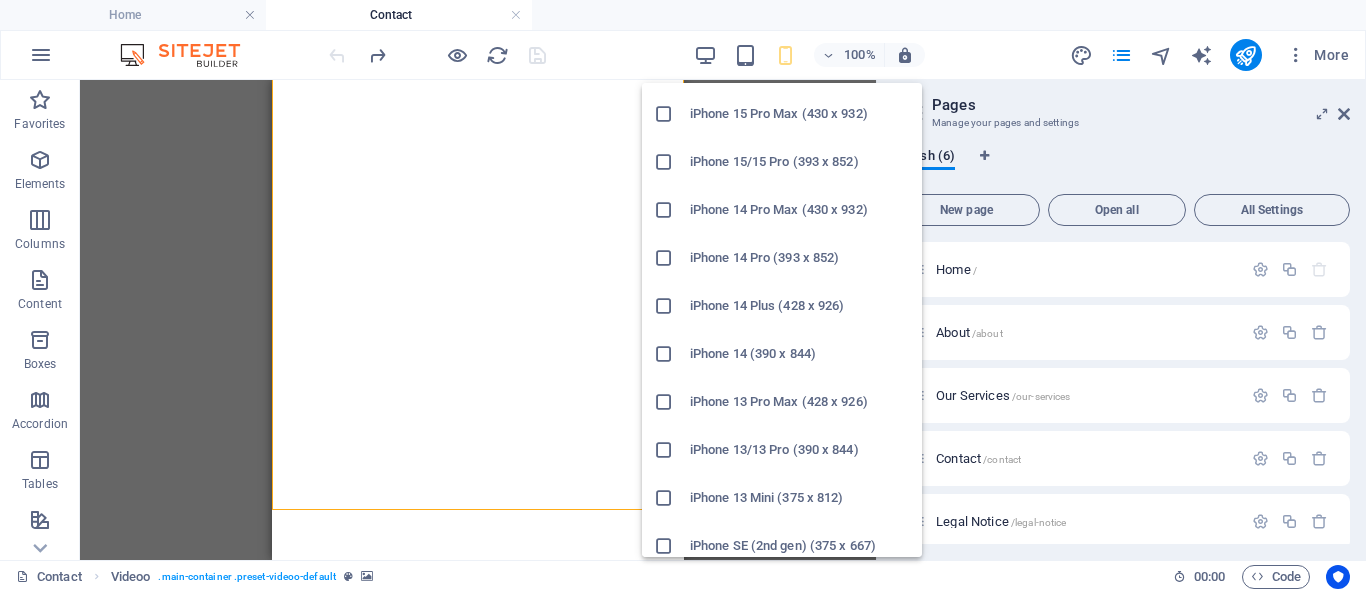 click on "iPhone 13 Pro Max (428 x 926)" at bounding box center [800, 402] 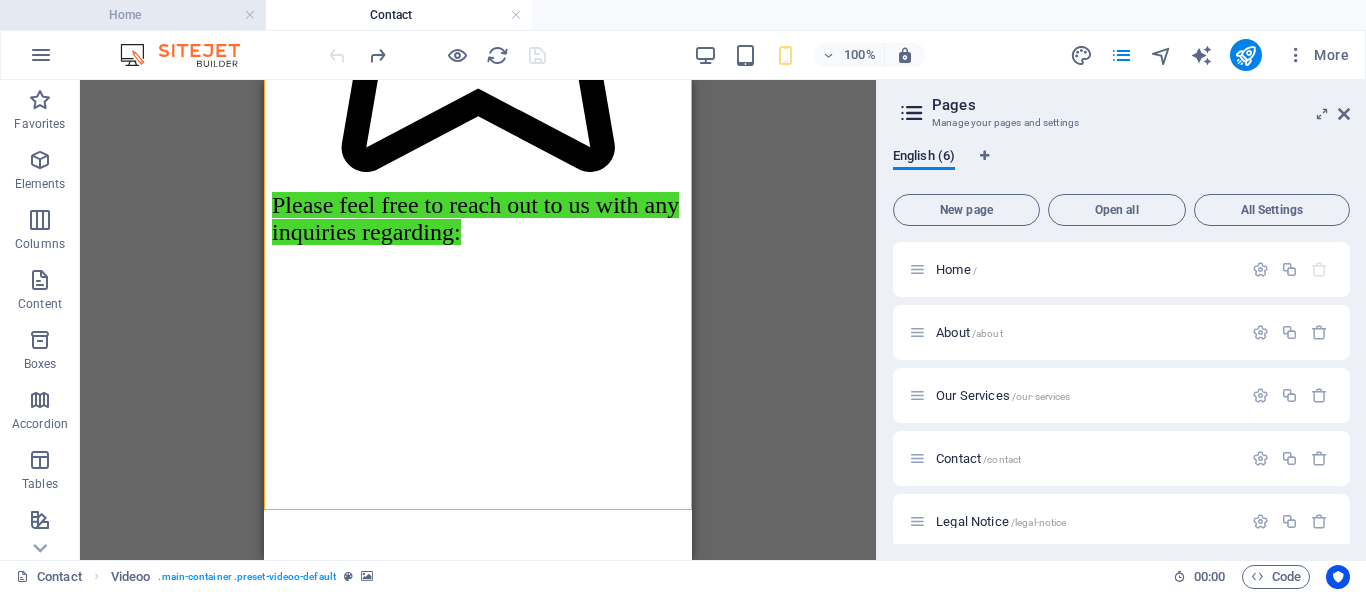 click on "Home" at bounding box center [133, 15] 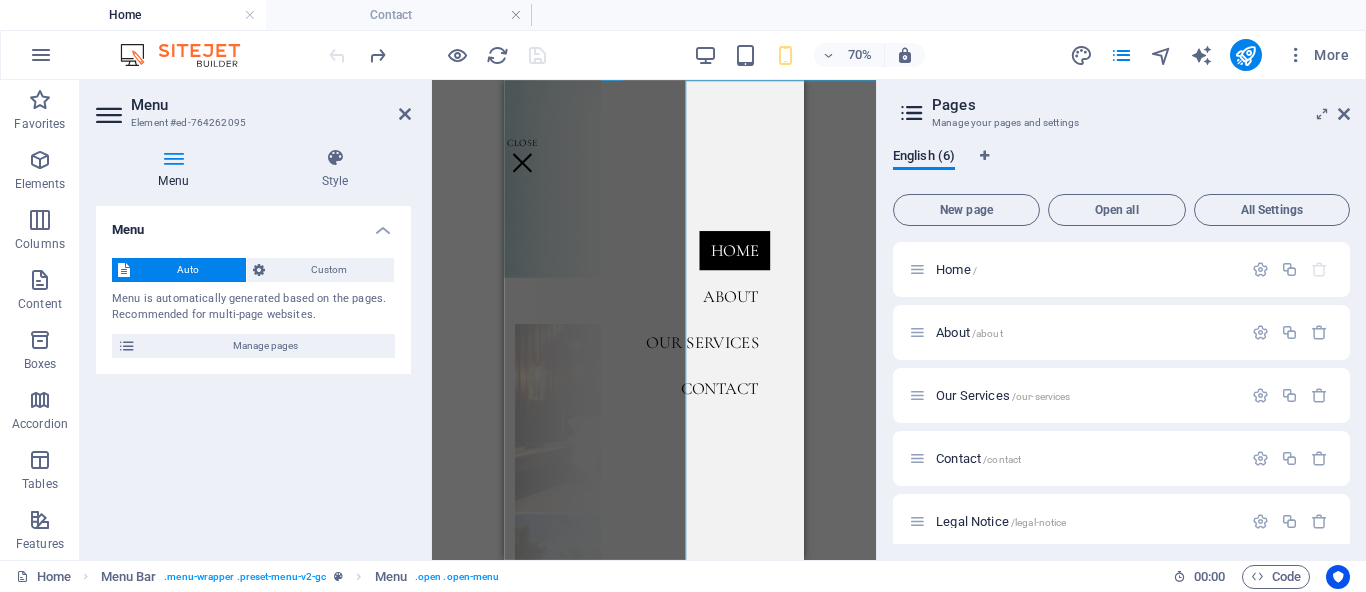 scroll, scrollTop: 956, scrollLeft: 0, axis: vertical 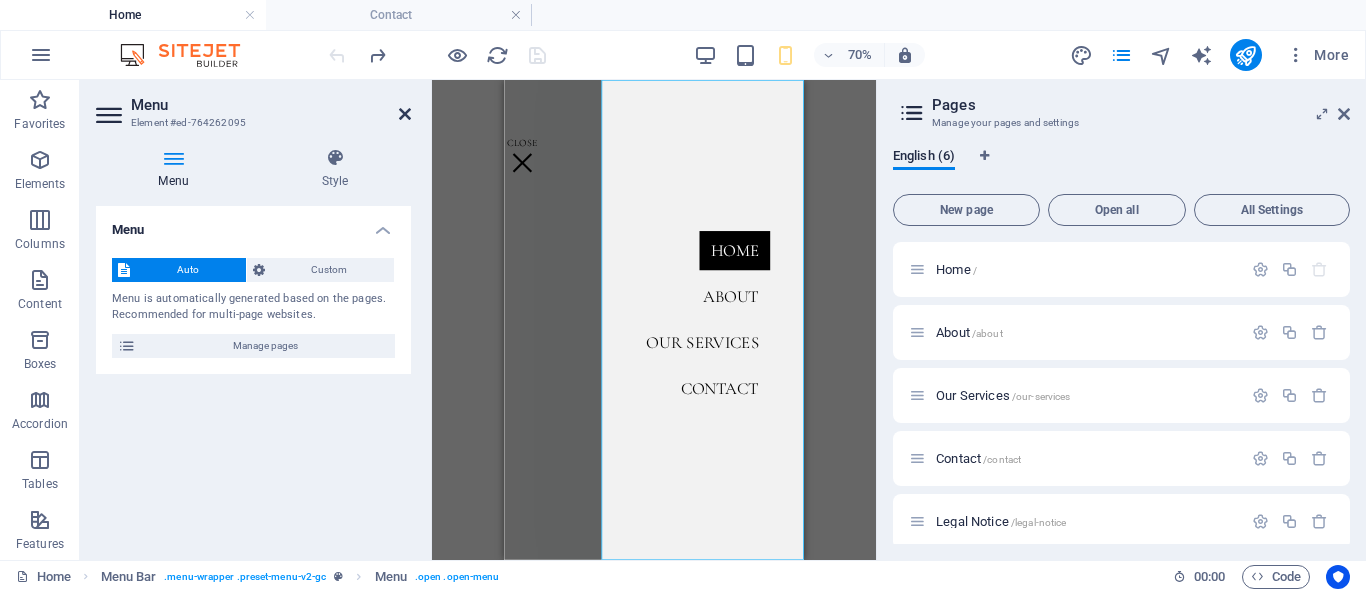 click at bounding box center (405, 114) 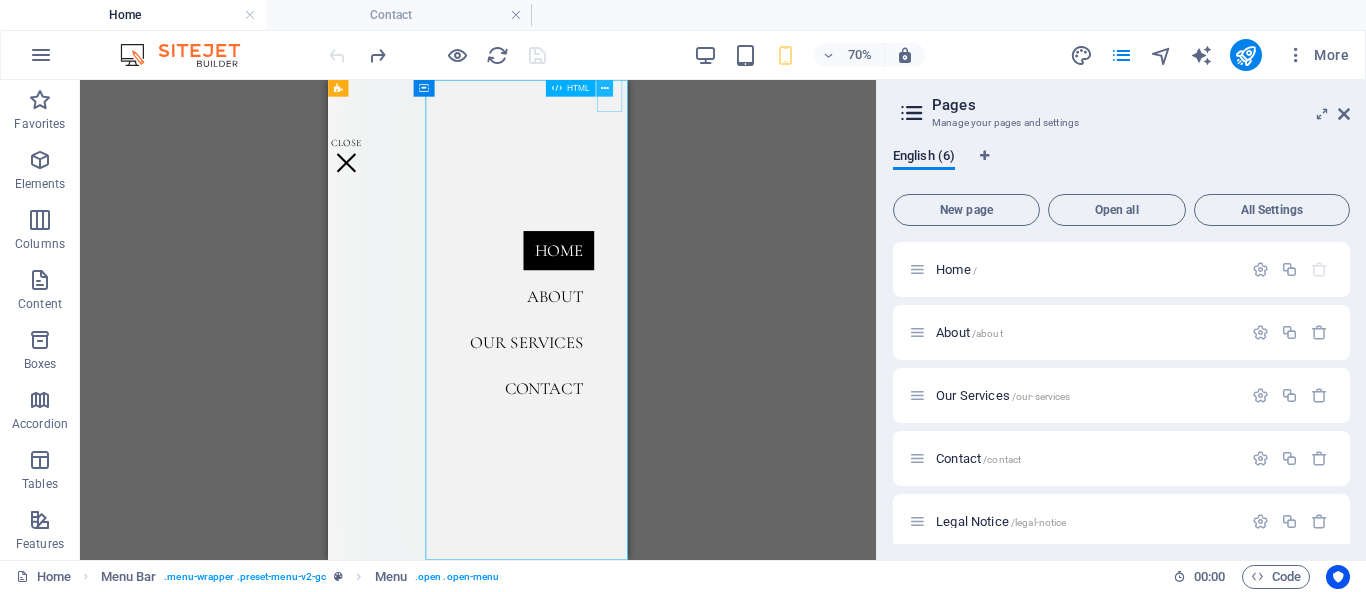click at bounding box center [605, 88] 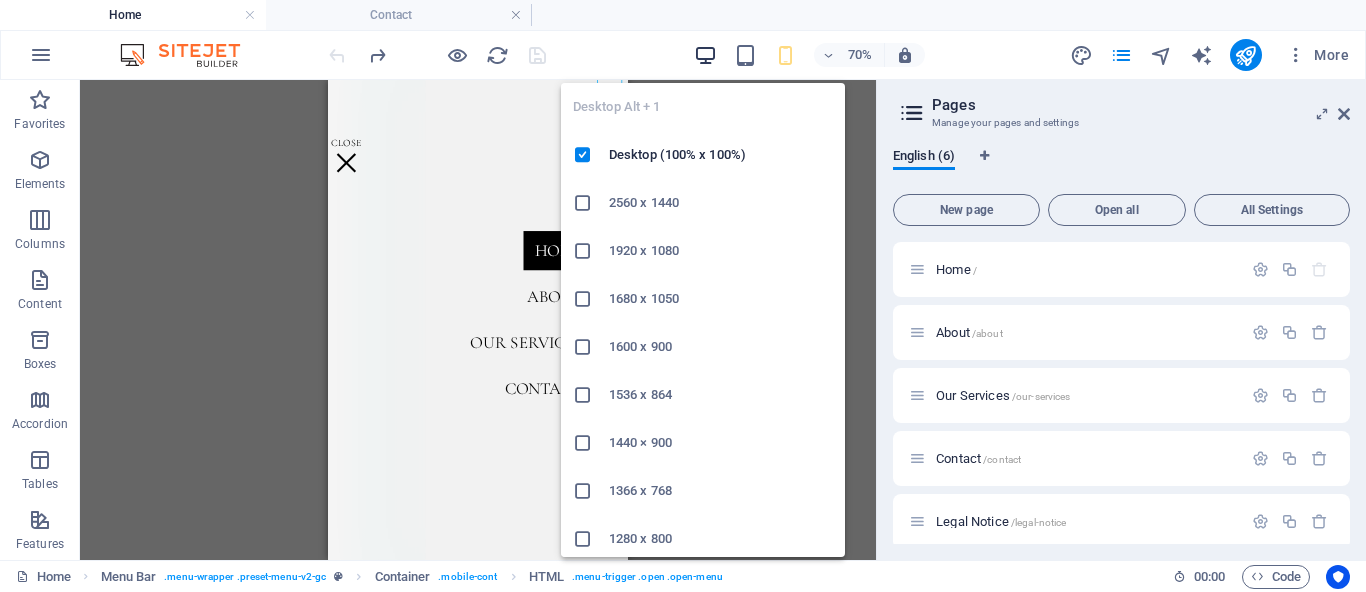 click at bounding box center (705, 55) 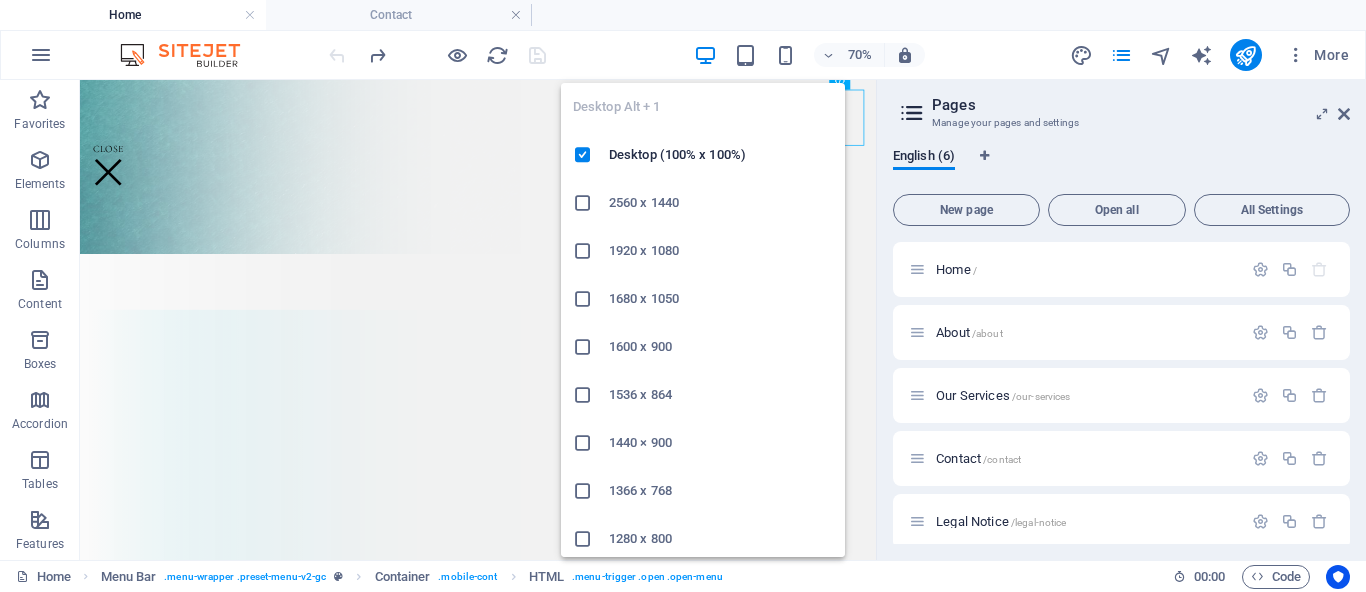 scroll, scrollTop: 1329, scrollLeft: 0, axis: vertical 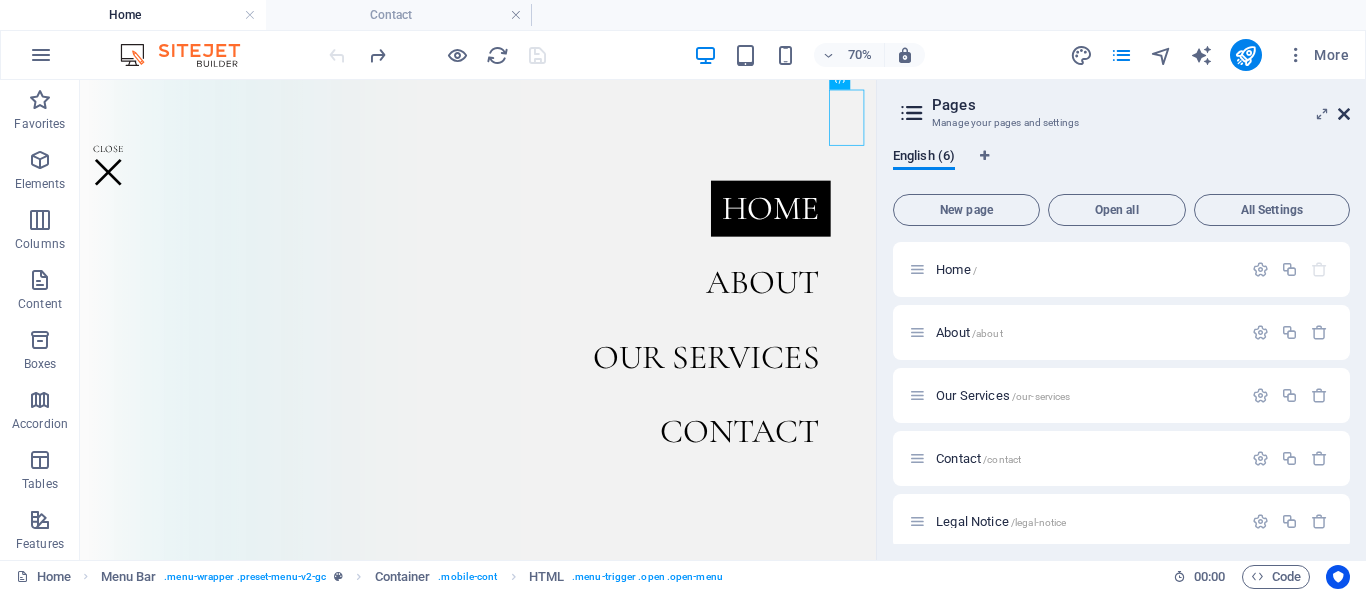 click at bounding box center [1344, 114] 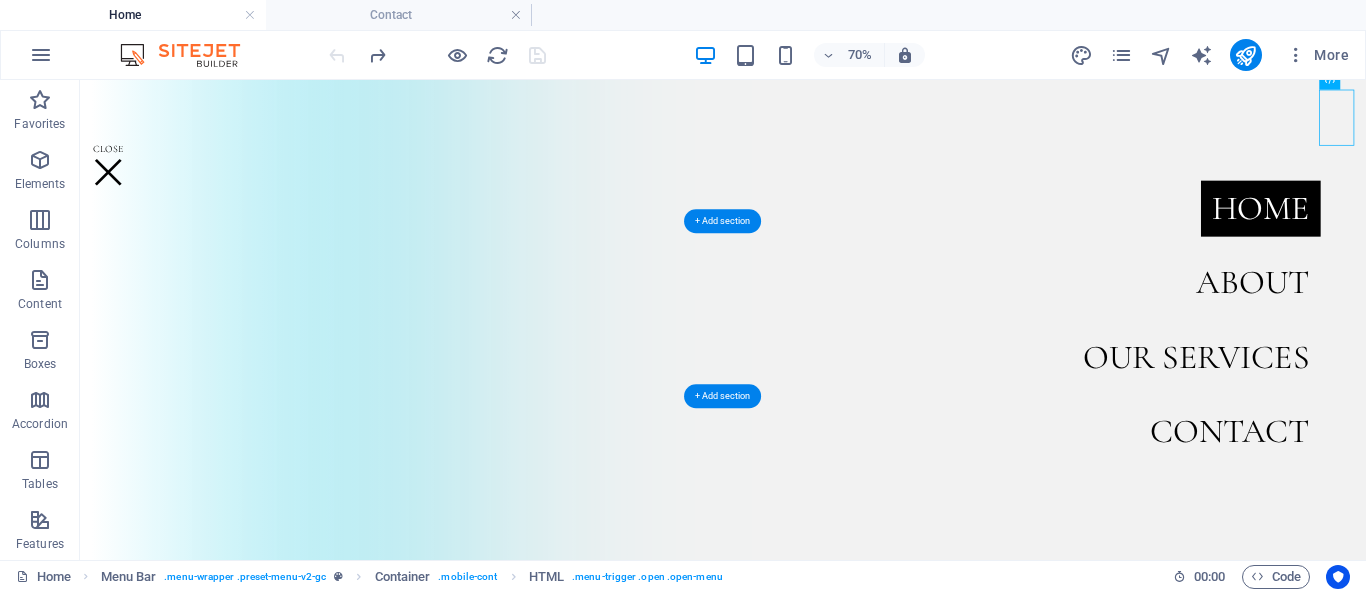 click at bounding box center [998, 12333] 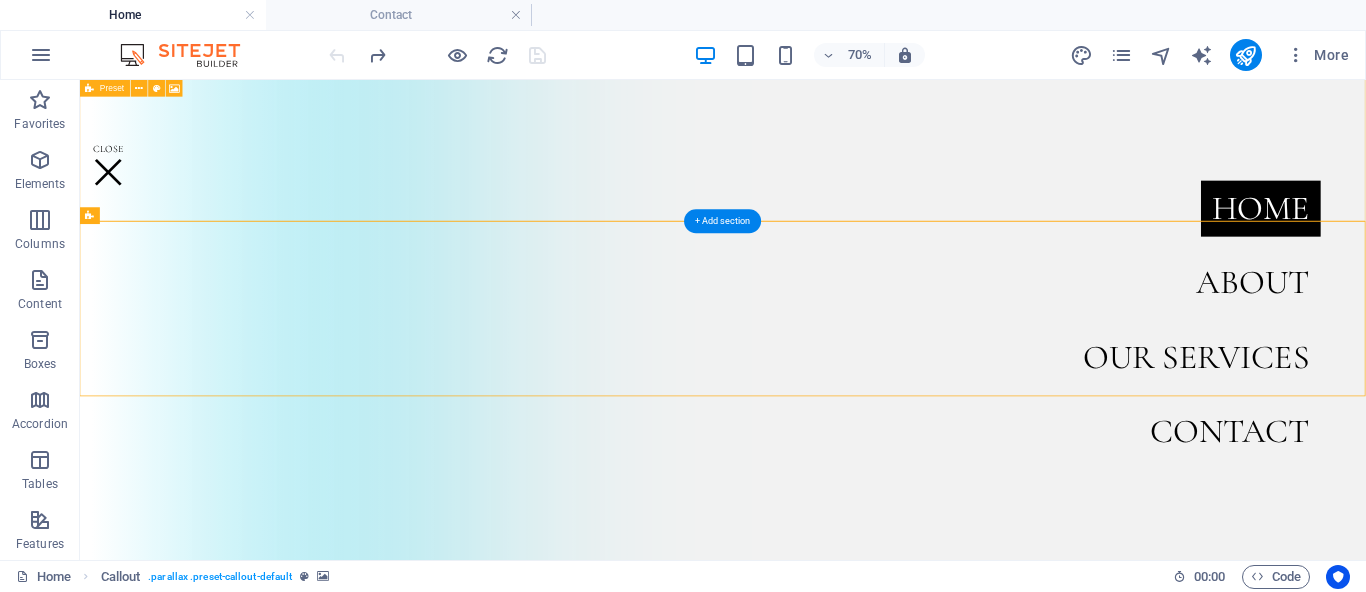 click on "[COMPANY] Recruiting and Hospitality Services. [COMPANY] is an emerging recruiting agency in [COUNTRY] which seeks to assist cruise ship find right employees that suits their requirements. We are able to search high skilled, quality and suitable people for the specific job. Having acquired much experience in the cruise industry and Hospitality business at large our team is ready to assist you and create a long-lasting relationship." at bounding box center [998, 5480] 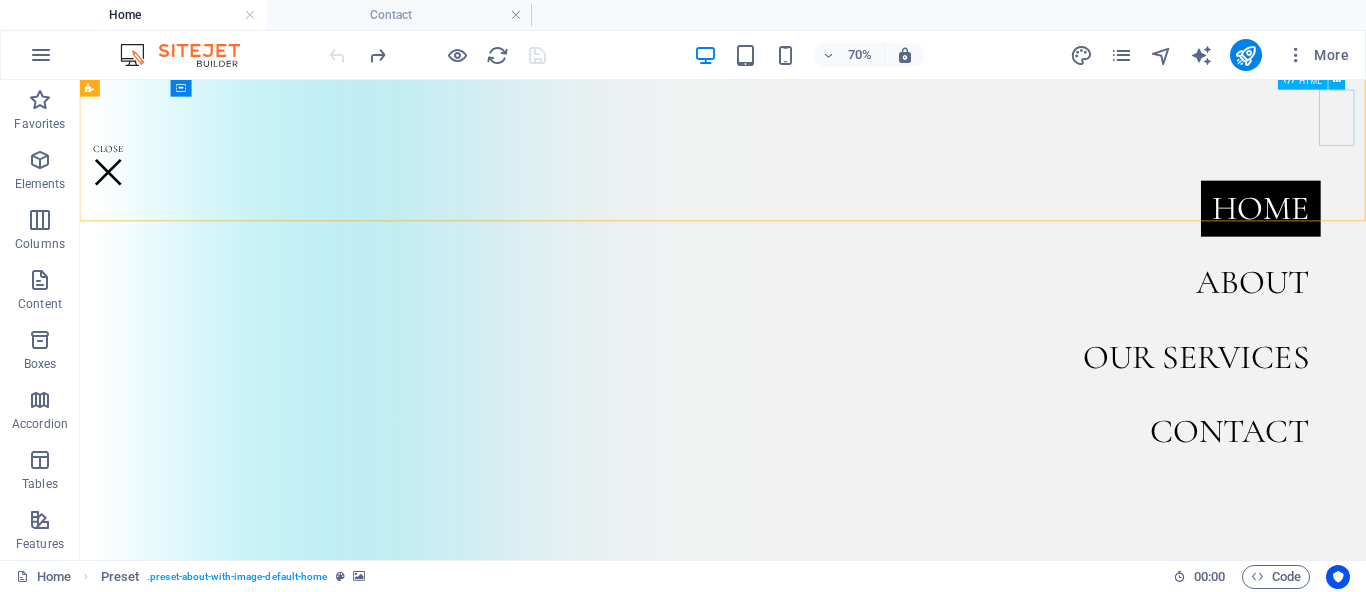 click at bounding box center (121, 212) 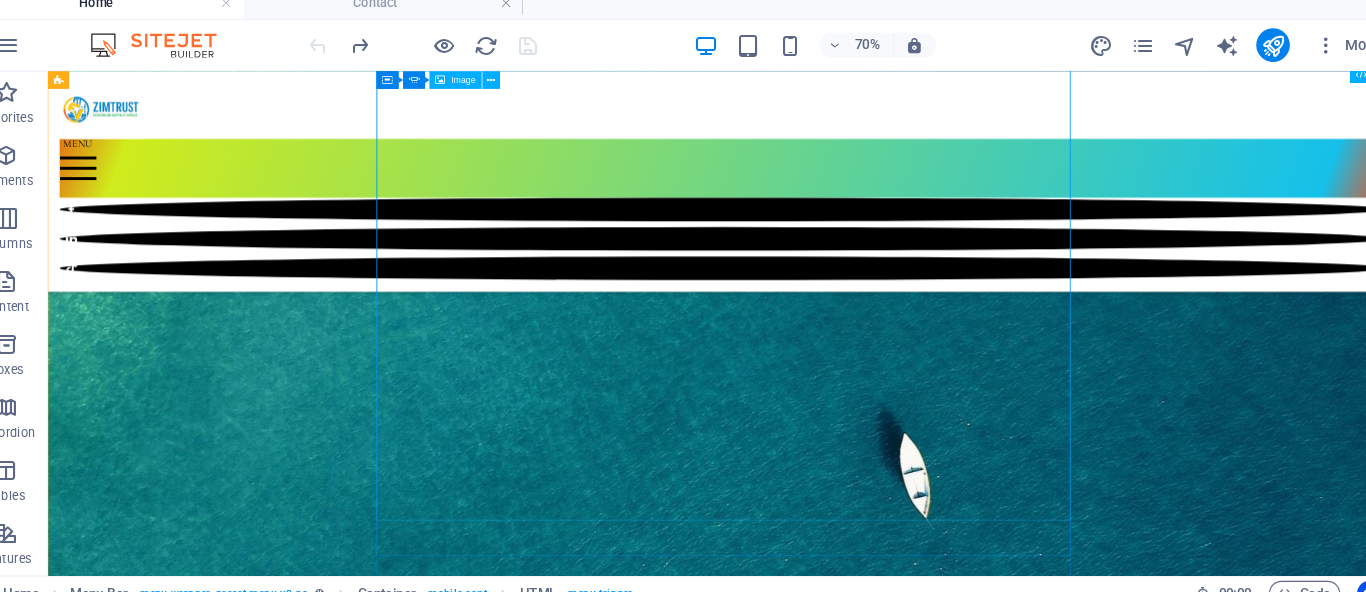 scroll, scrollTop: 509, scrollLeft: 0, axis: vertical 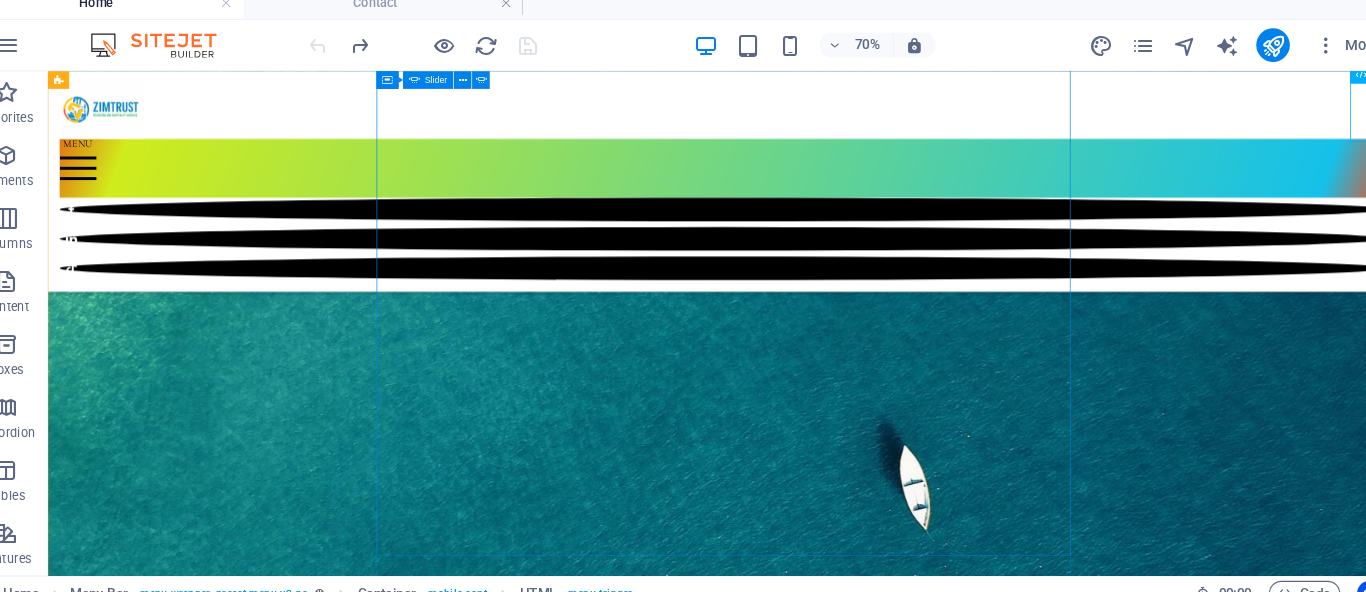 click at bounding box center [64, 12758] 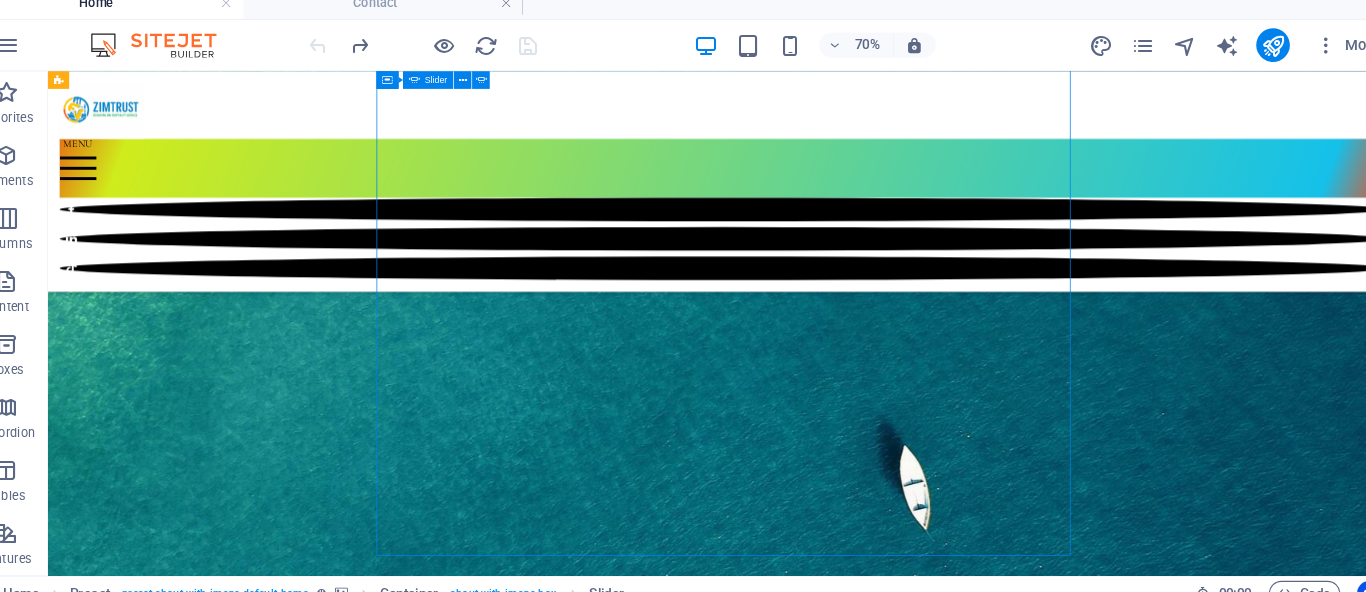 click at bounding box center (64, 12758) 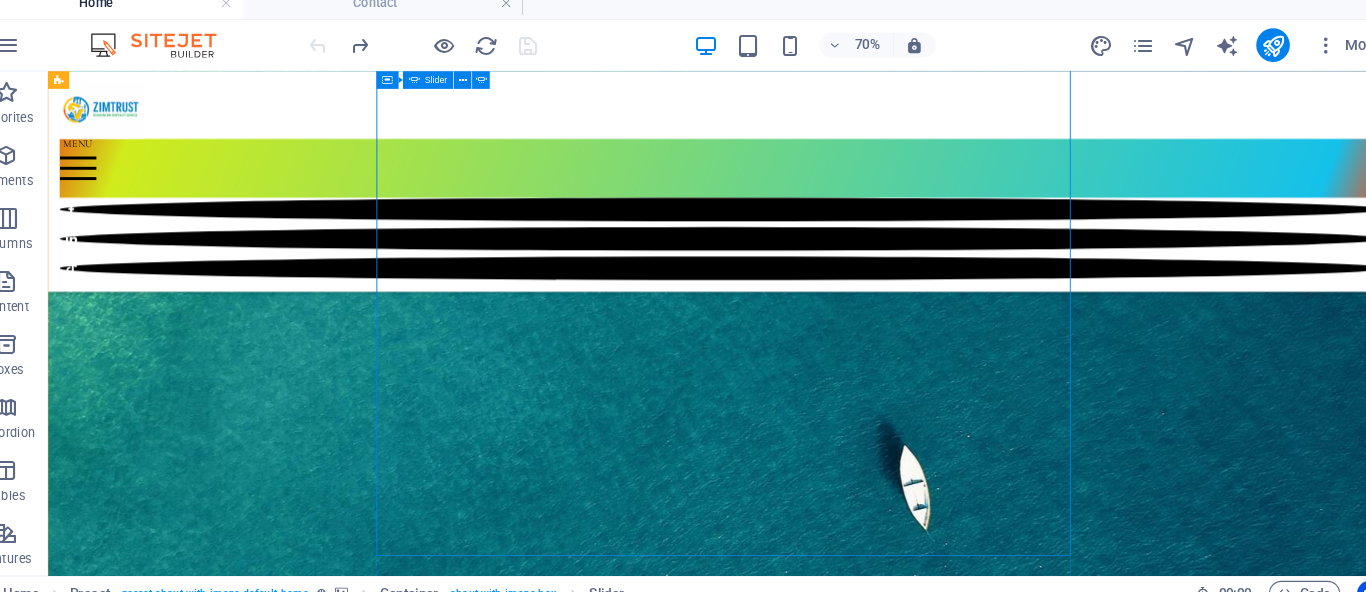 click at bounding box center (64, 1195) 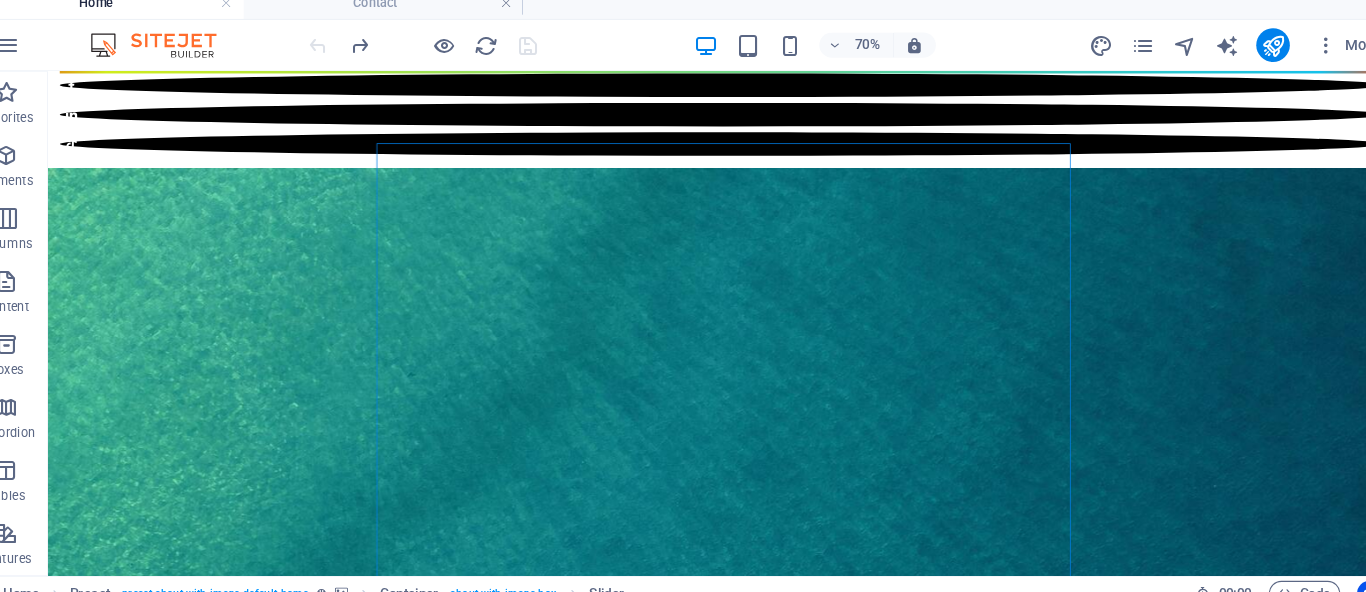 scroll, scrollTop: 81, scrollLeft: 0, axis: vertical 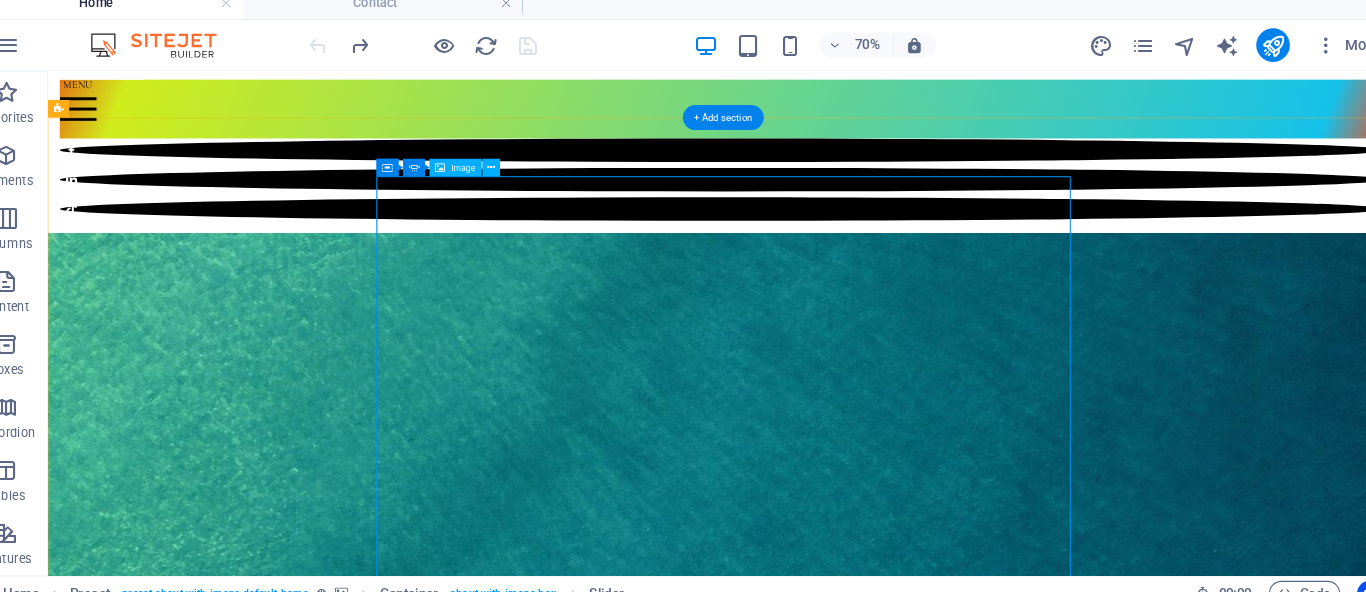 click at bounding box center [-8904, 10930] 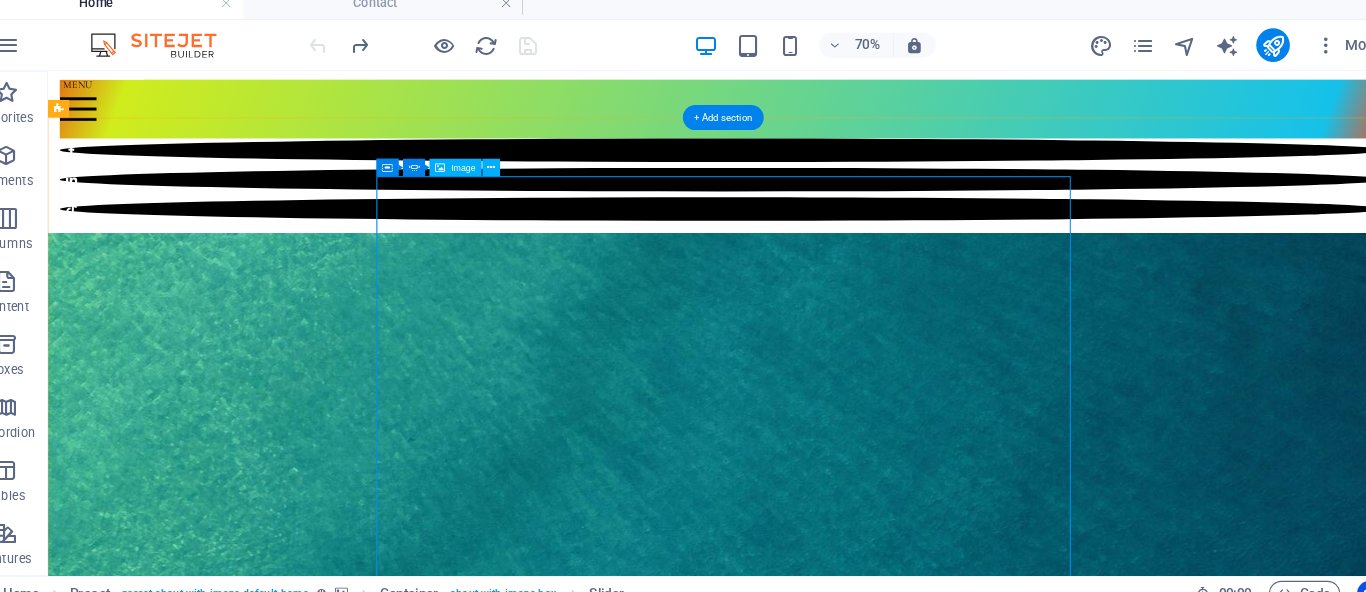 click at bounding box center [-8904, 10930] 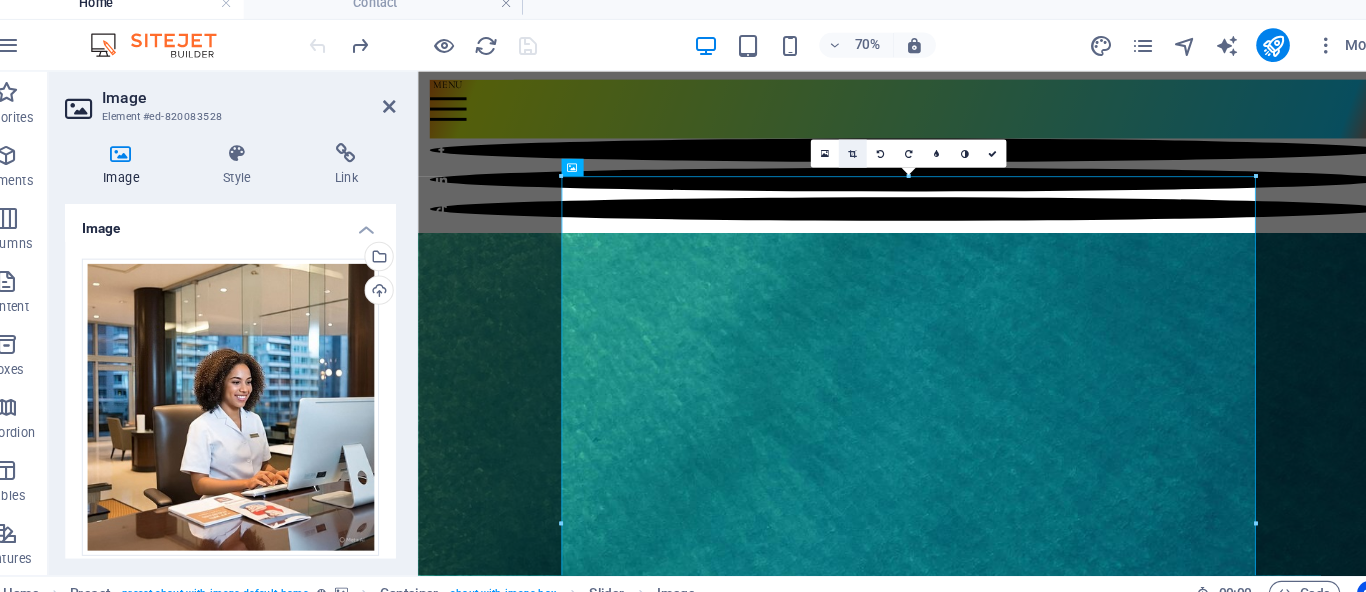 click at bounding box center [846, 158] 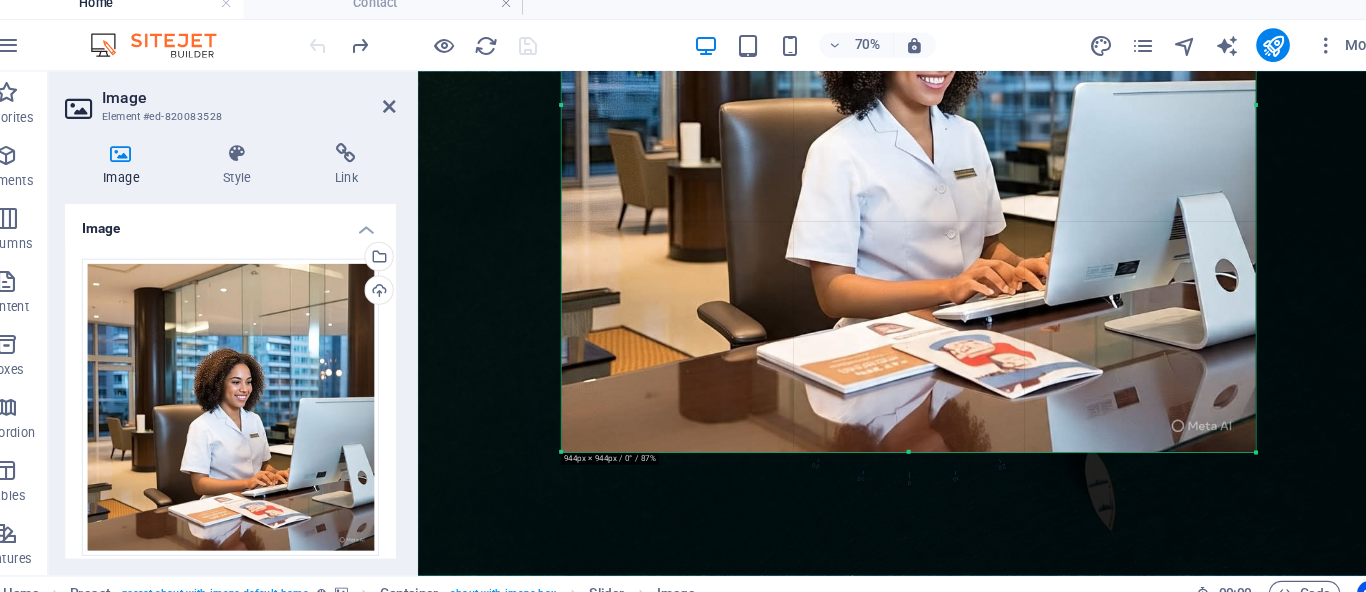 scroll, scrollTop: 667, scrollLeft: 0, axis: vertical 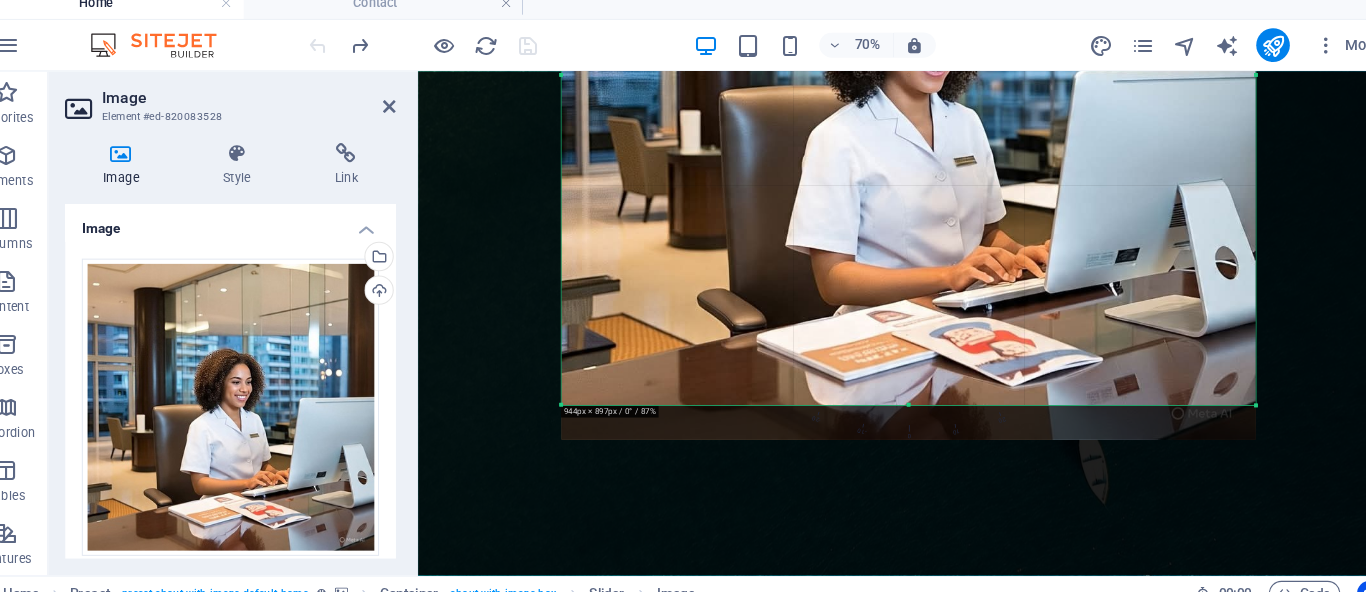 drag, startPoint x: 1229, startPoint y: 433, endPoint x: 1229, endPoint y: 389, distance: 44 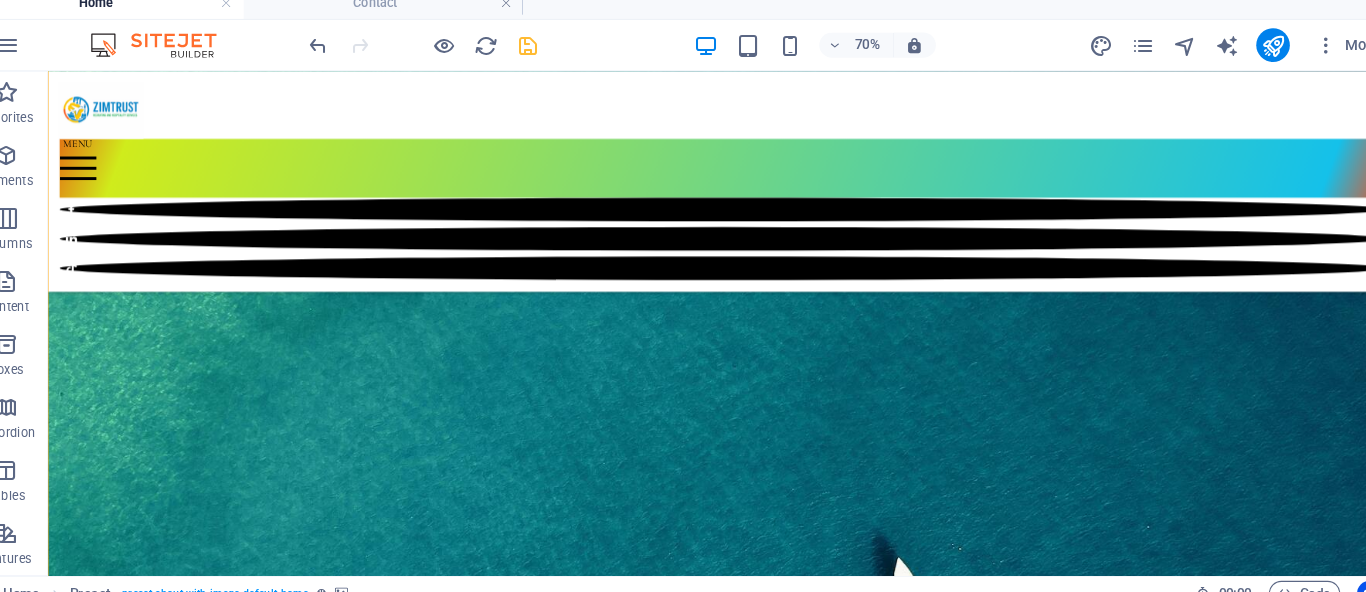 scroll, scrollTop: 300, scrollLeft: 0, axis: vertical 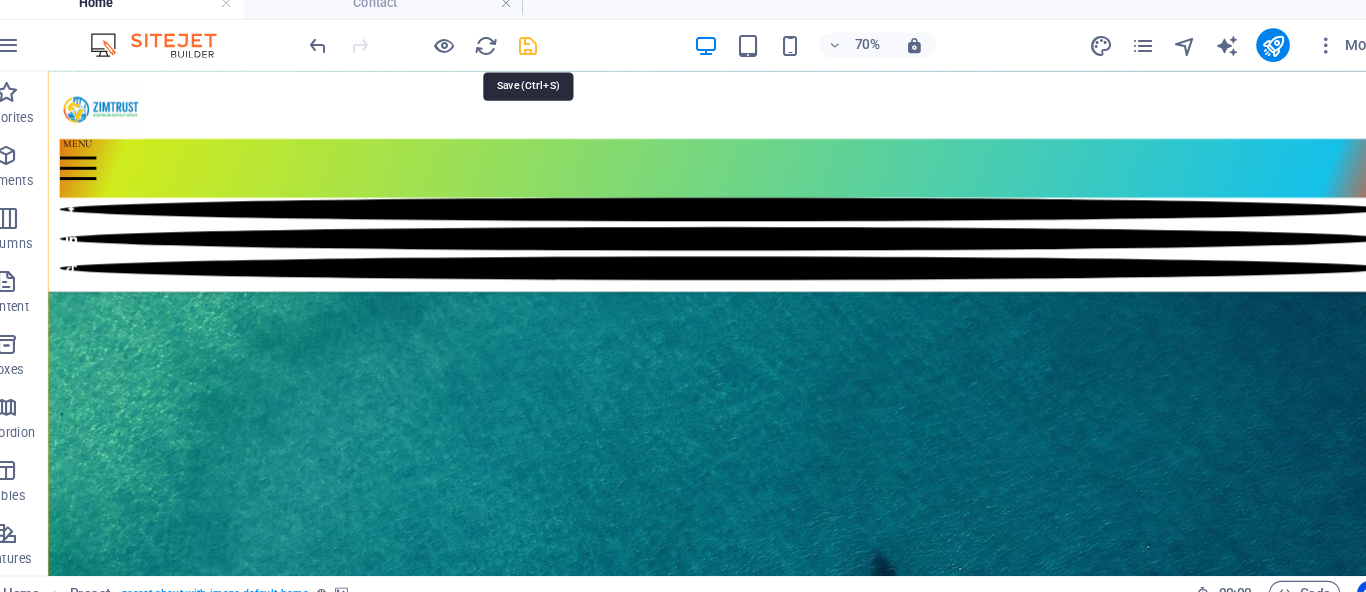 click at bounding box center (537, 55) 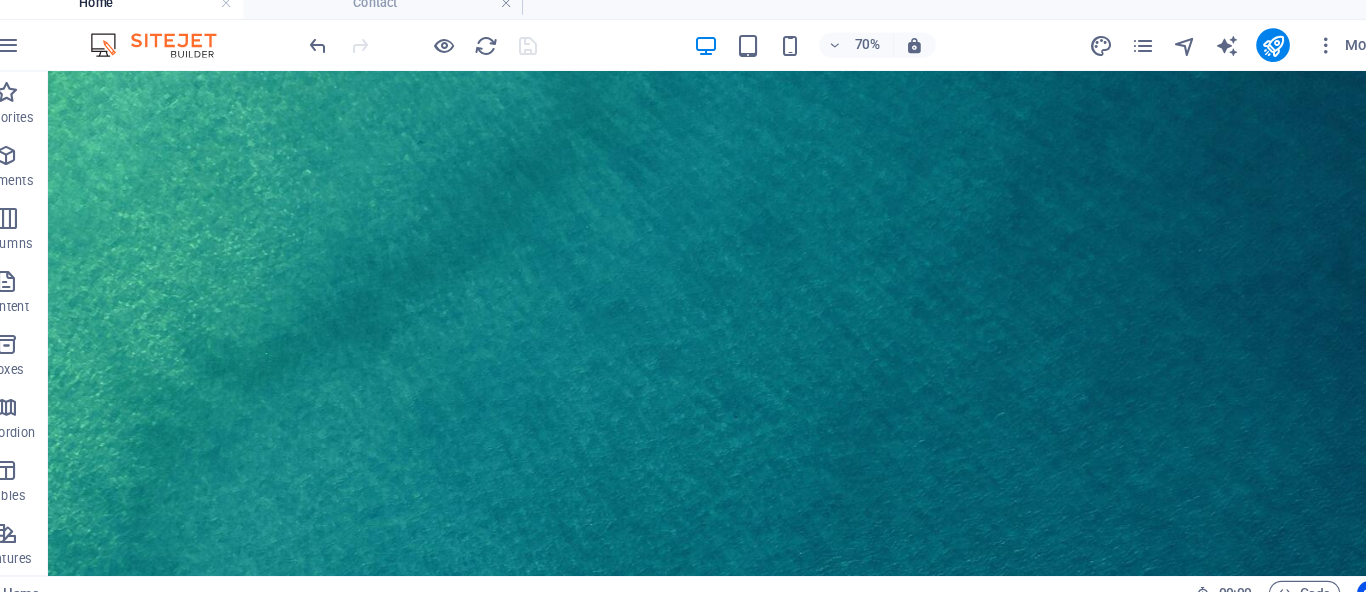 scroll, scrollTop: 532, scrollLeft: 0, axis: vertical 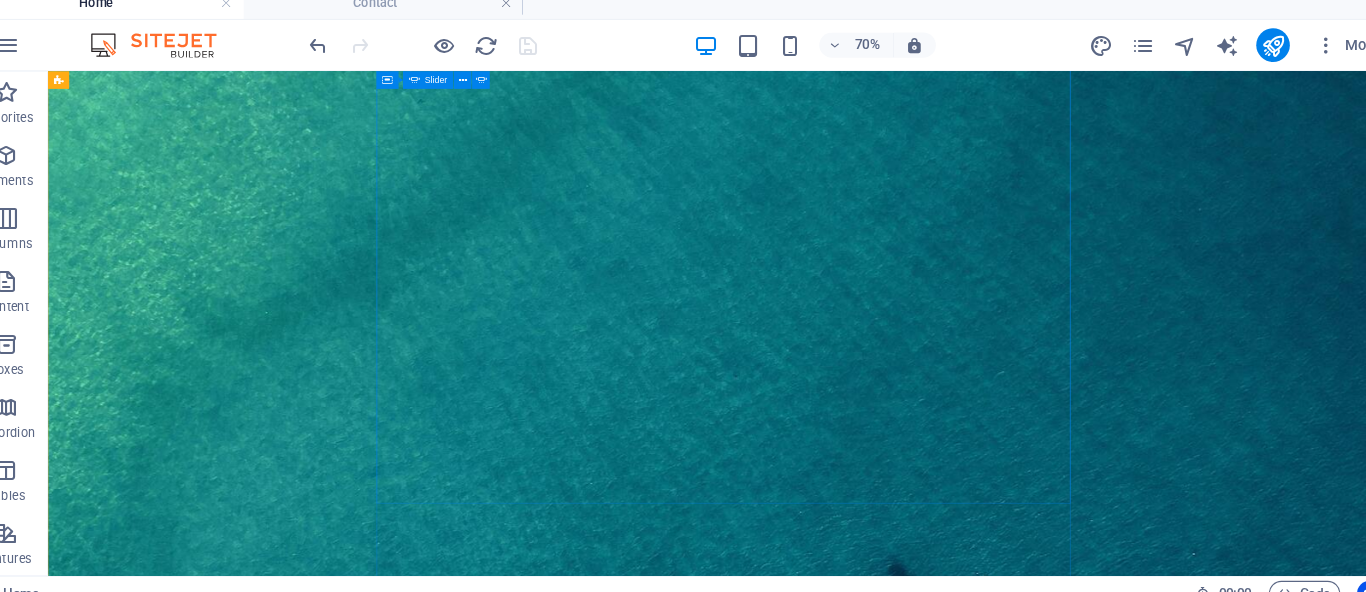 click at bounding box center (64, 12896) 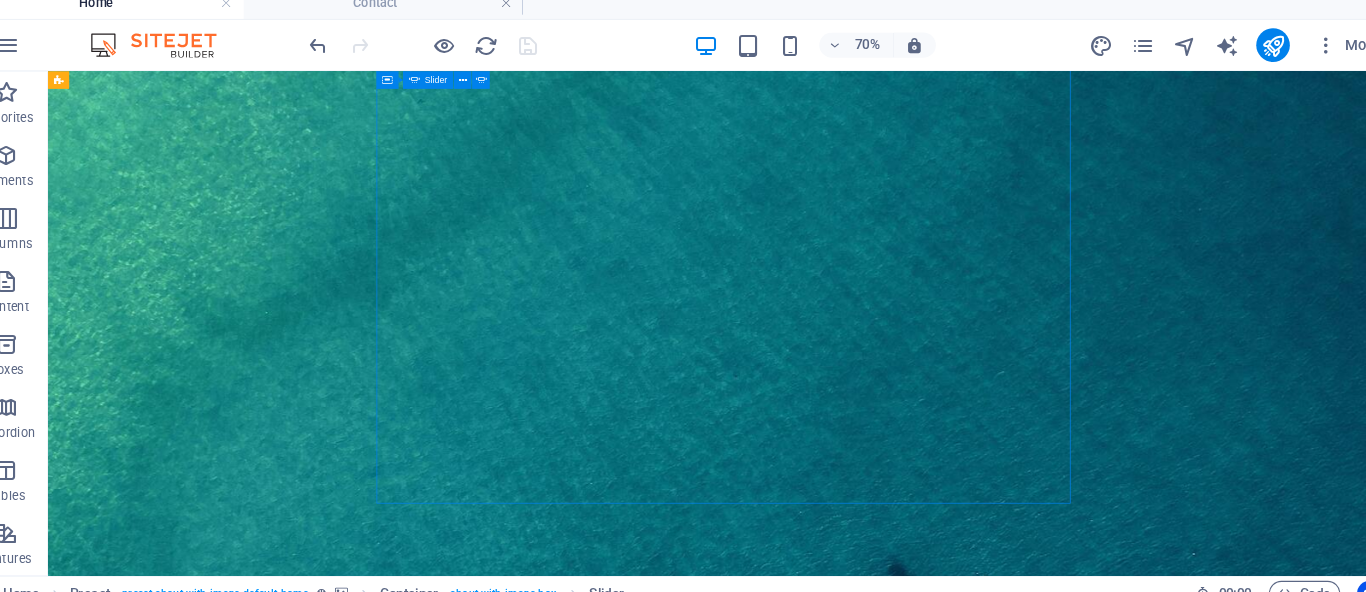 click at bounding box center [64, 12896] 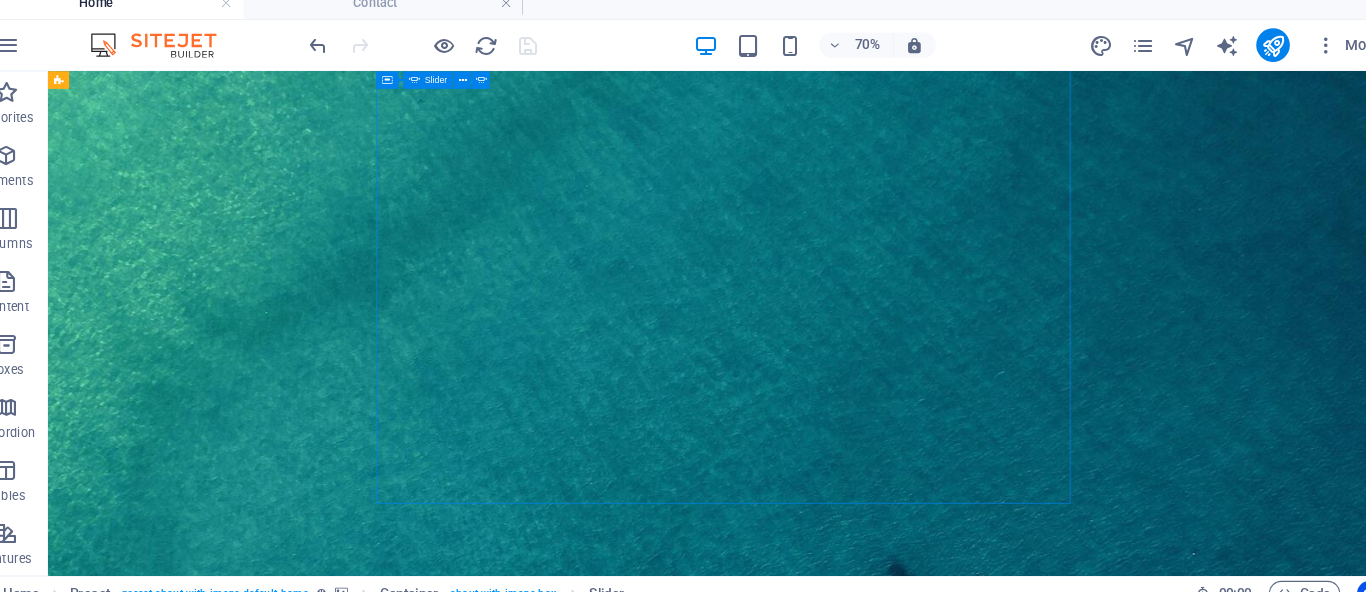 click at bounding box center [64, 12896] 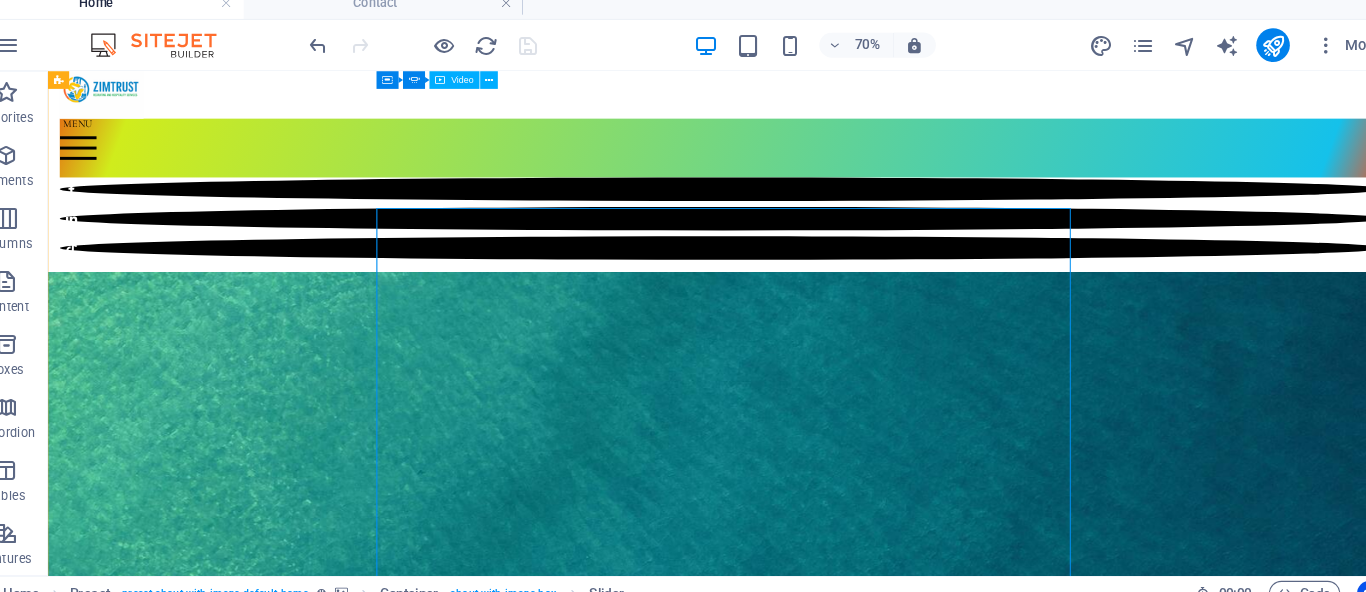 scroll, scrollTop: 0, scrollLeft: 0, axis: both 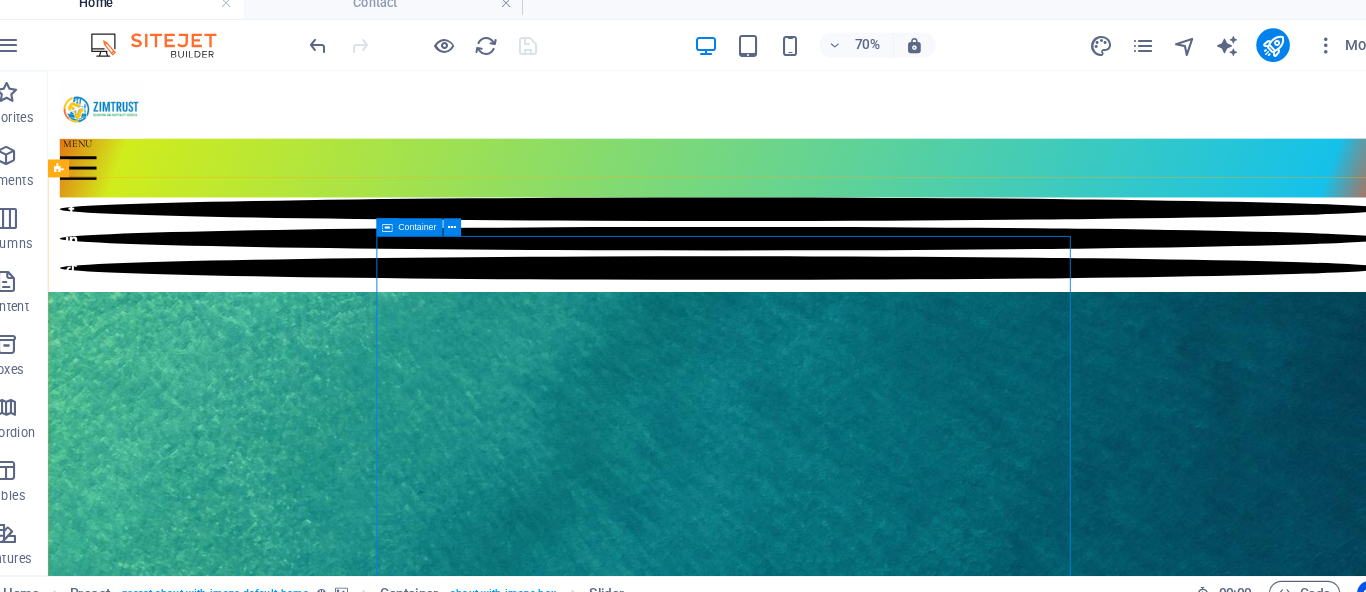 click on "Container" at bounding box center [432, 228] 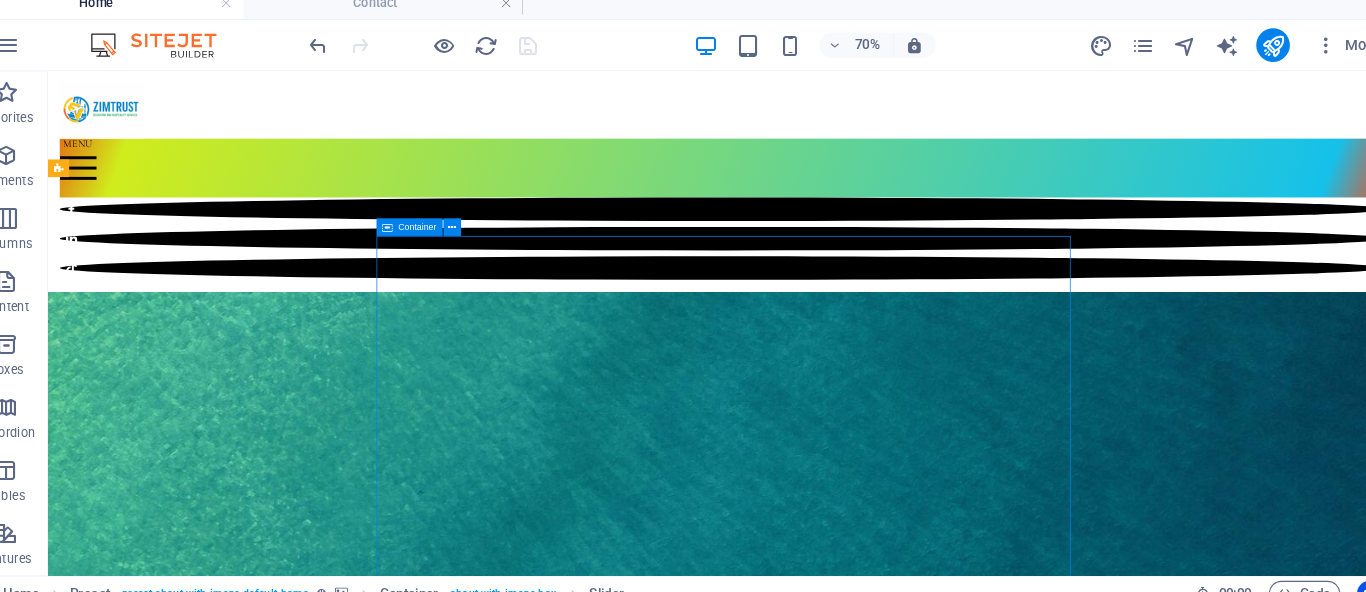 click on "Container" at bounding box center [432, 228] 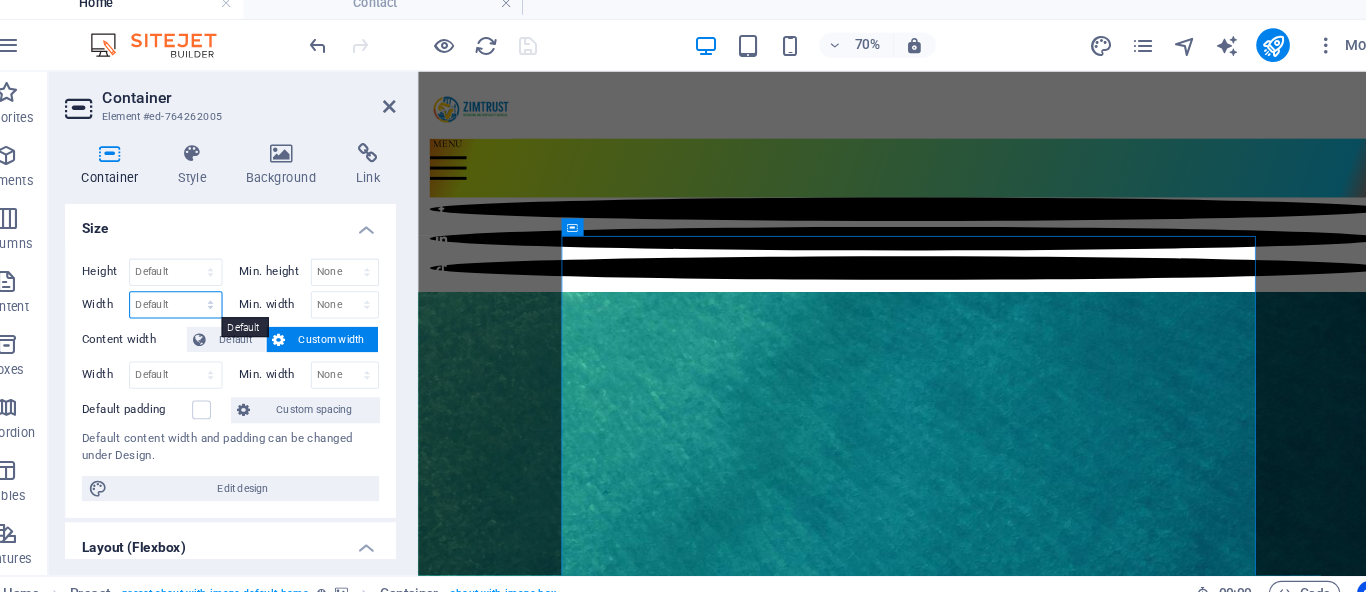 click on "Default px rem % em vh vw" at bounding box center [201, 302] 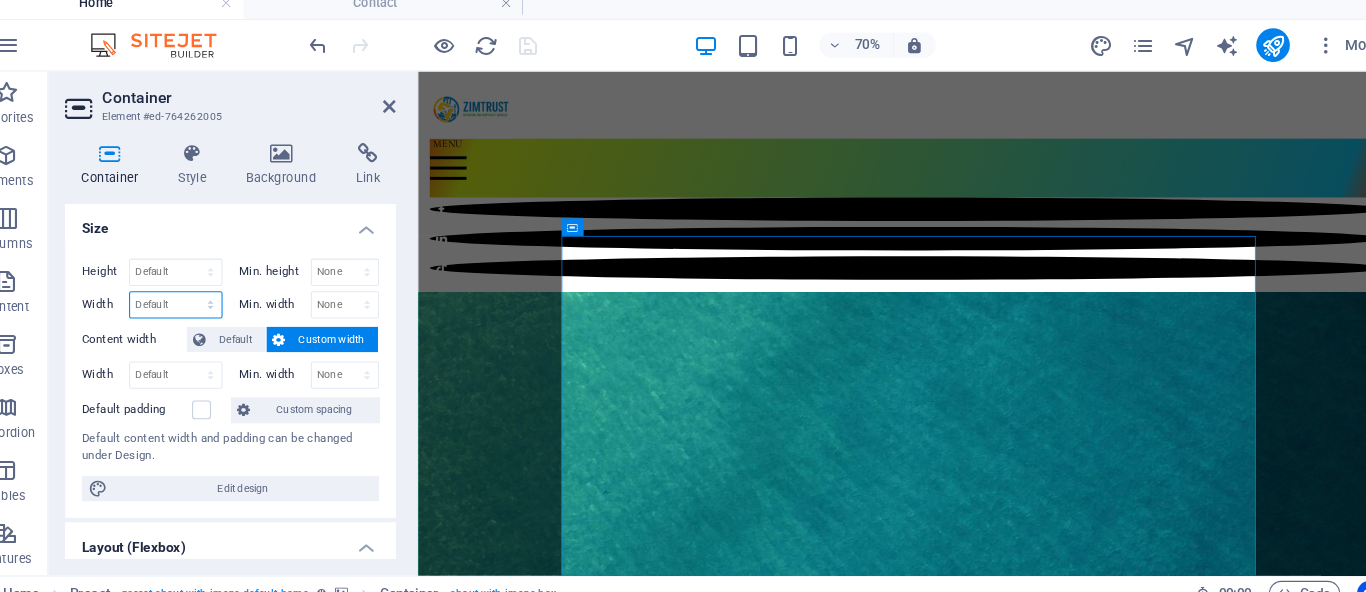 select on "%" 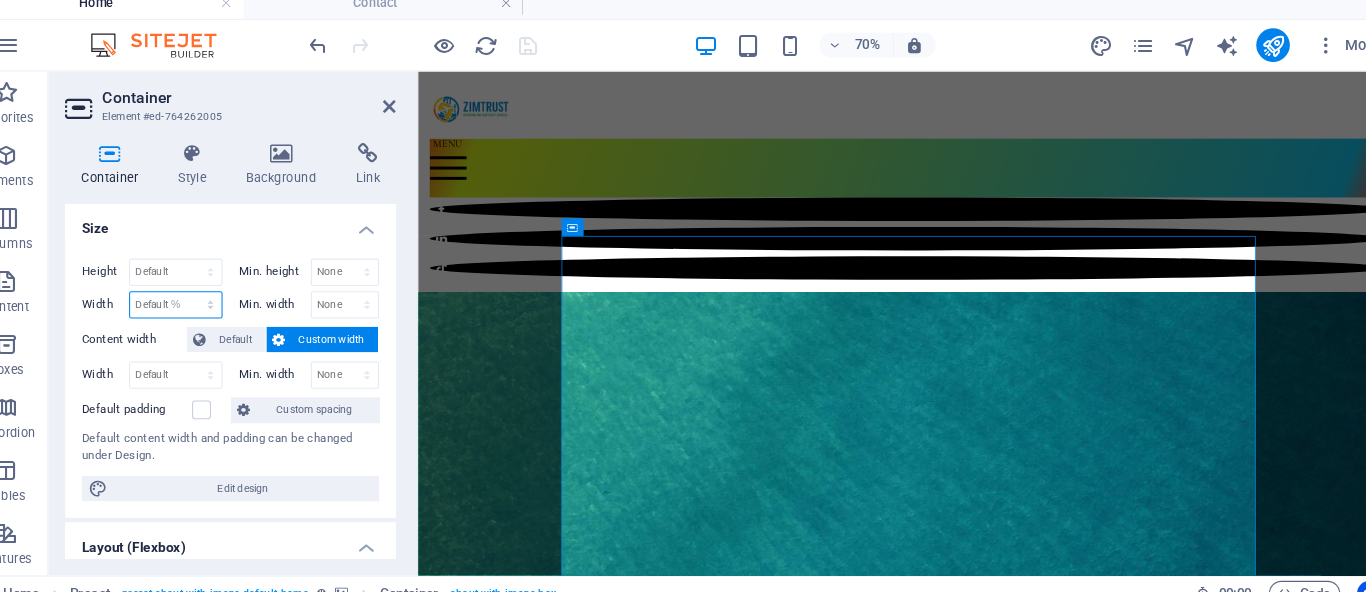click on "%" at bounding box center (0, 0) 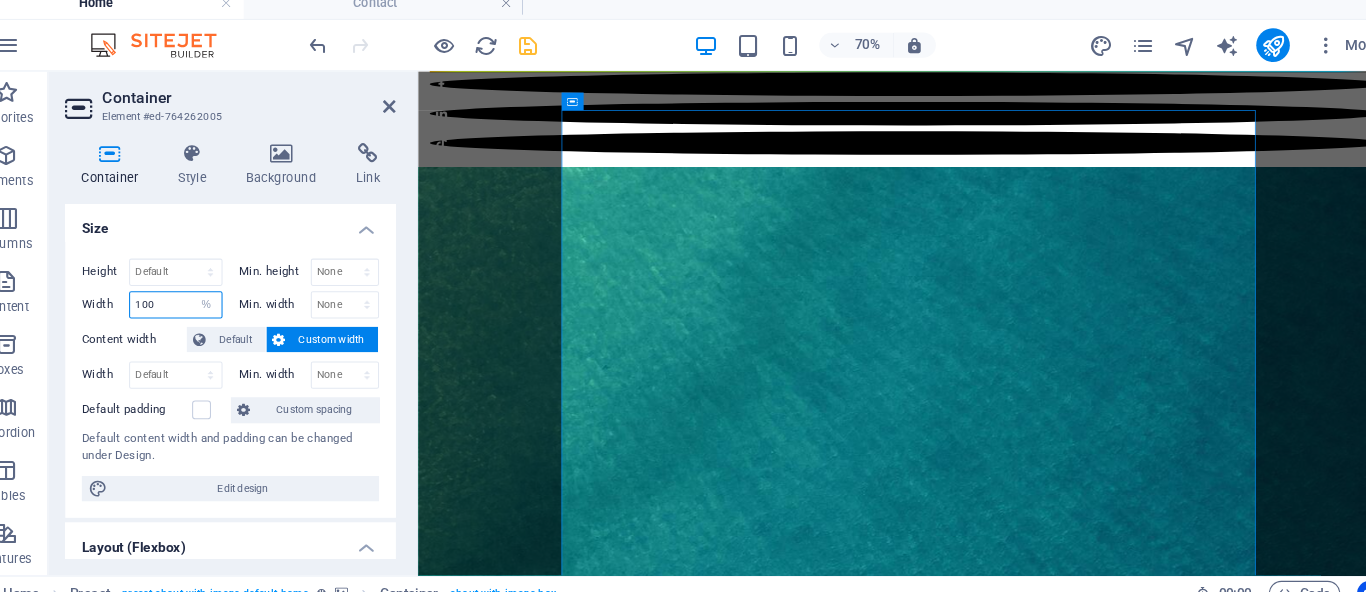scroll, scrollTop: 51, scrollLeft: 0, axis: vertical 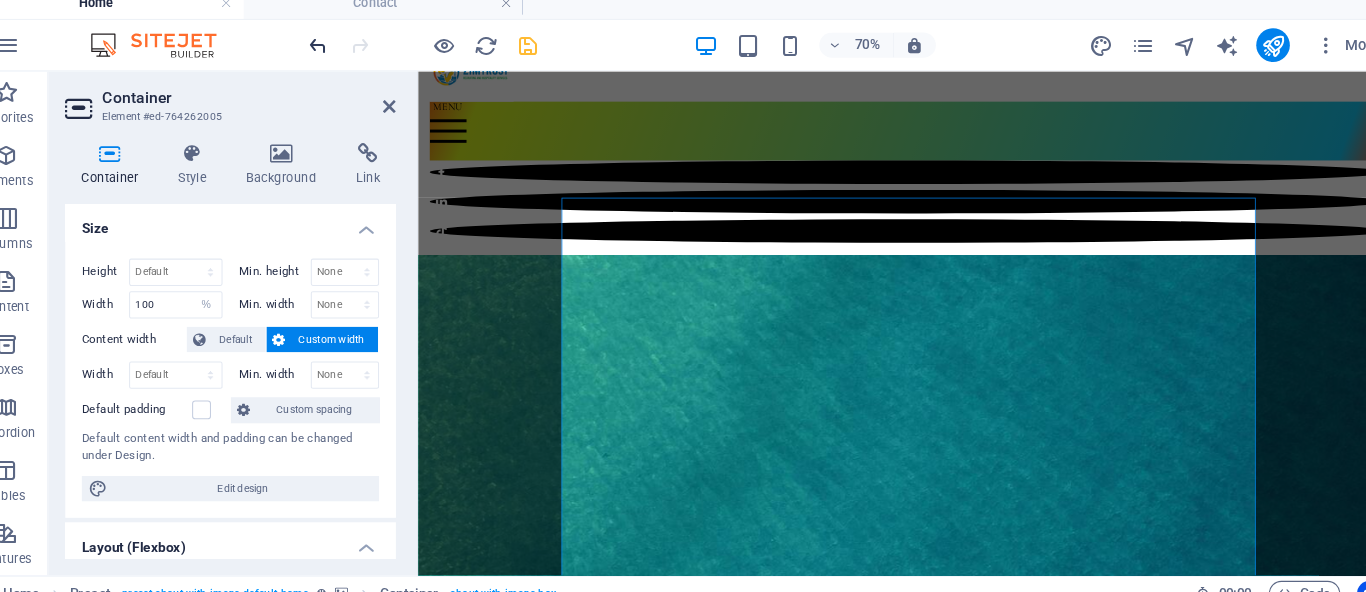 click at bounding box center [337, 55] 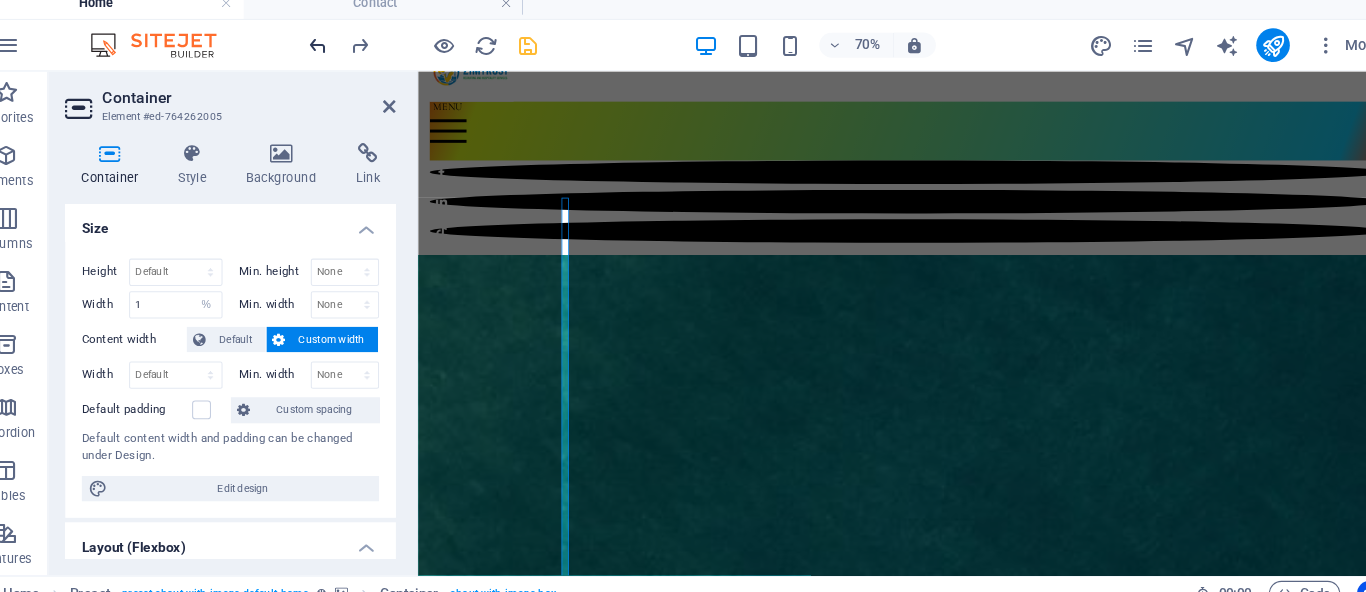 click at bounding box center [337, 55] 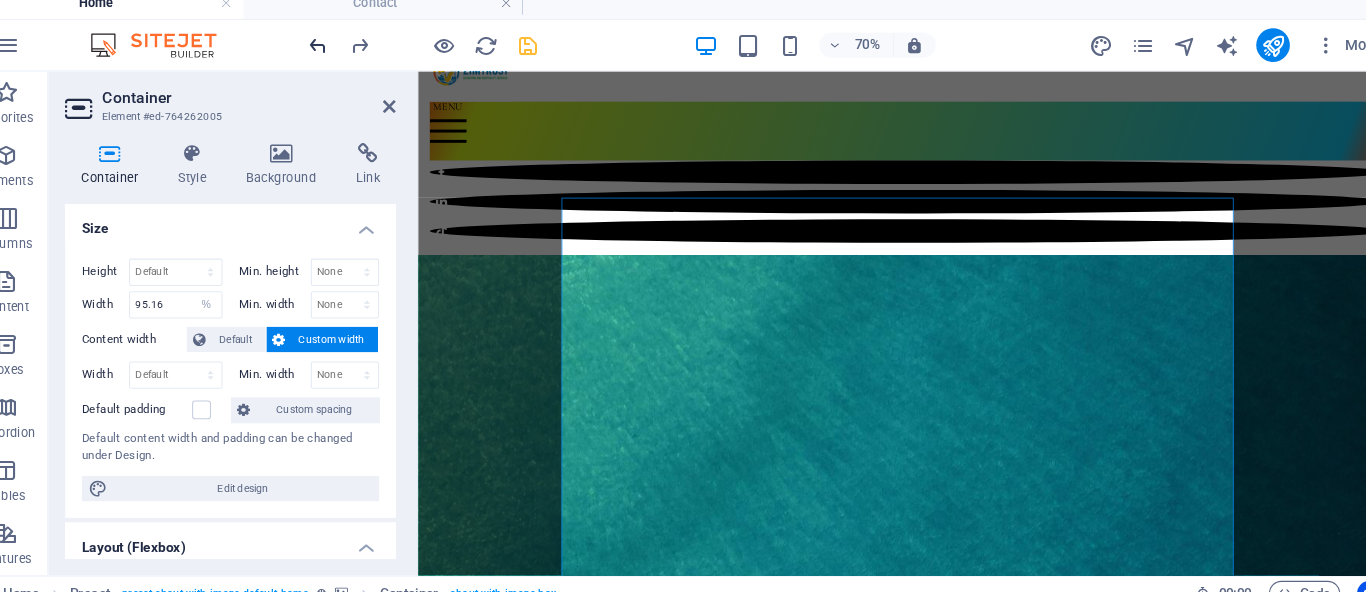 click at bounding box center (337, 55) 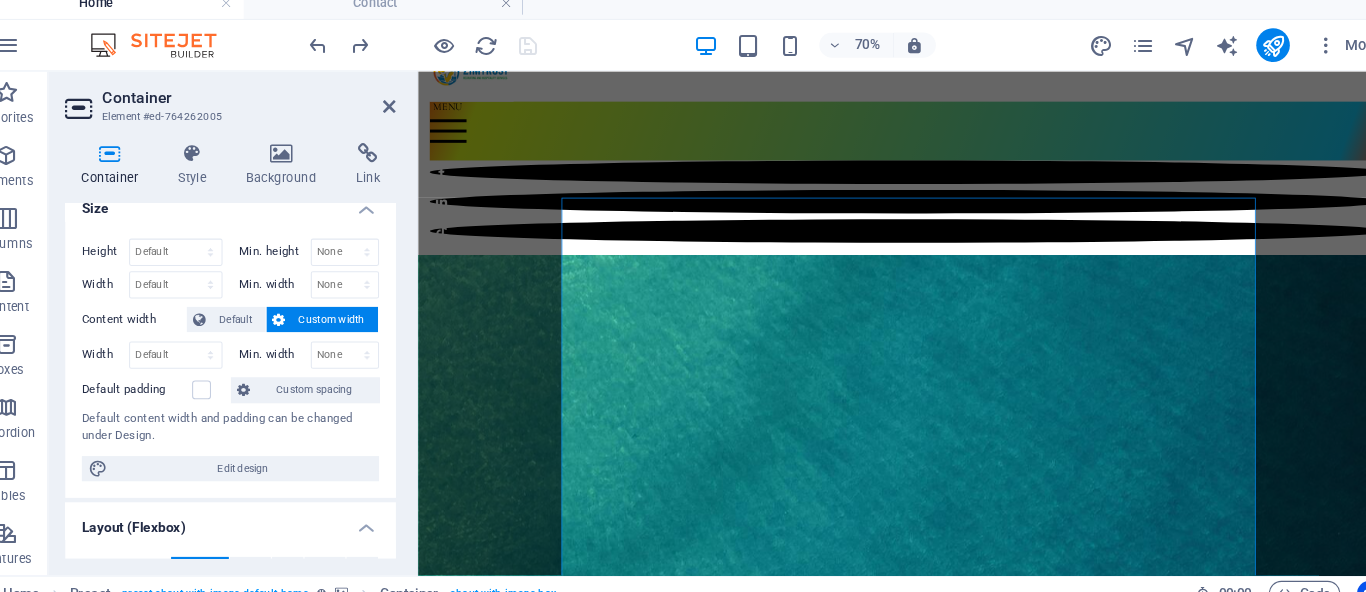 scroll, scrollTop: 3, scrollLeft: 0, axis: vertical 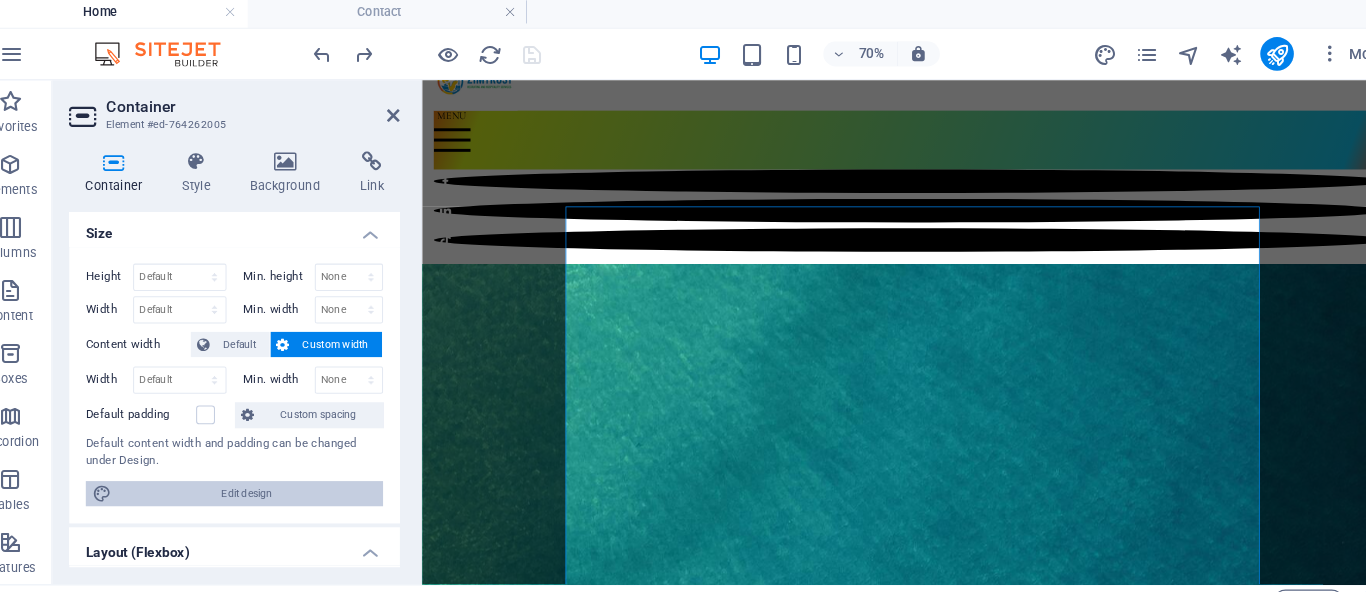 click on "Edit design" at bounding box center [265, 474] 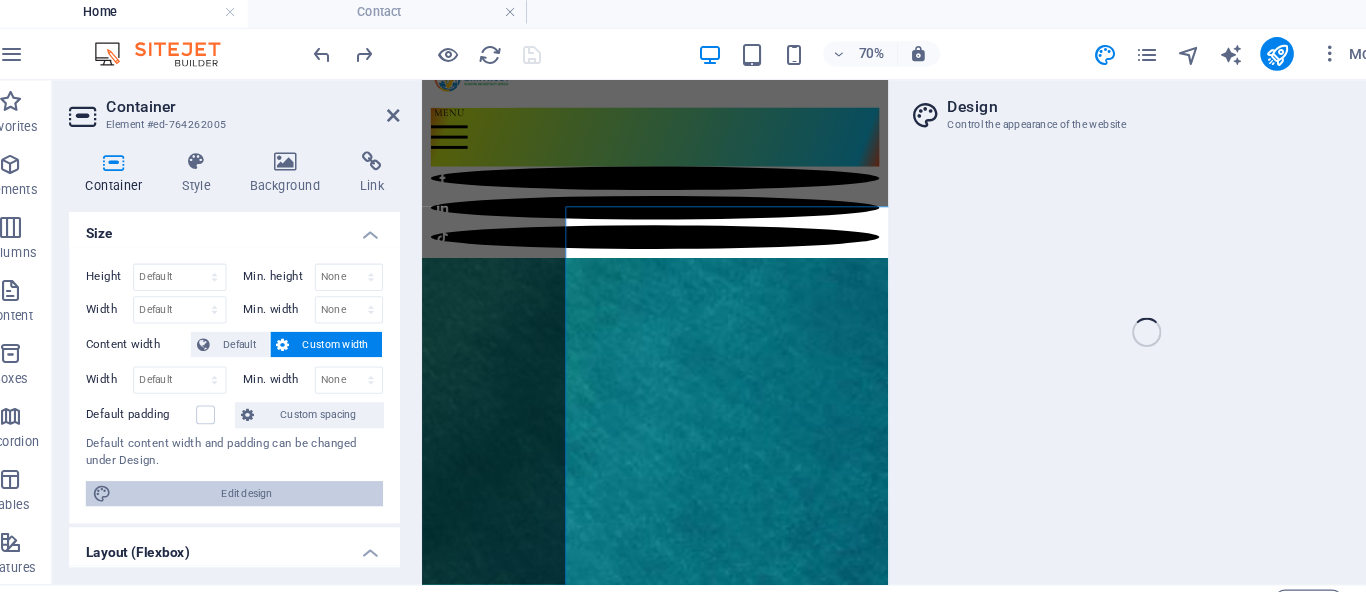 select on "px" 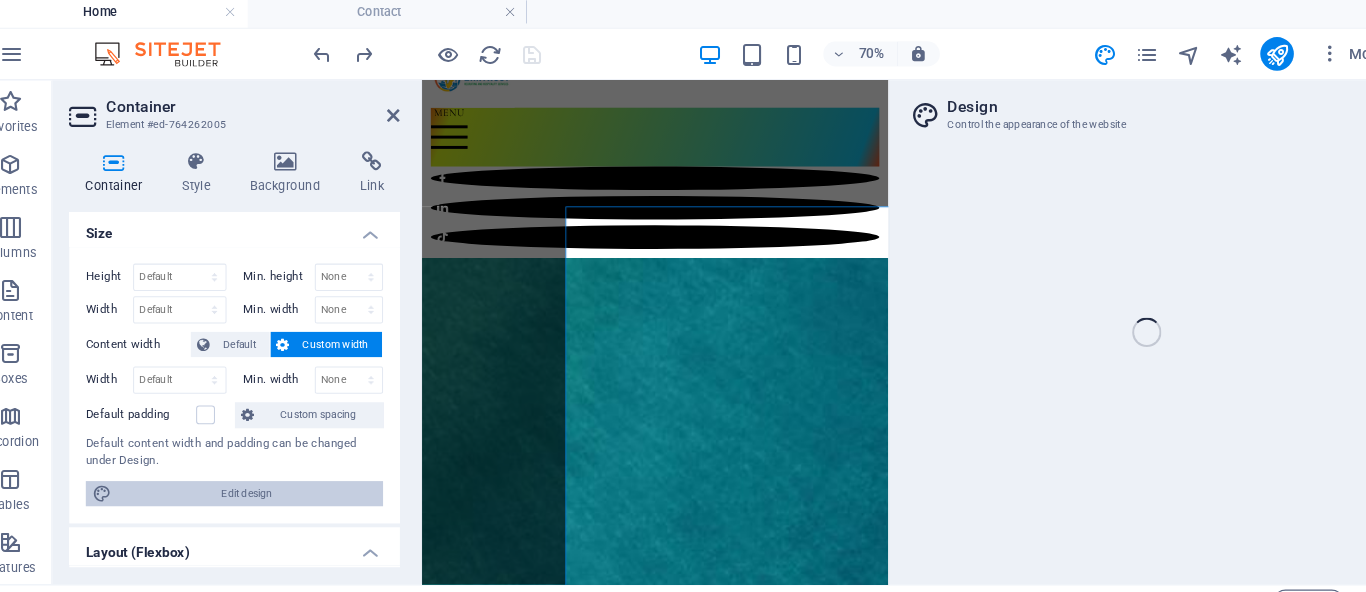 select on "400" 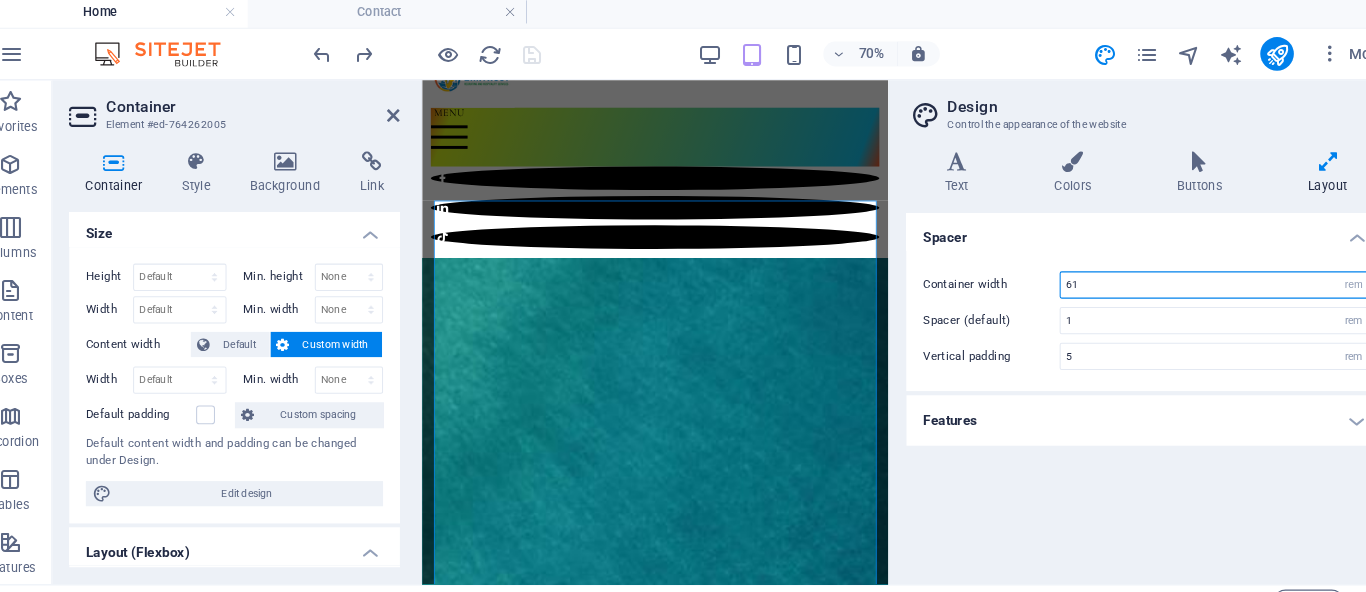 click on "61" at bounding box center [1186, 275] 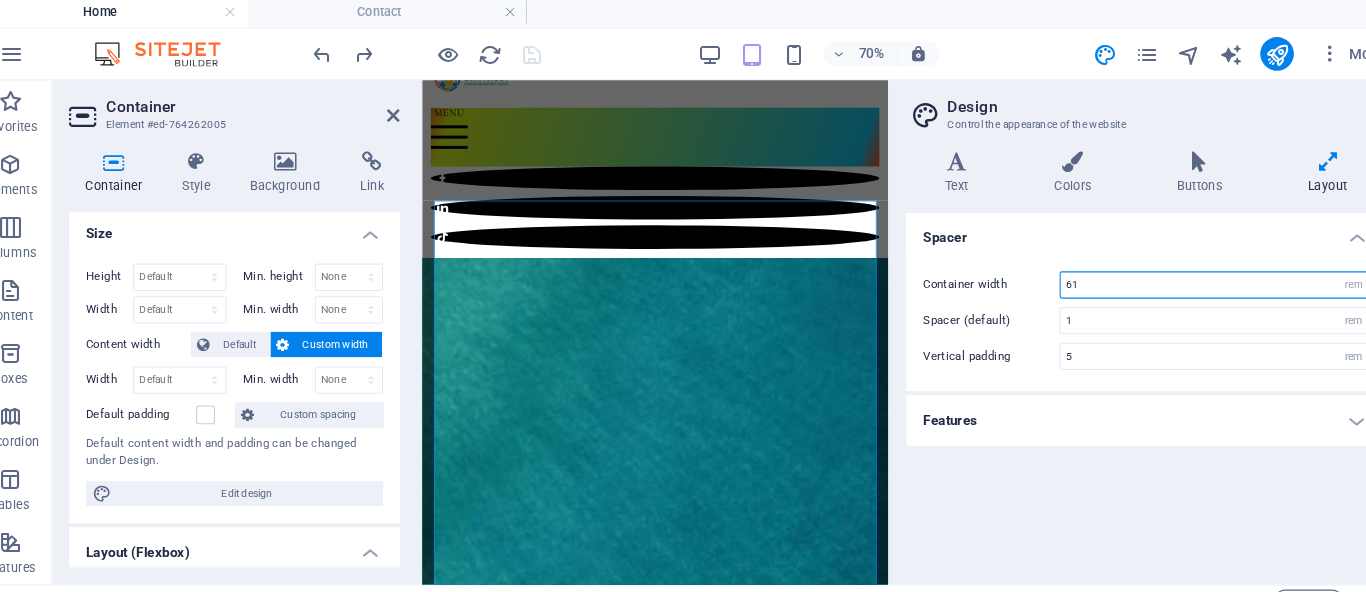 type on "6" 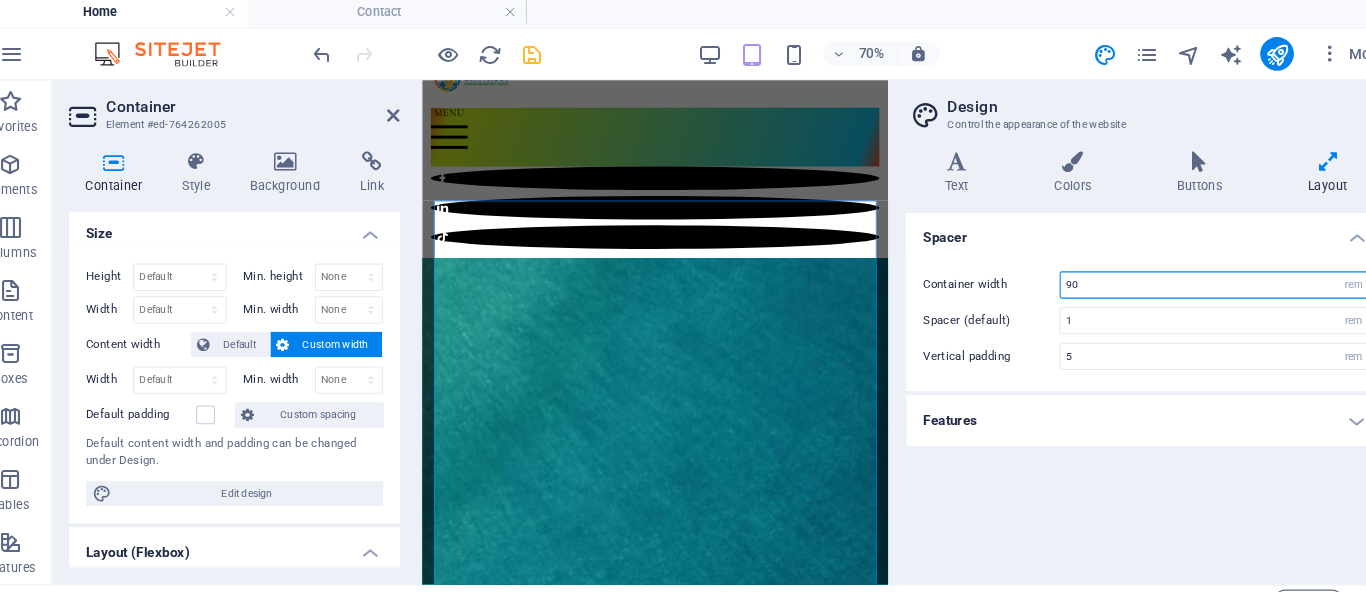 type on "9" 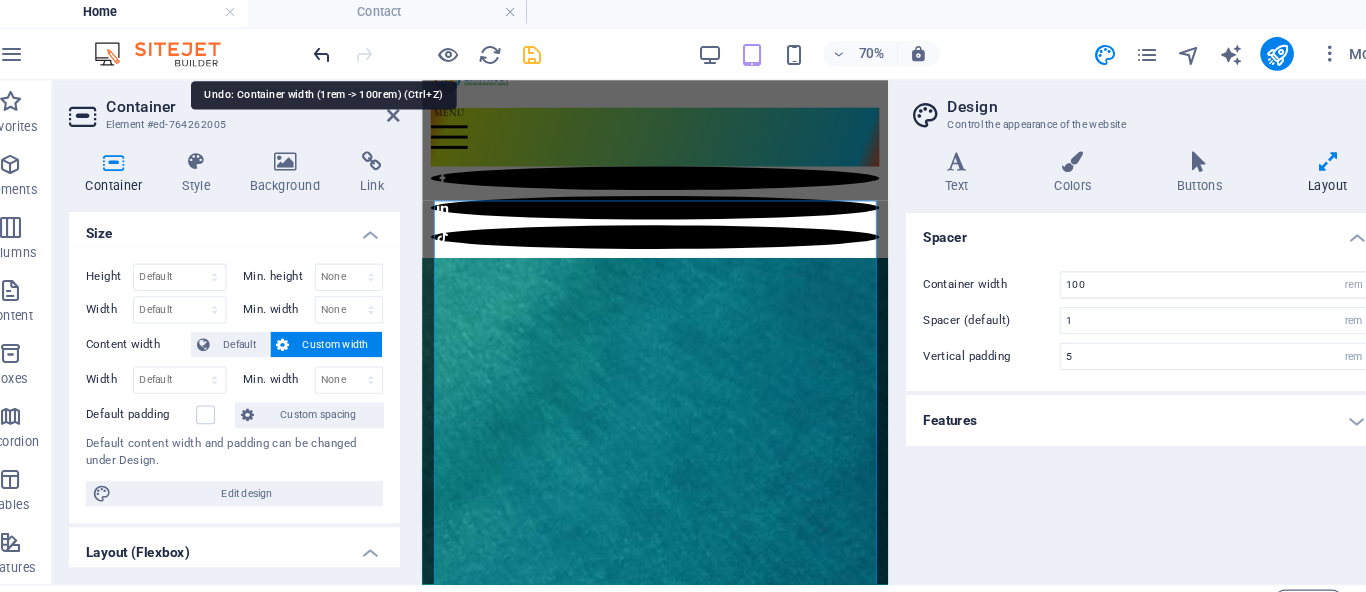 click at bounding box center [337, 55] 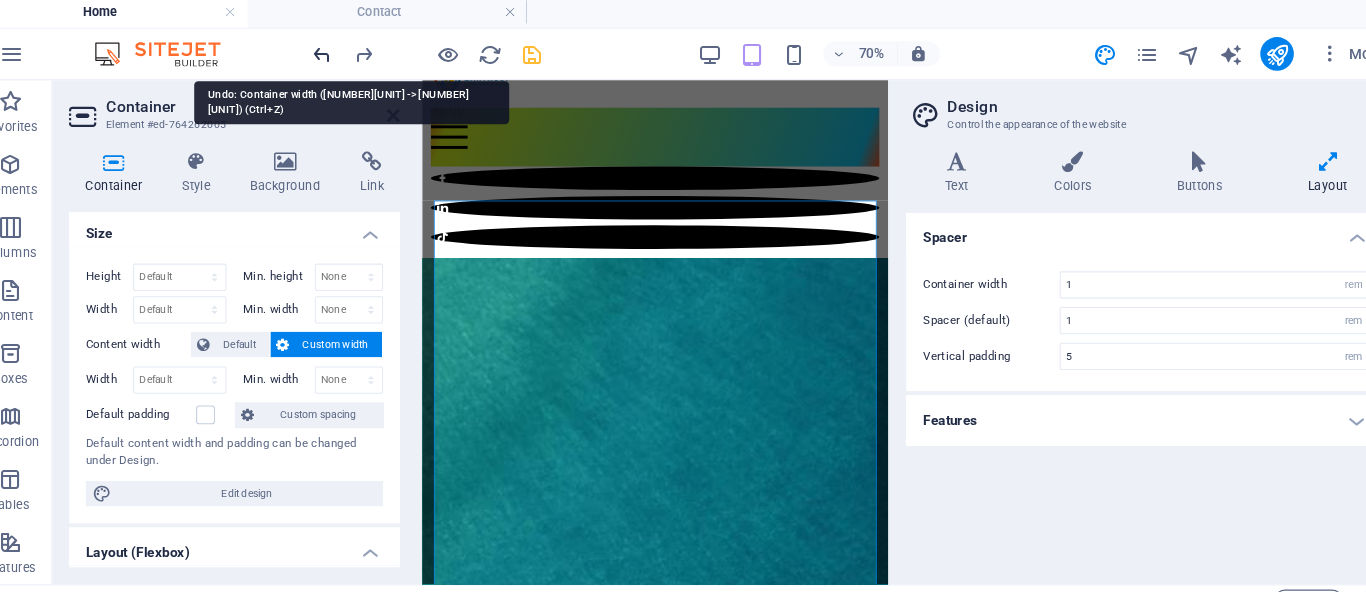 click at bounding box center [337, 55] 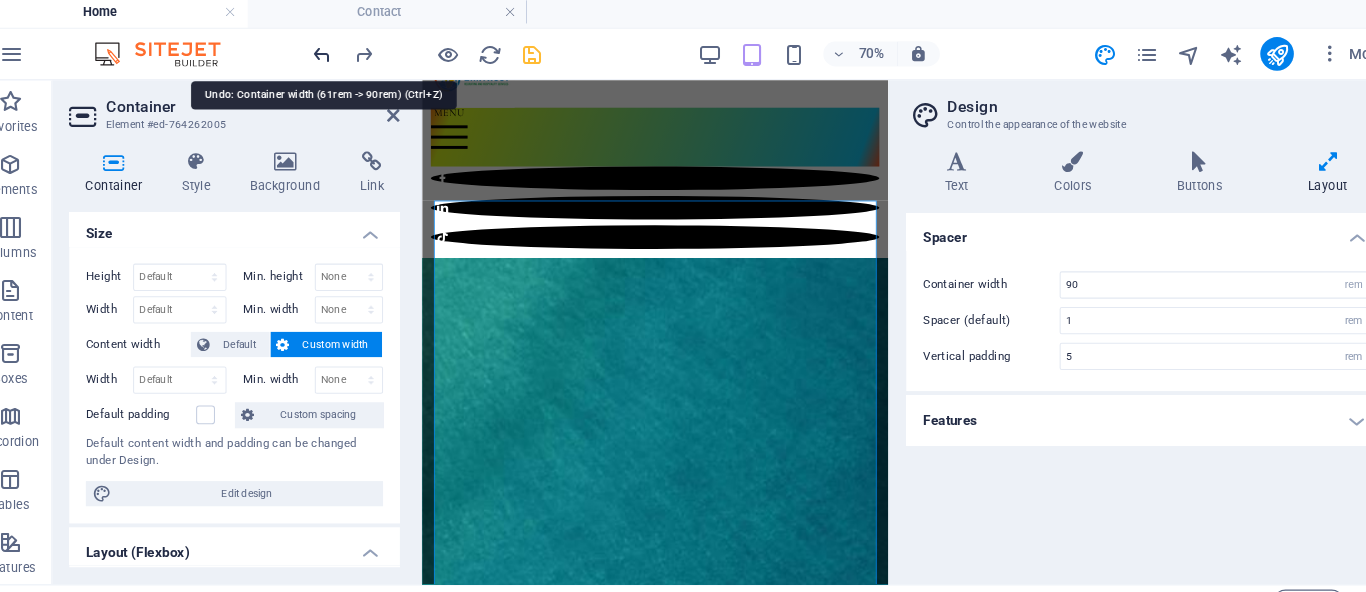 click at bounding box center [337, 55] 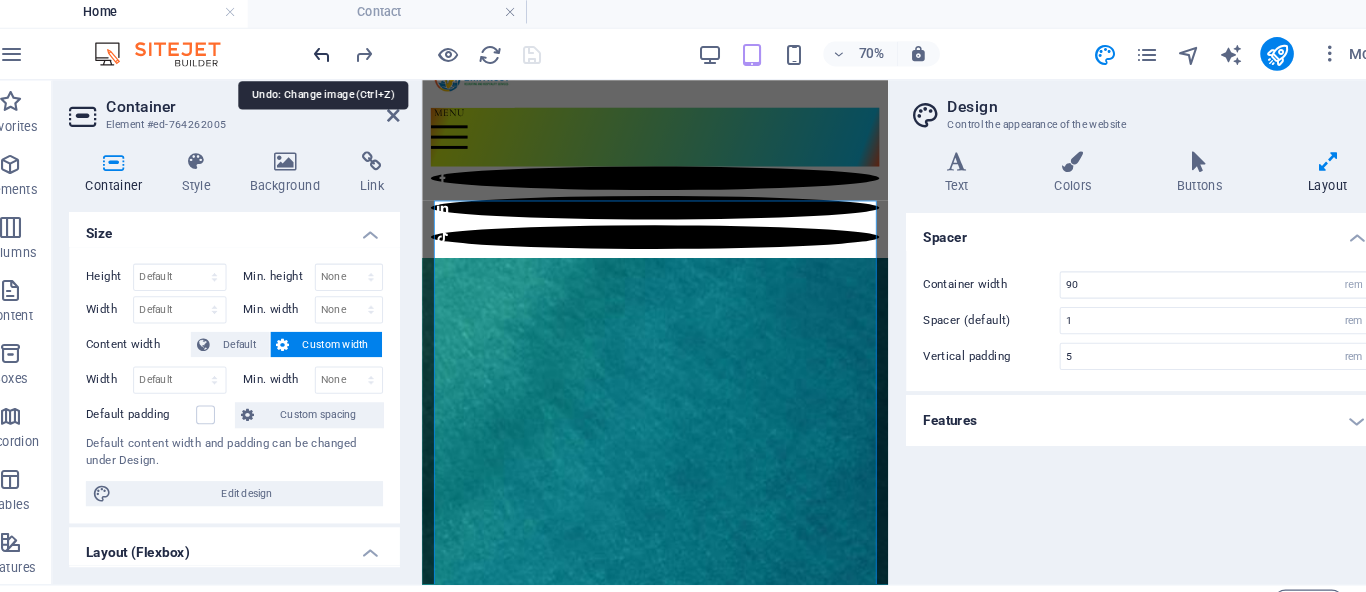 type on "61" 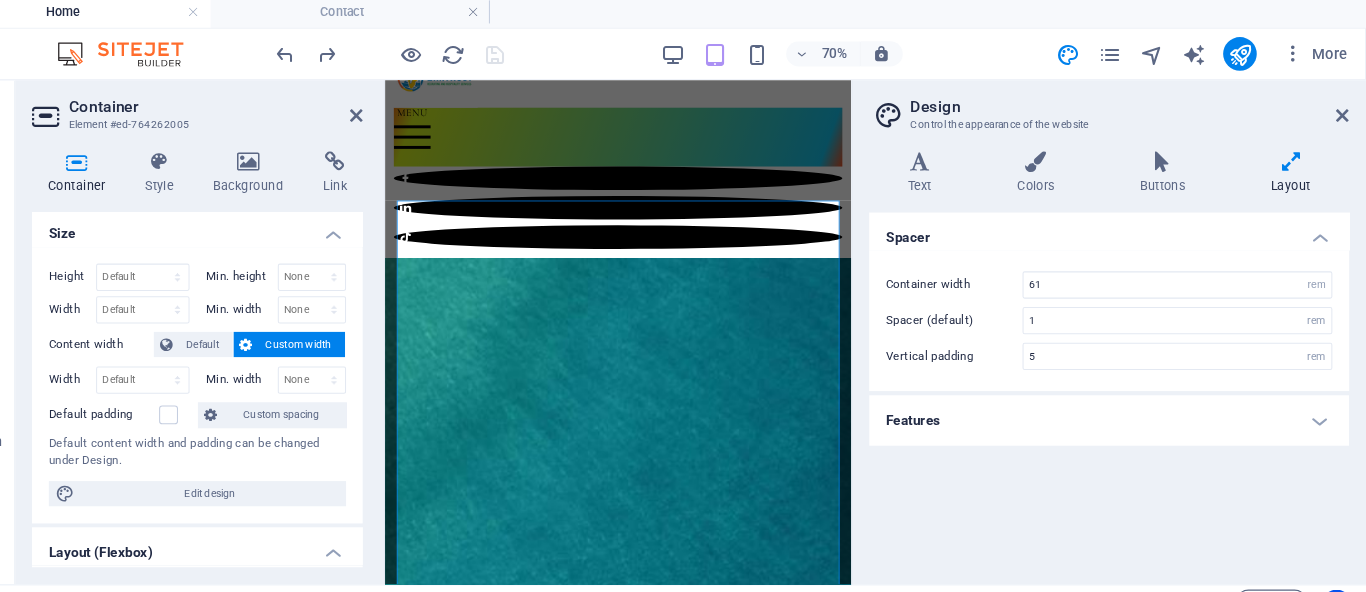 click on "Design Control the appearance of the website" at bounding box center [1123, 106] 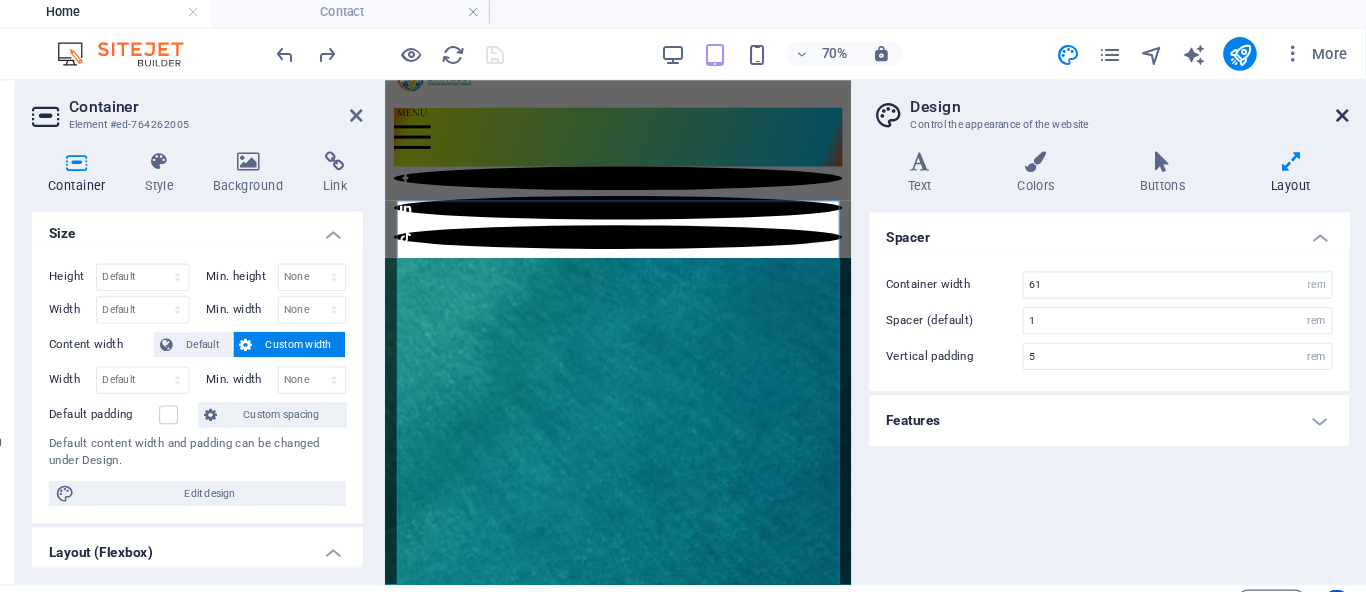 click at bounding box center [1344, 114] 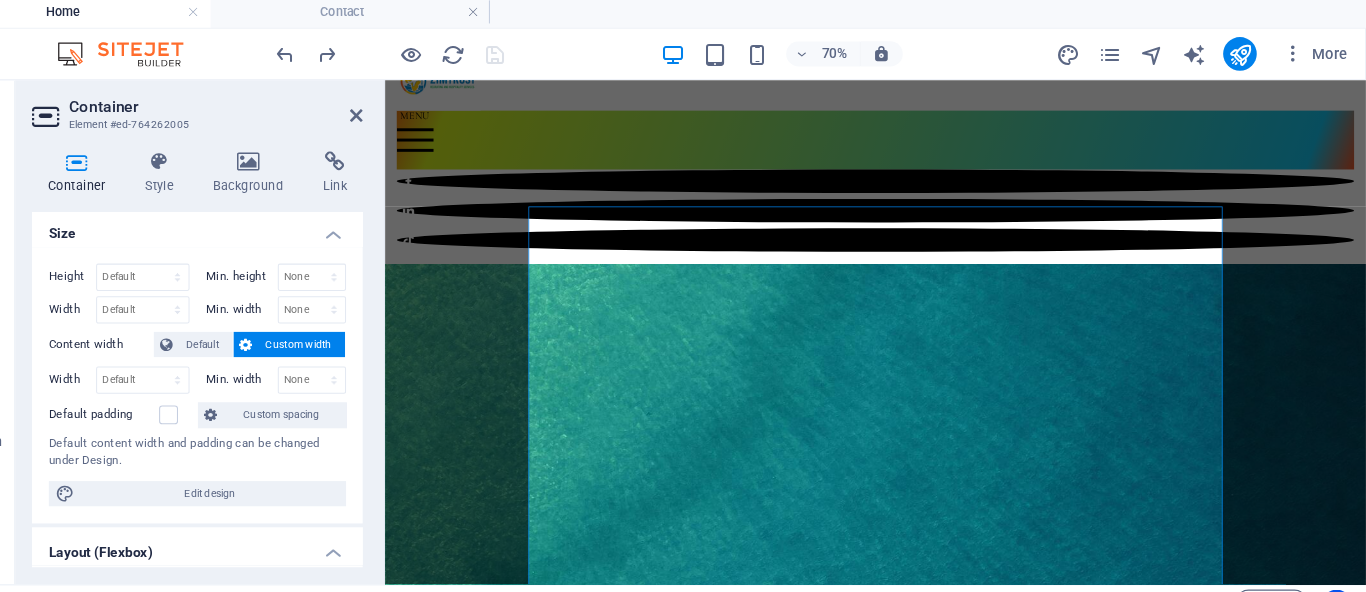 click at bounding box center [1051, 886] 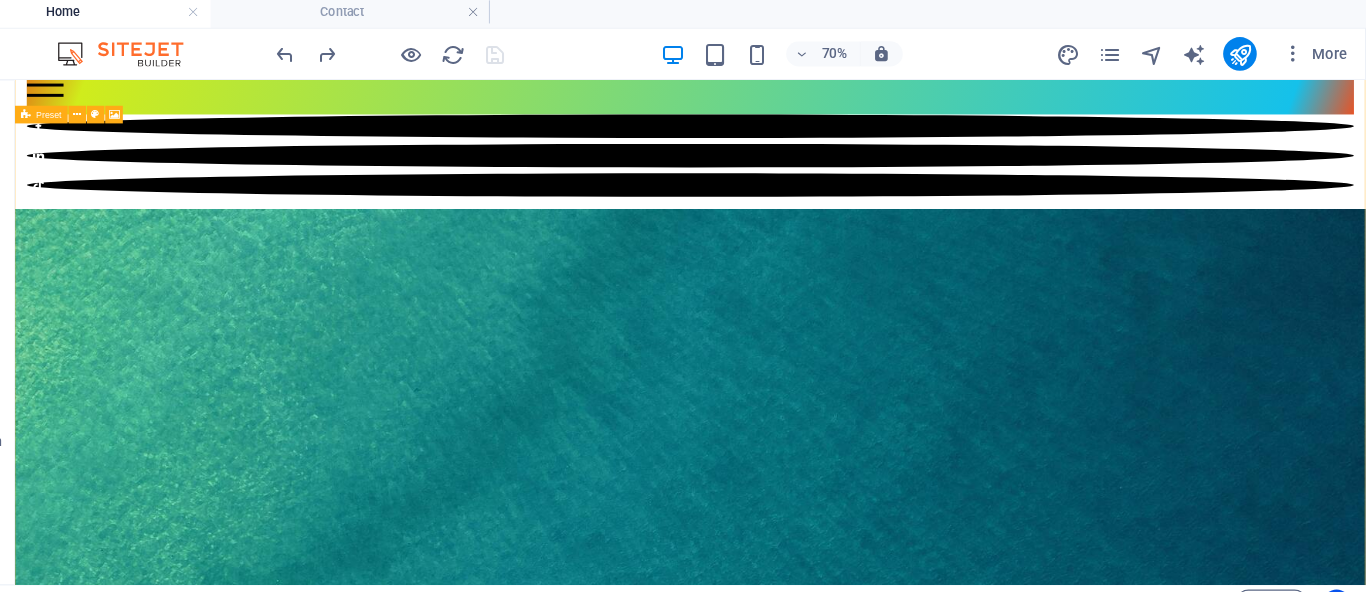 scroll, scrollTop: 129, scrollLeft: 0, axis: vertical 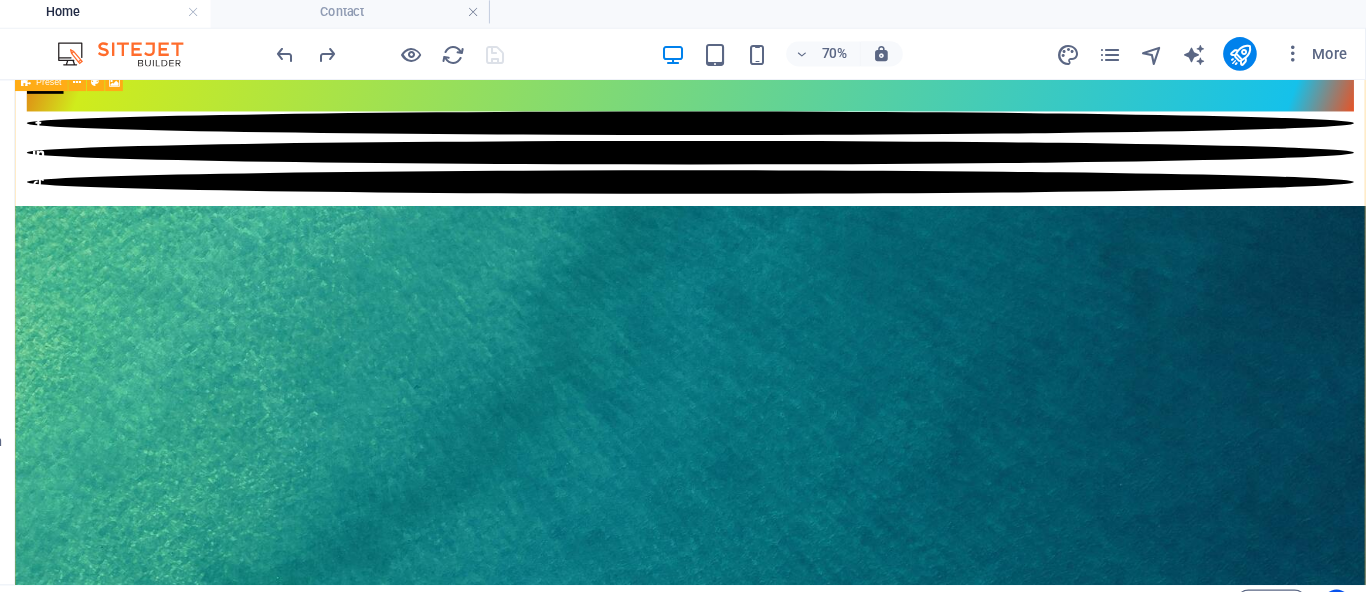 click at bounding box center (933, 923) 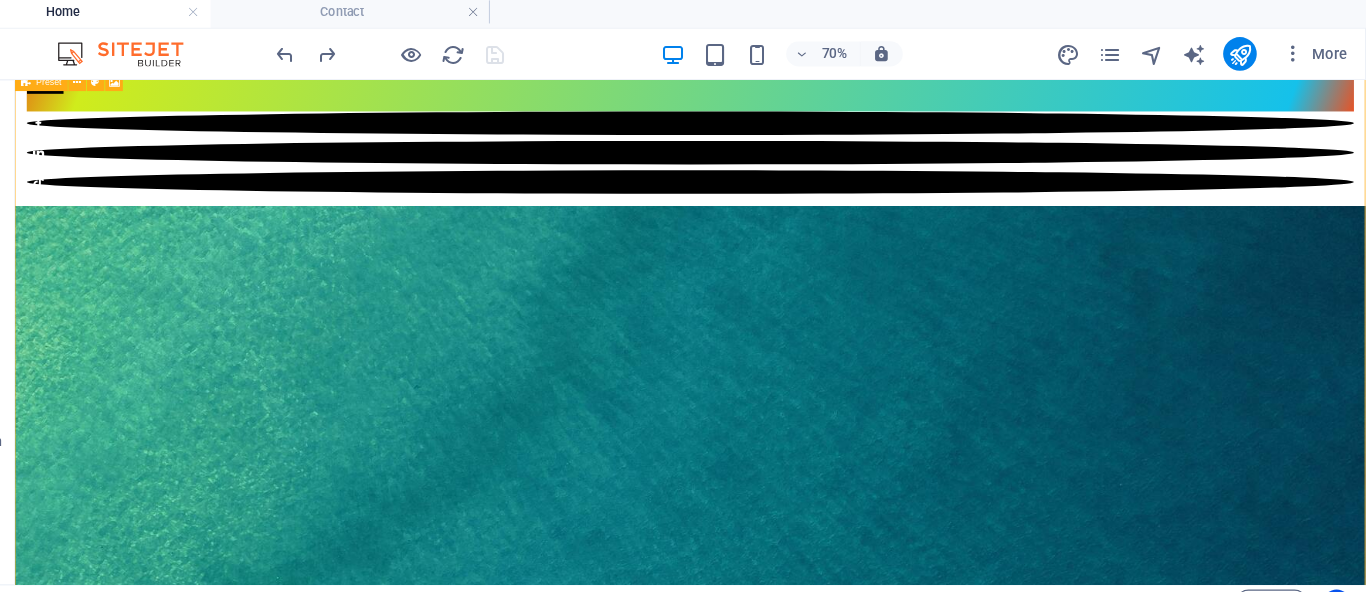 click at bounding box center [933, 923] 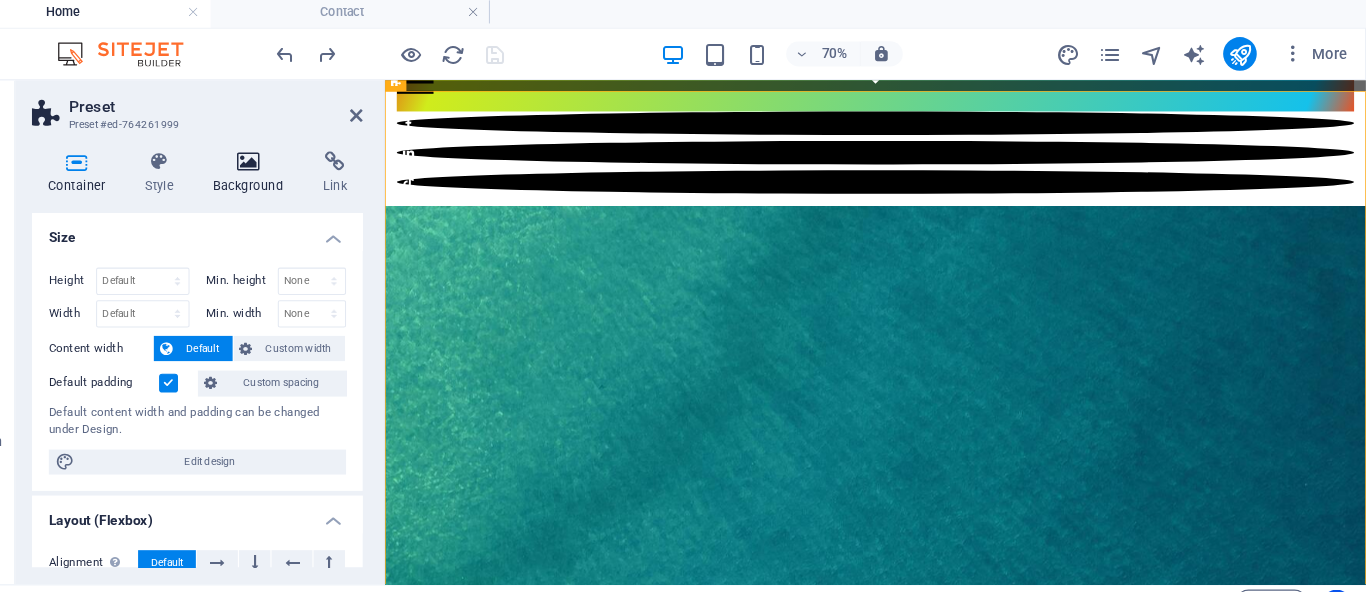 click on "Background" at bounding box center (306, 169) 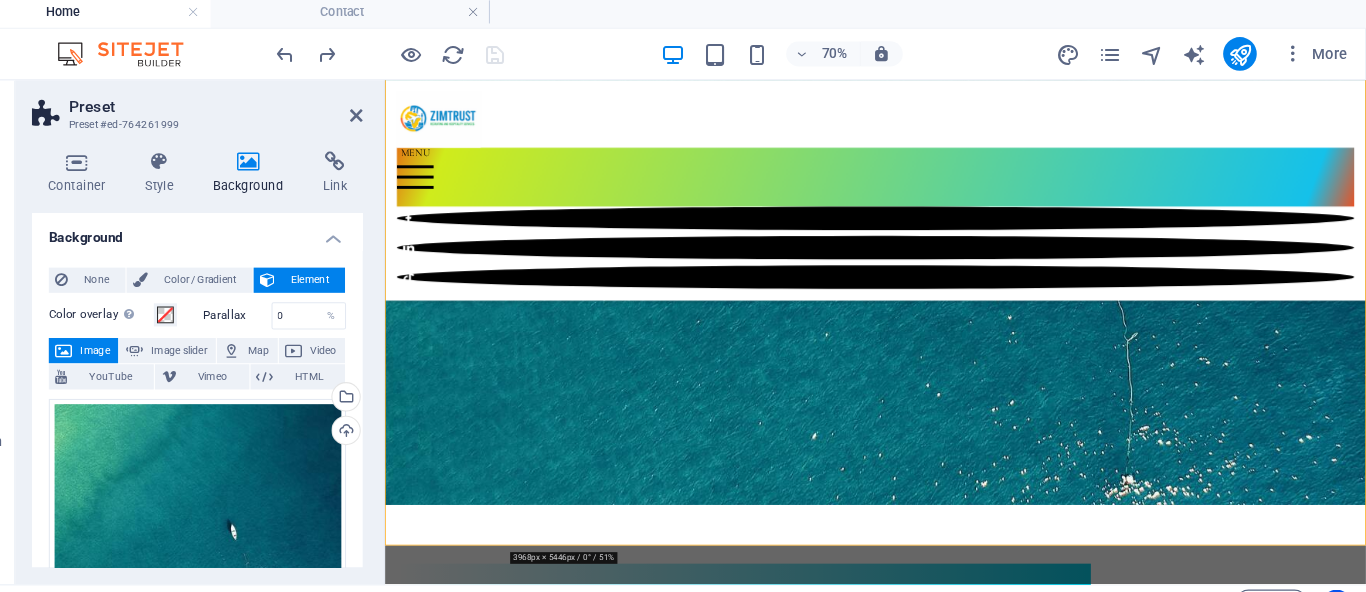 scroll, scrollTop: 726, scrollLeft: 0, axis: vertical 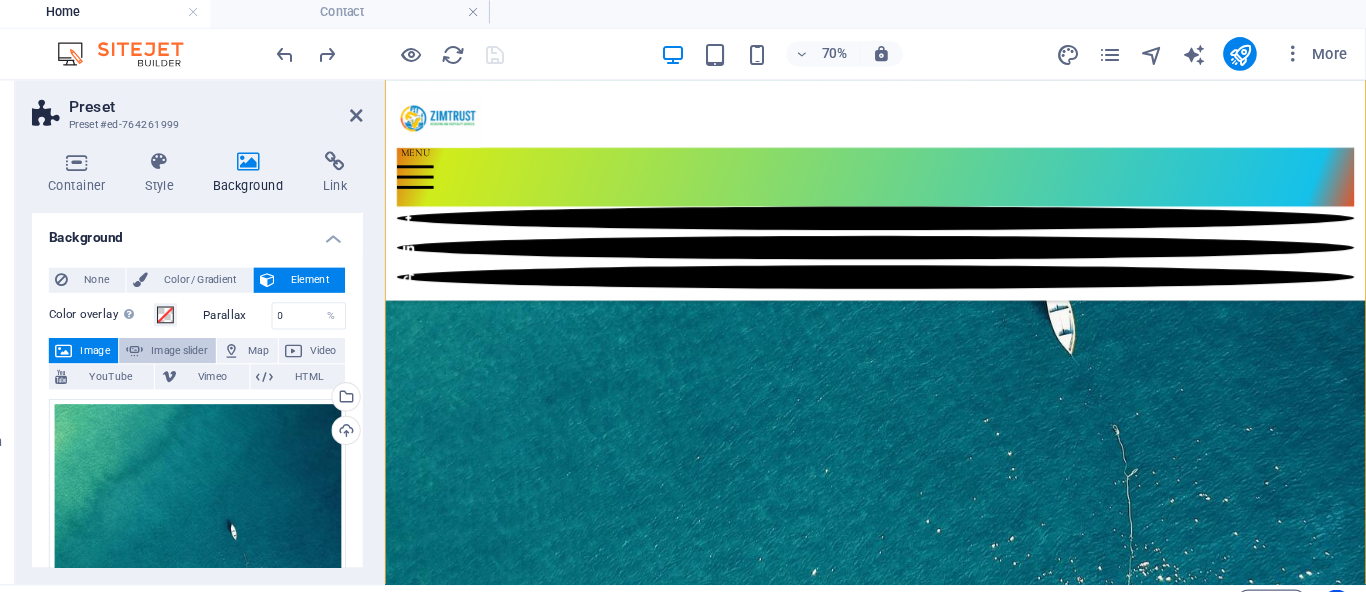 click on "Image slider" at bounding box center (235, 337) 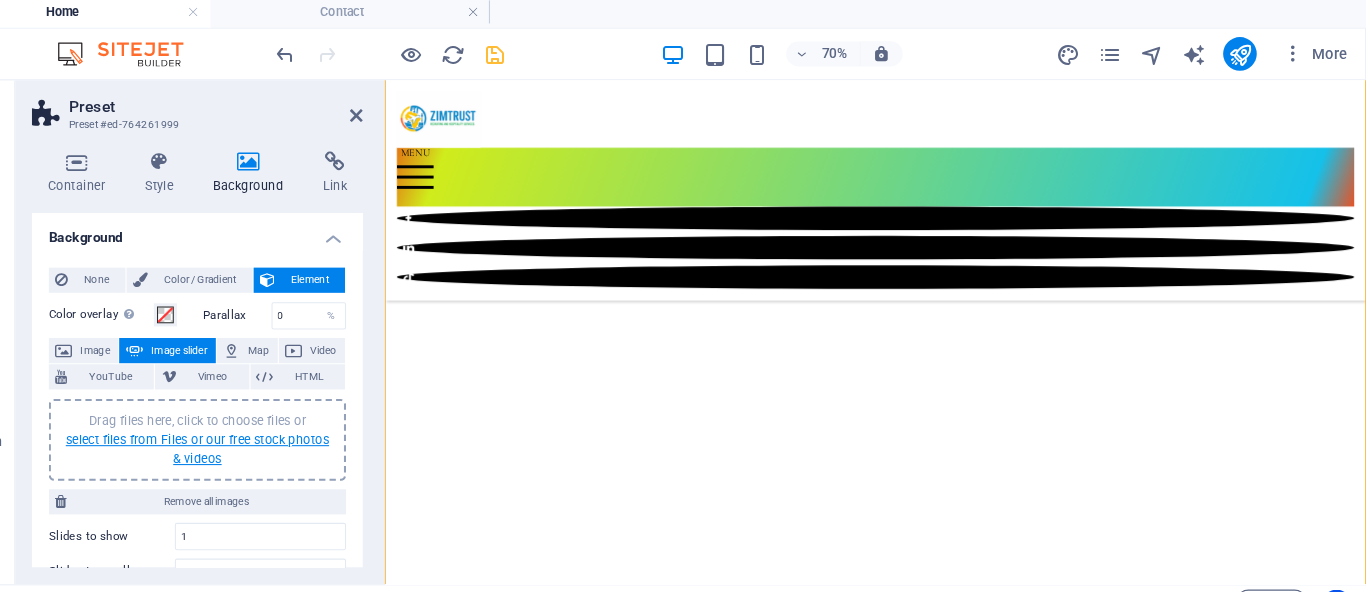click on "select files from Files or our free stock photos & videos" at bounding box center (253, 431) 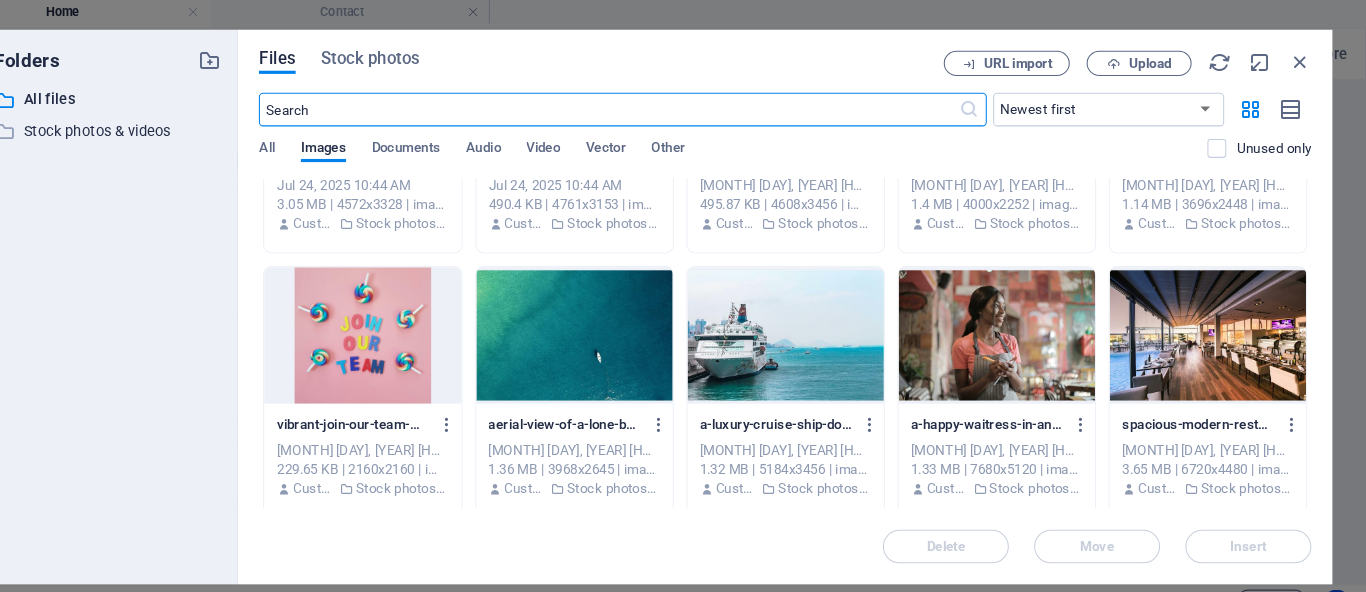 scroll, scrollTop: 807, scrollLeft: 0, axis: vertical 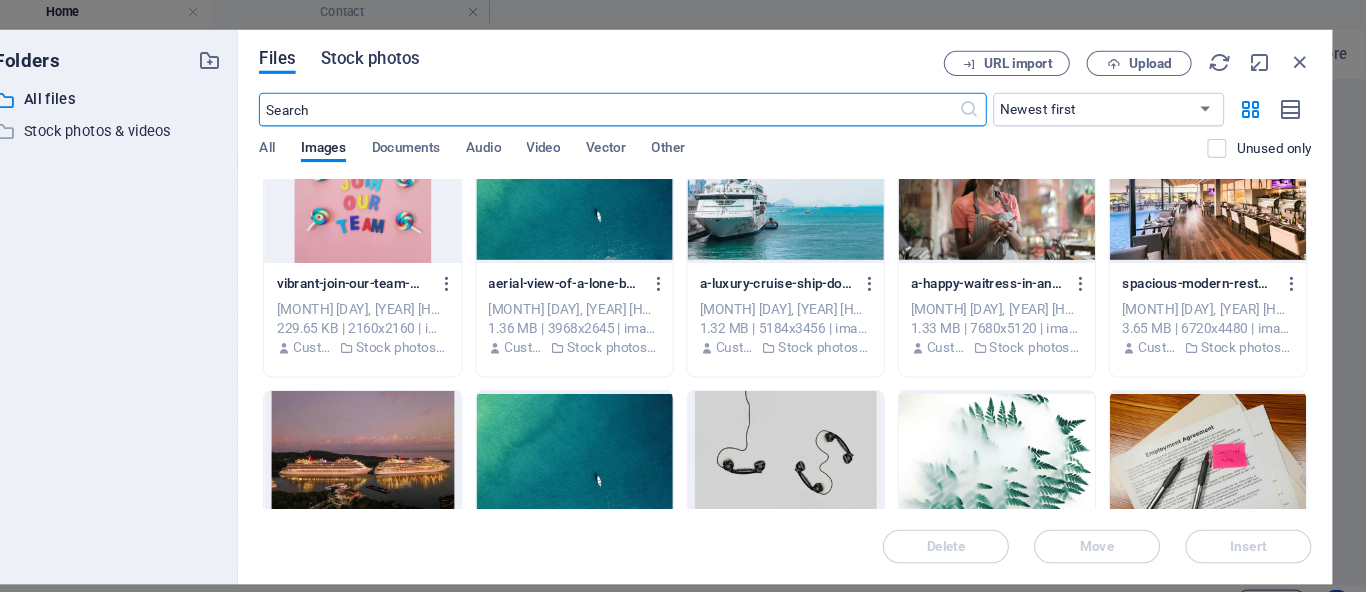 click on "Stock photos" at bounding box center (418, 60) 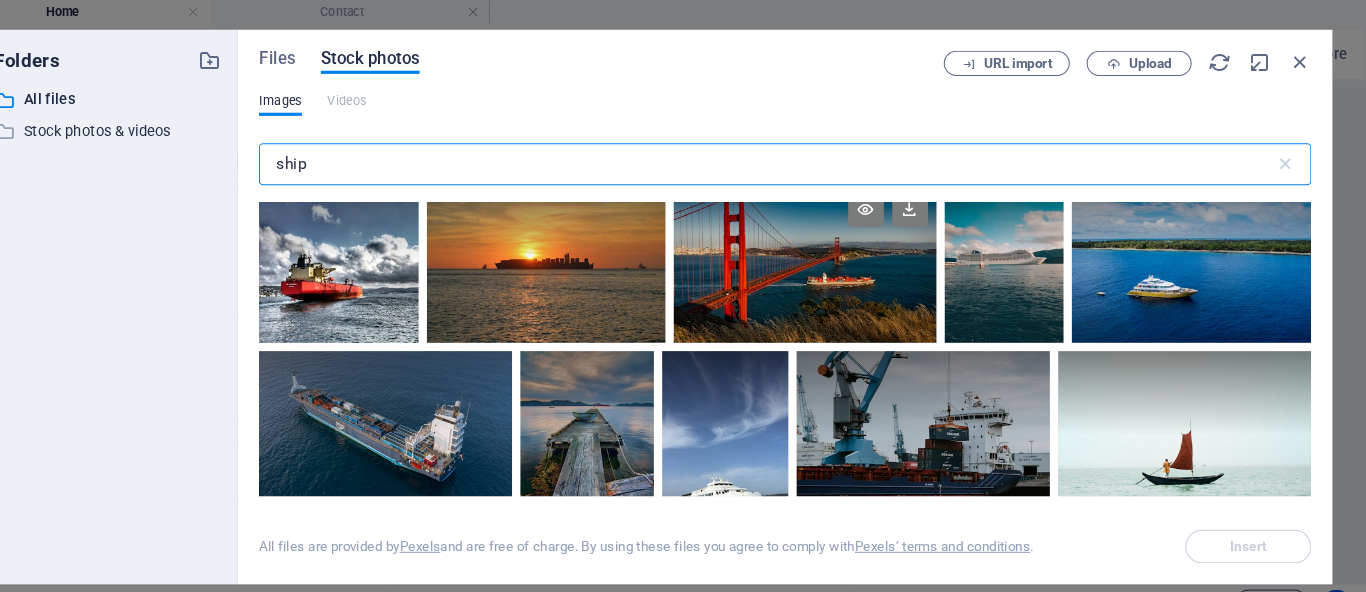 scroll, scrollTop: 1807, scrollLeft: 0, axis: vertical 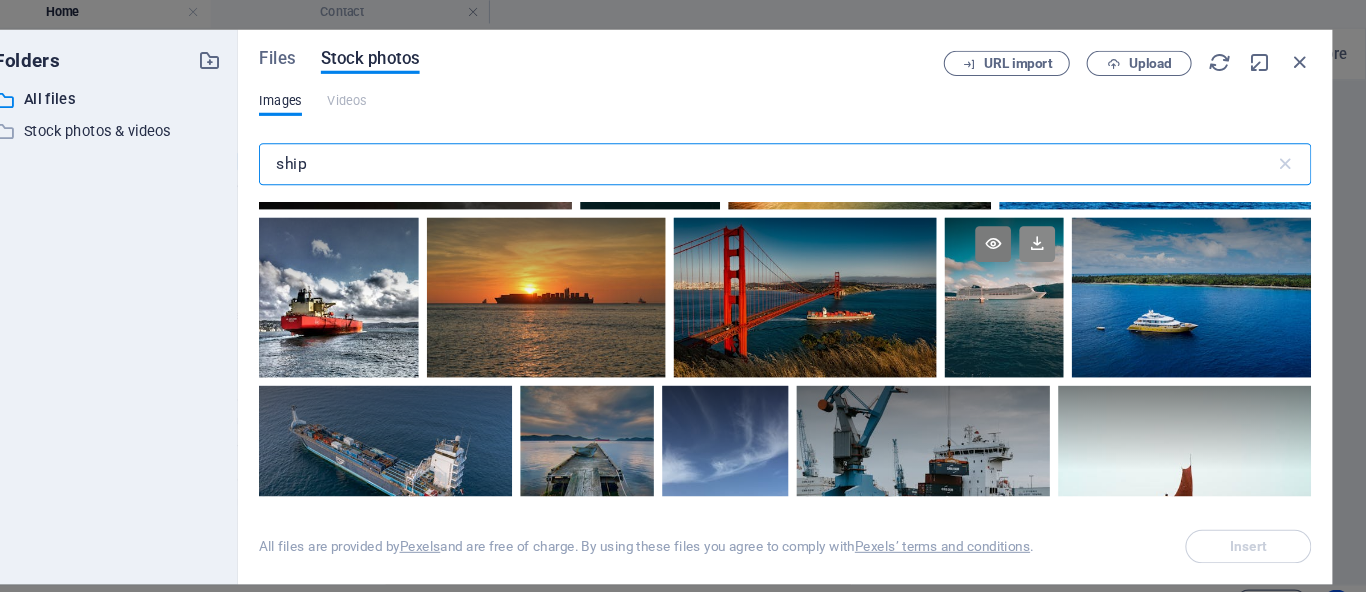 type on "ship" 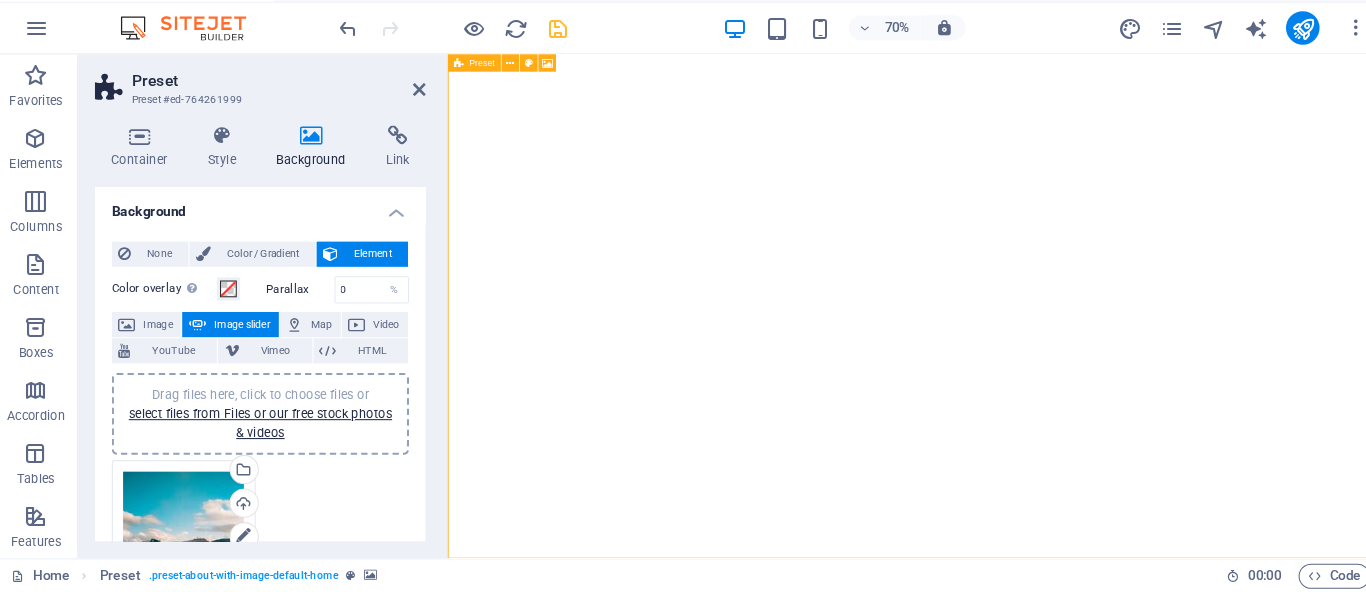 scroll, scrollTop: 803, scrollLeft: 0, axis: vertical 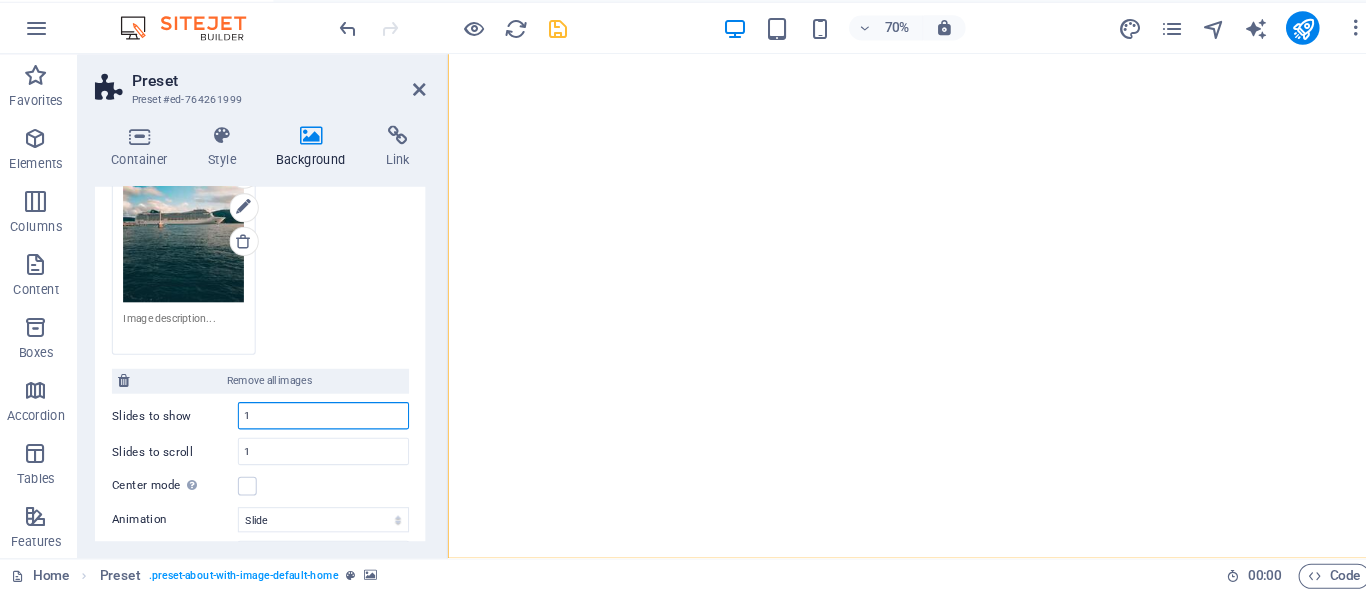 click on "1" at bounding box center (313, 424) 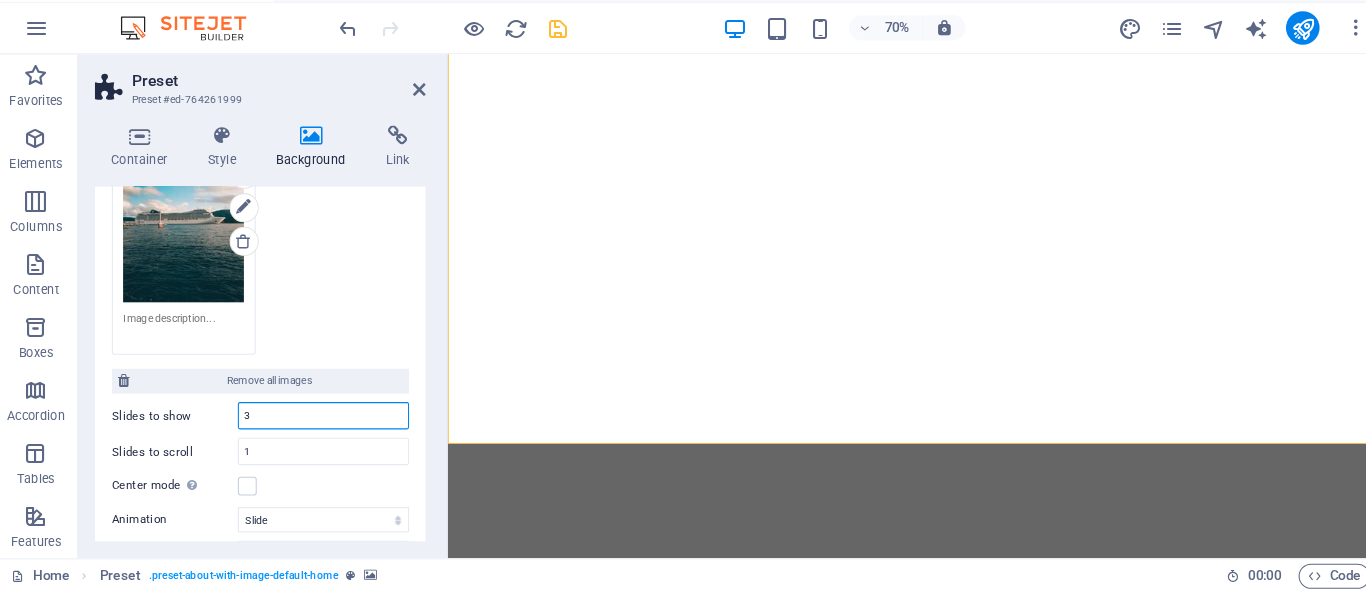 scroll, scrollTop: 1042, scrollLeft: 0, axis: vertical 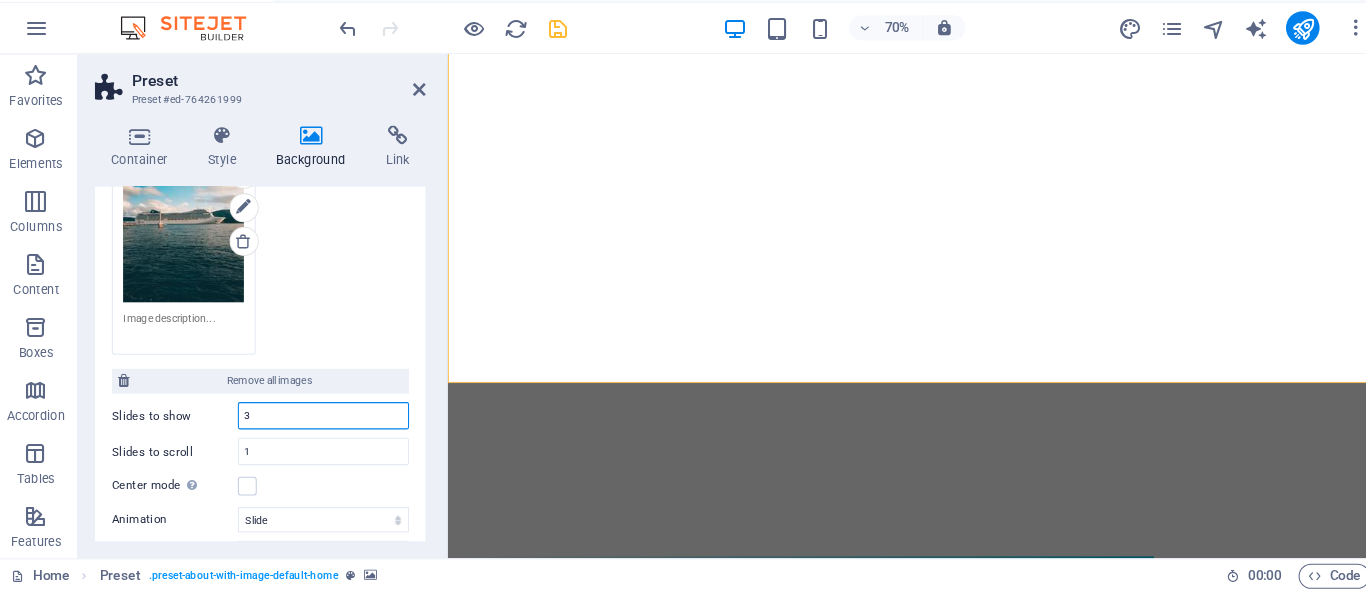 type on "3" 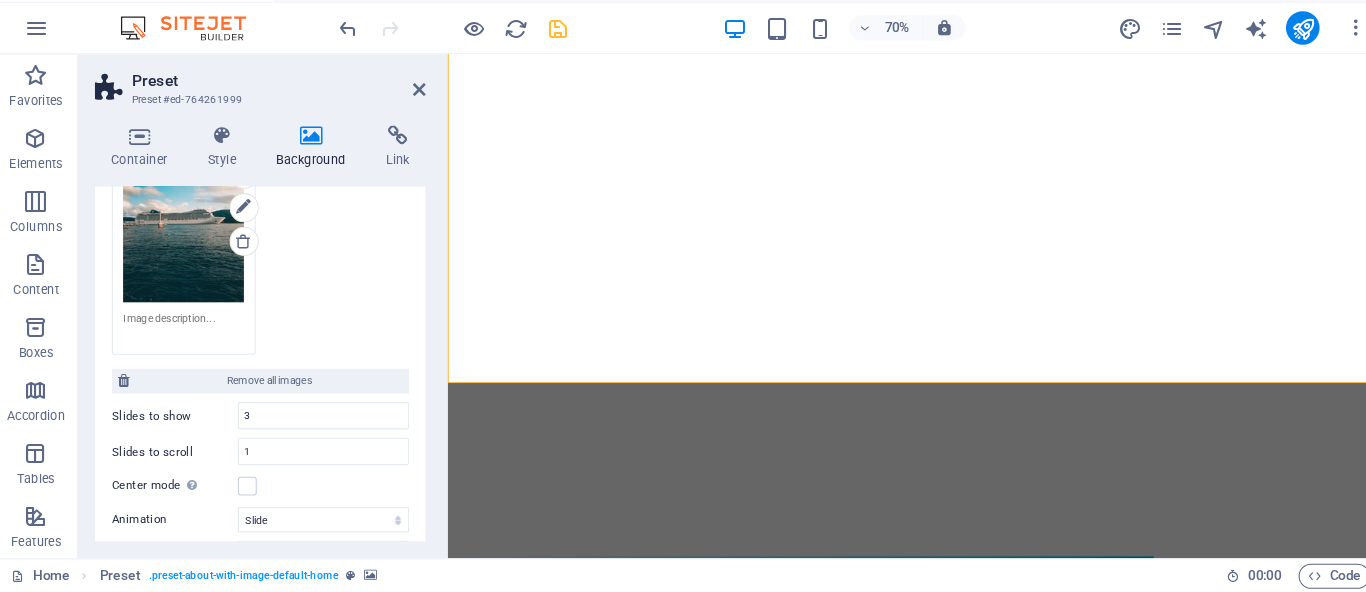 click at bounding box center [1114, -16] 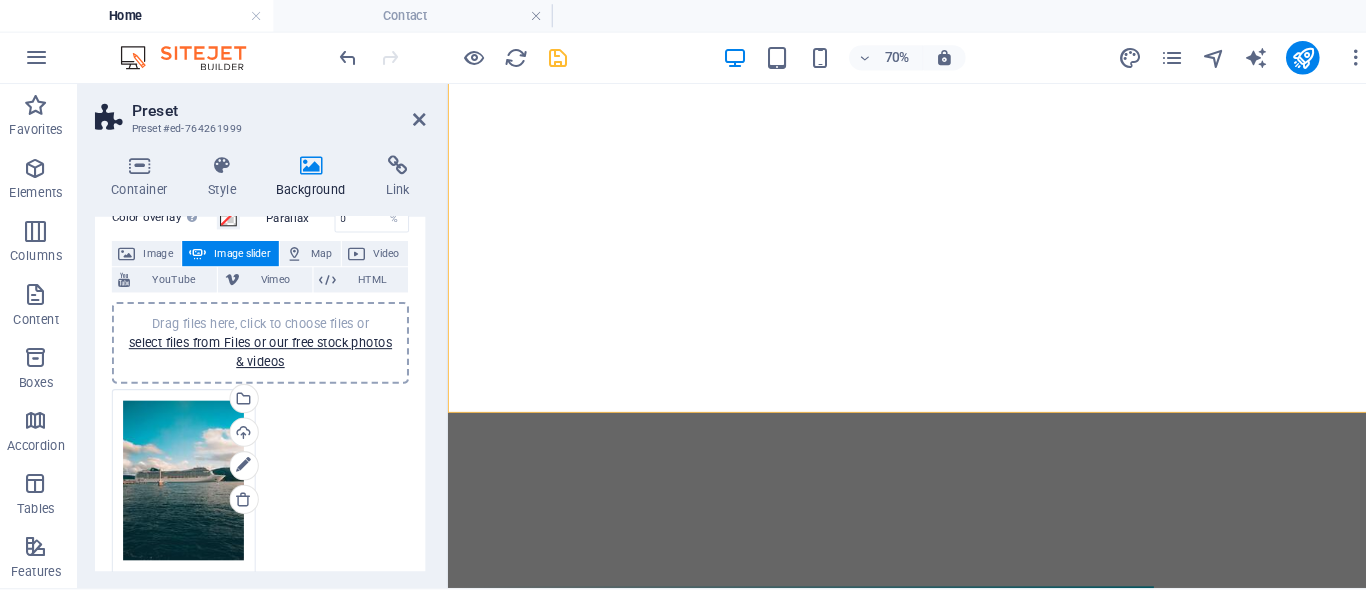 scroll, scrollTop: 97, scrollLeft: 0, axis: vertical 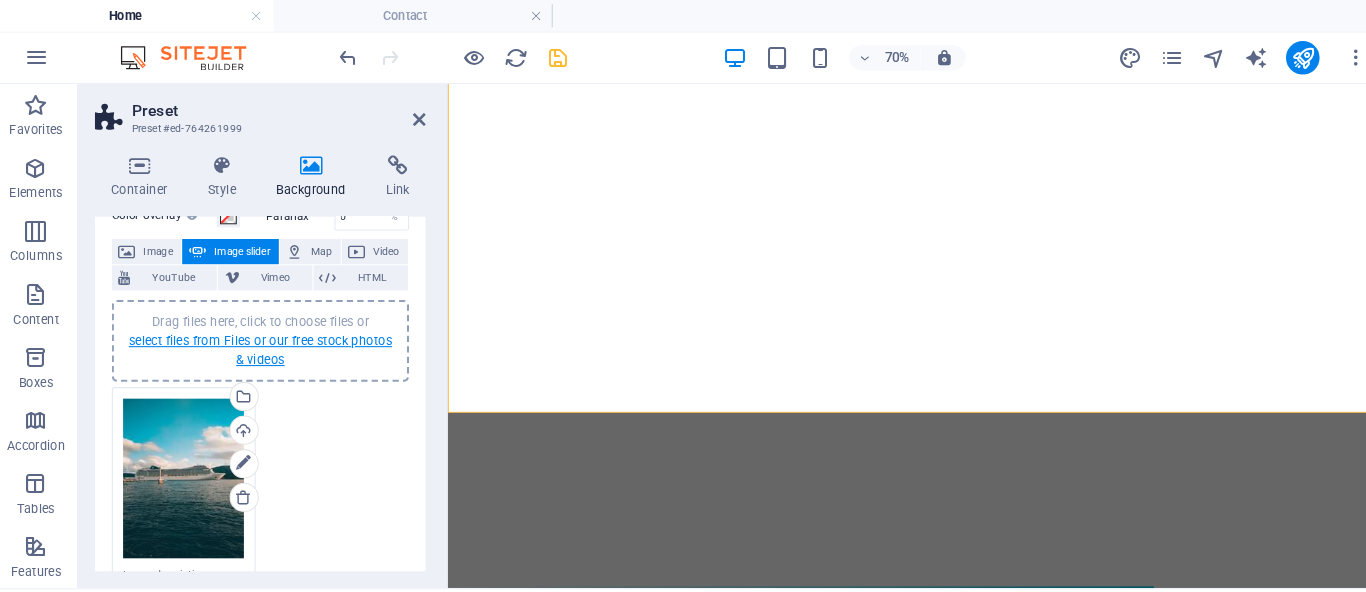 click on "select files from Files or our free stock photos & videos" at bounding box center (253, 334) 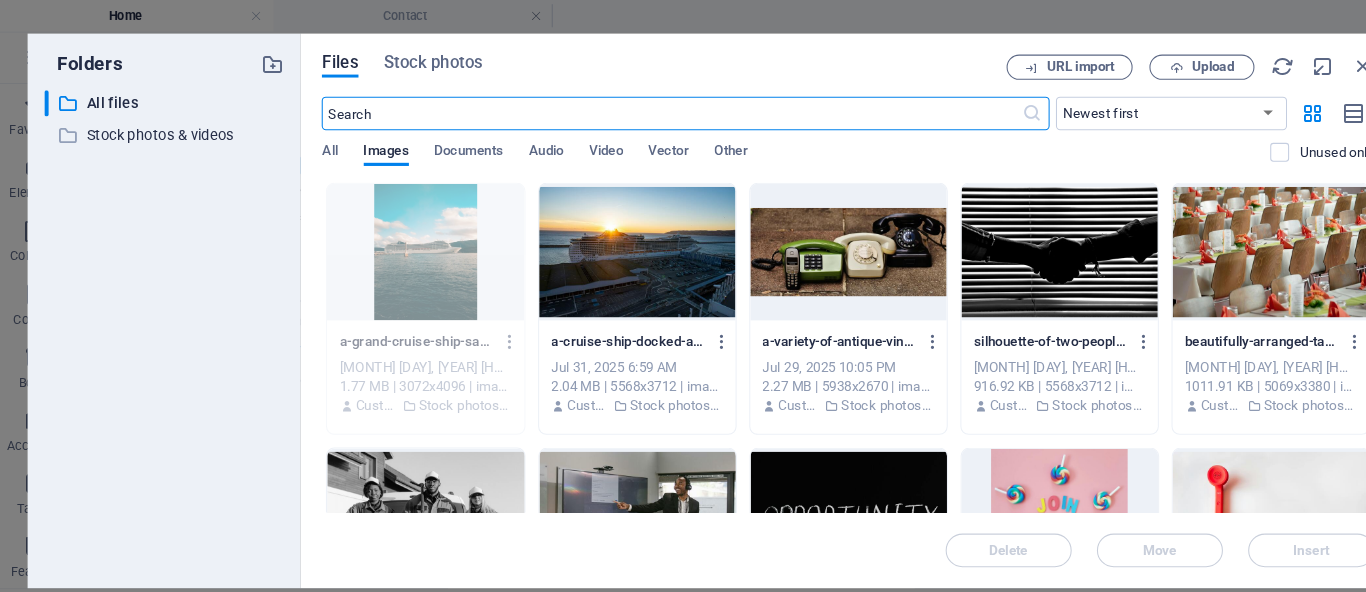 scroll, scrollTop: 0, scrollLeft: 0, axis: both 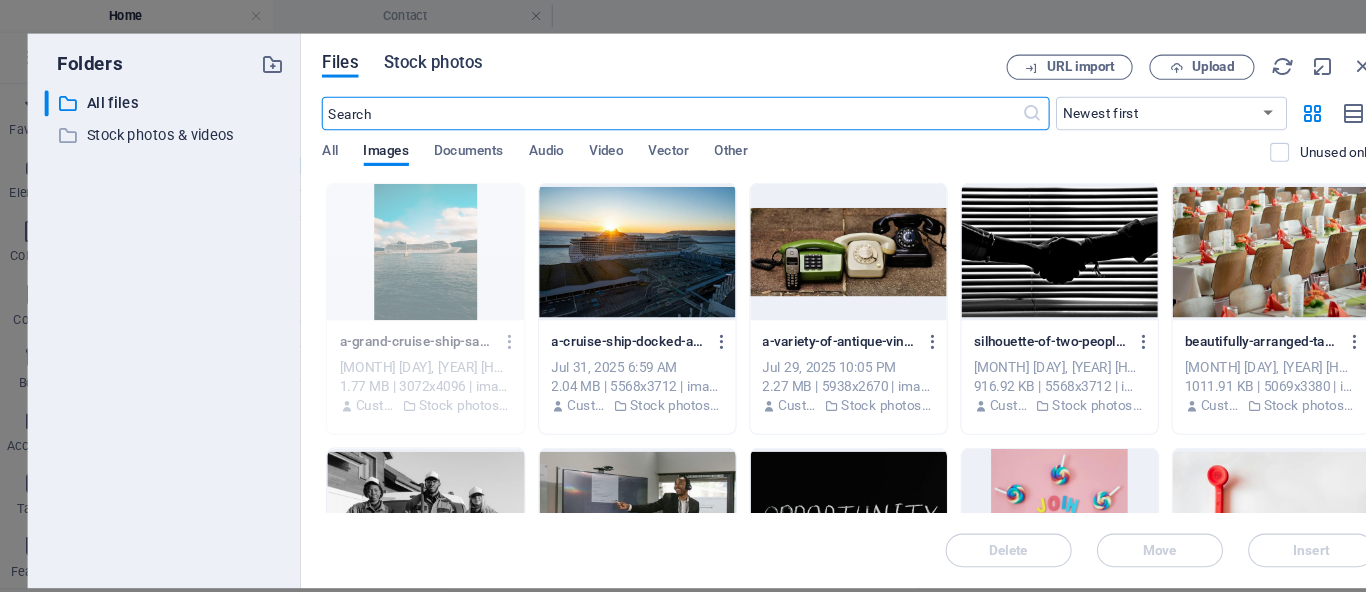 click on "Stock photos" at bounding box center [418, 60] 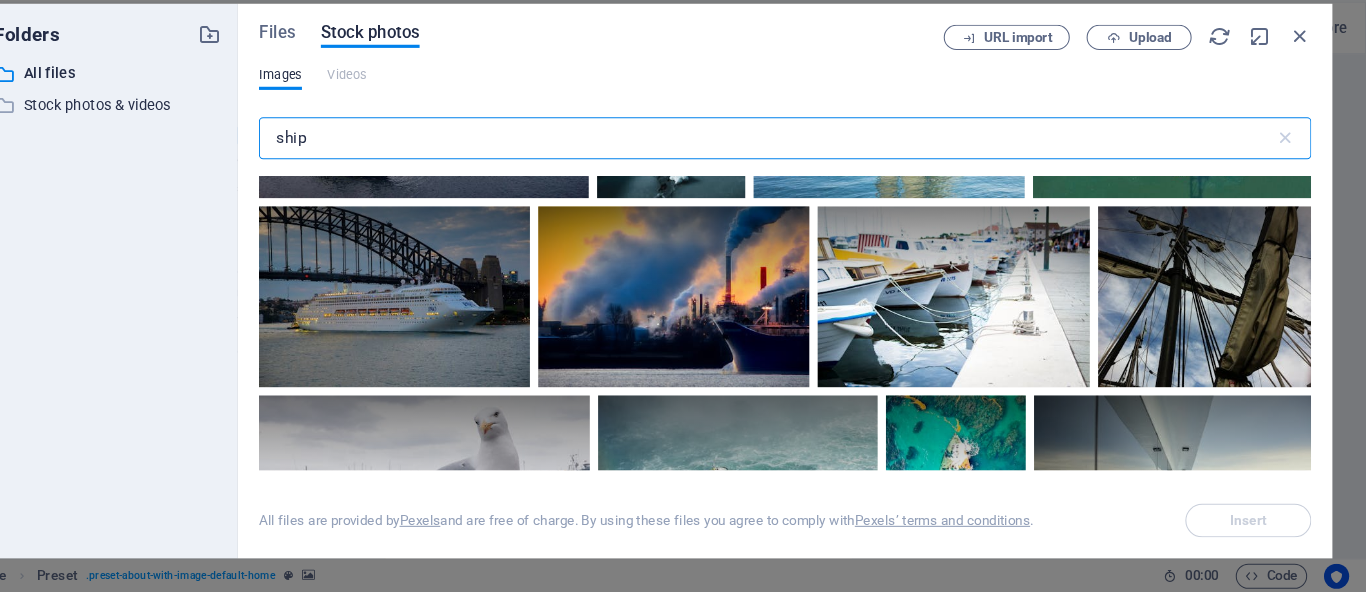 scroll, scrollTop: 3155, scrollLeft: 0, axis: vertical 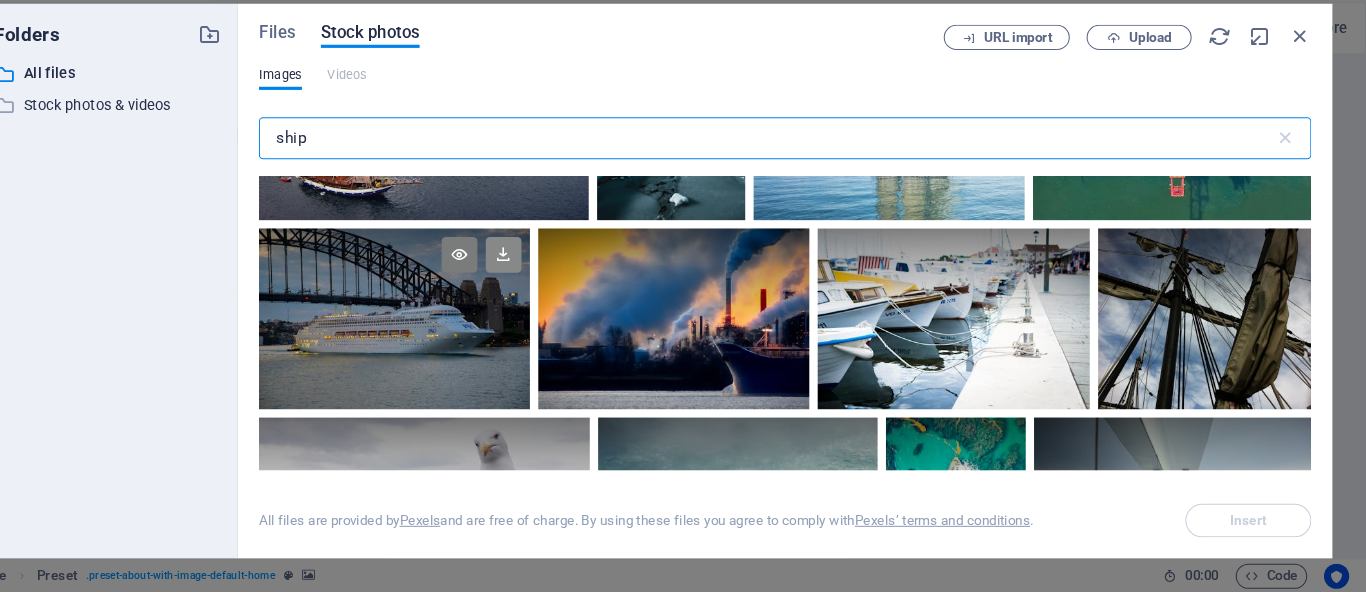 click at bounding box center (545, 271) 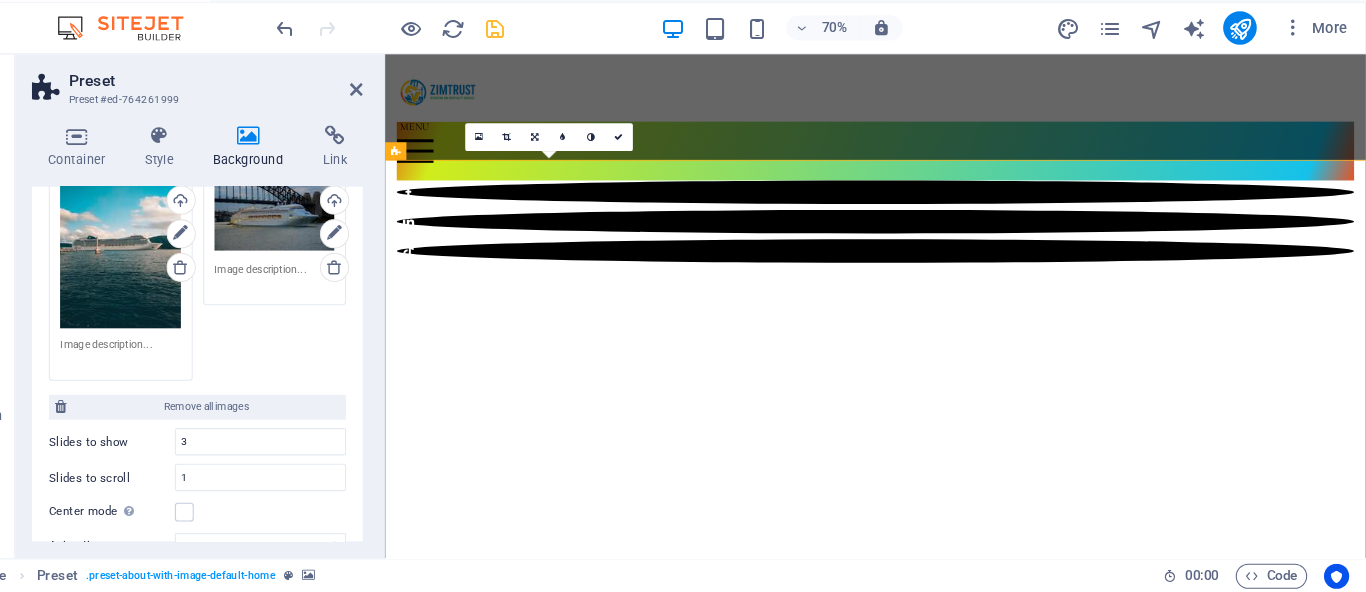 scroll, scrollTop: 296, scrollLeft: 0, axis: vertical 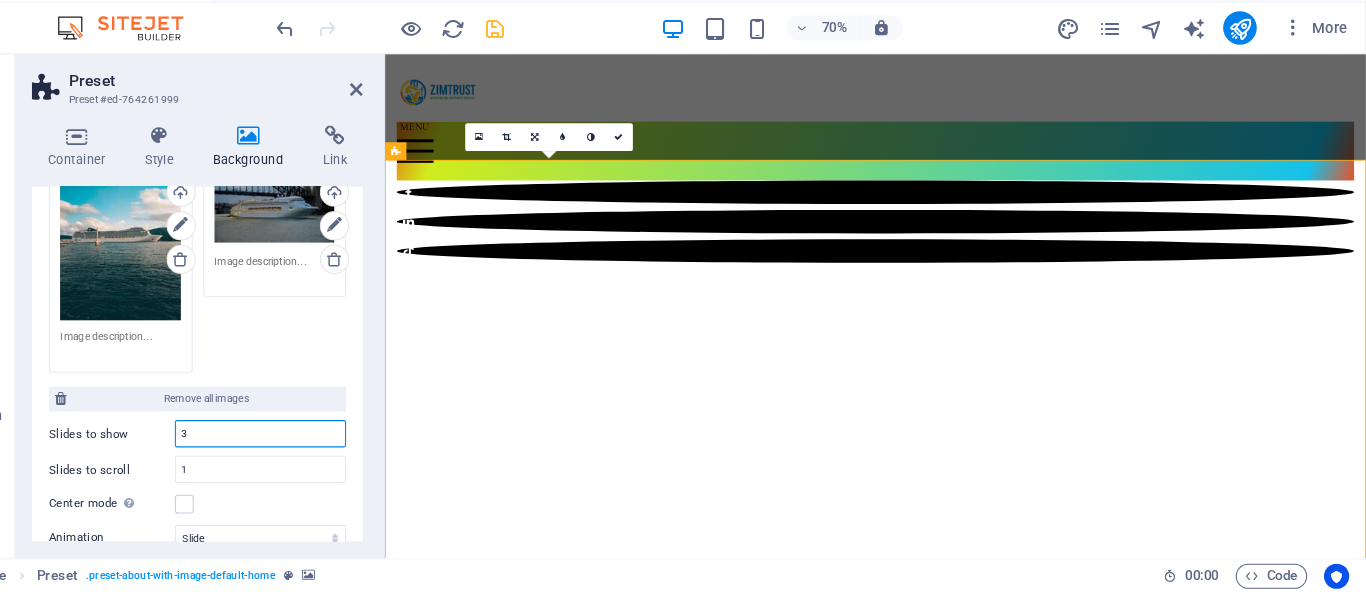 click on "3" at bounding box center [313, 441] 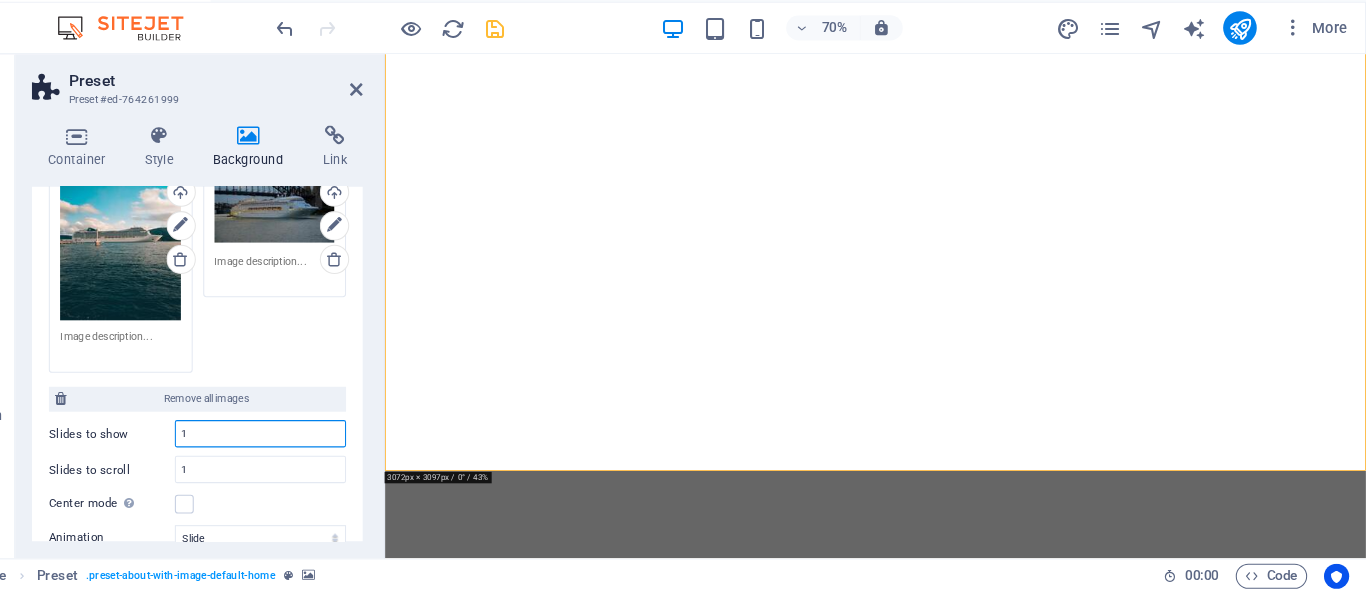 scroll, scrollTop: 1094, scrollLeft: 0, axis: vertical 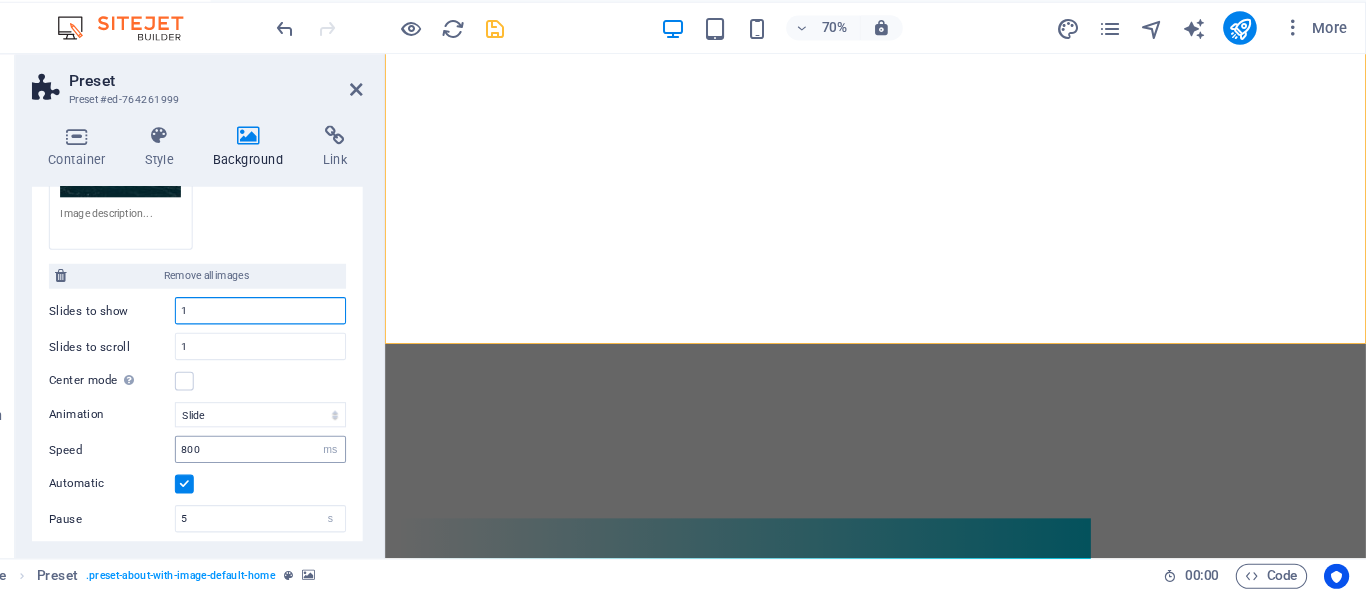 type on "1" 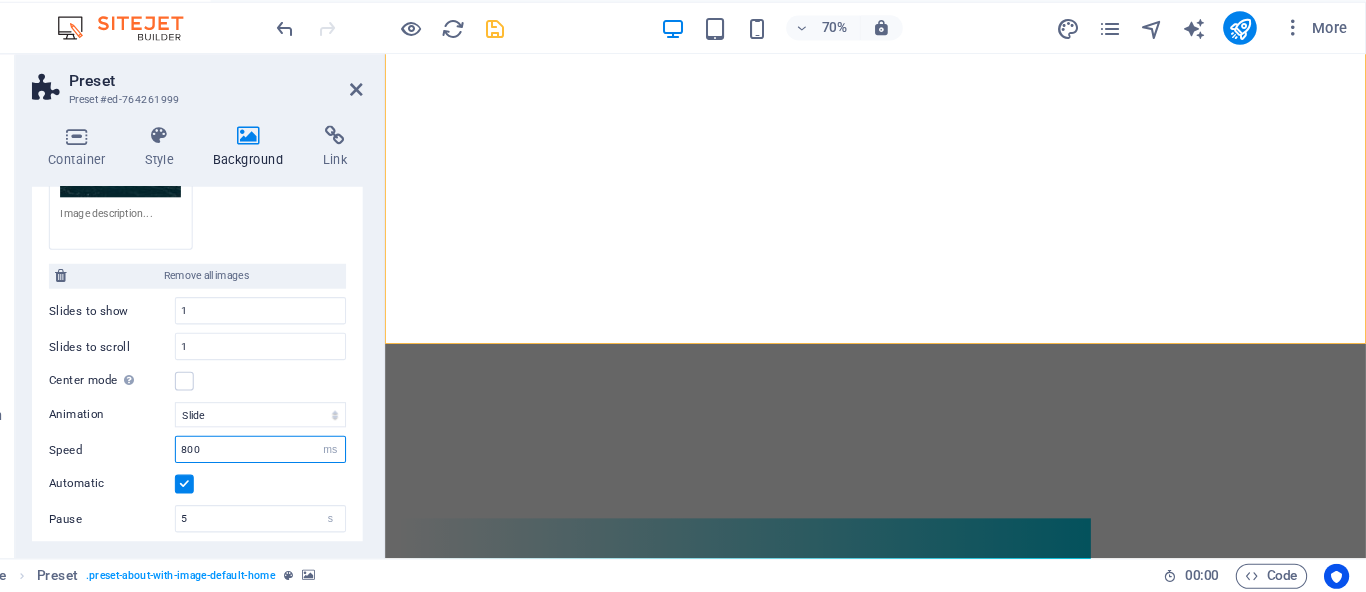 click on "800" at bounding box center [313, 456] 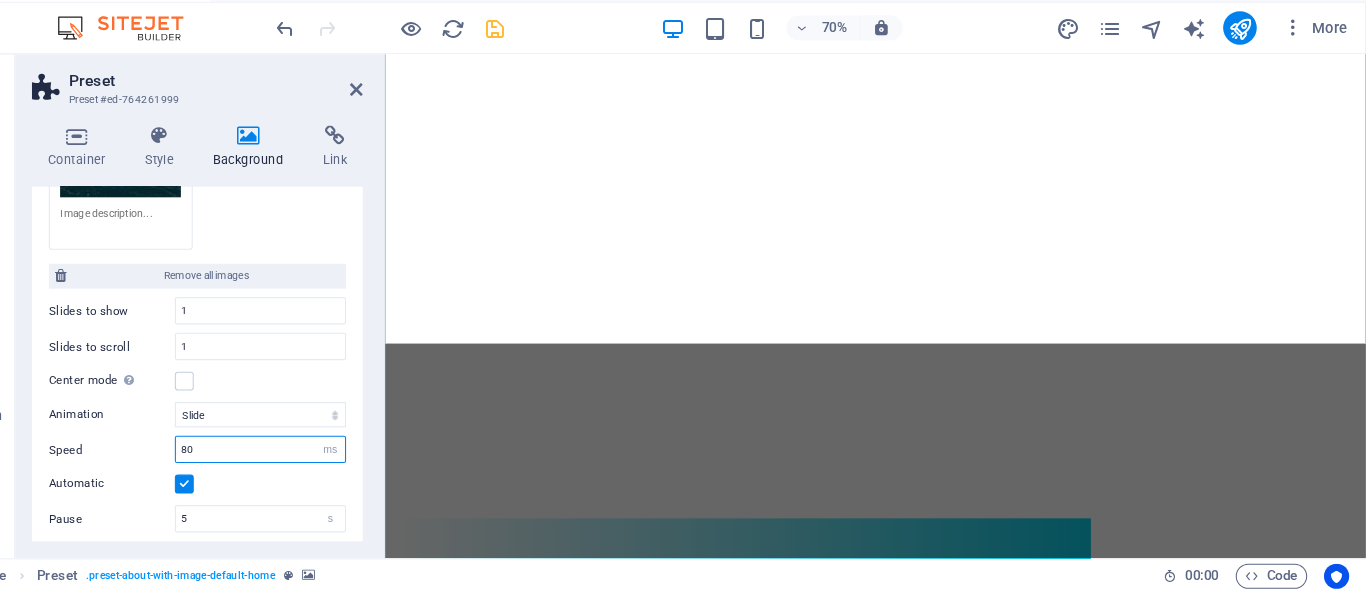 type on "8" 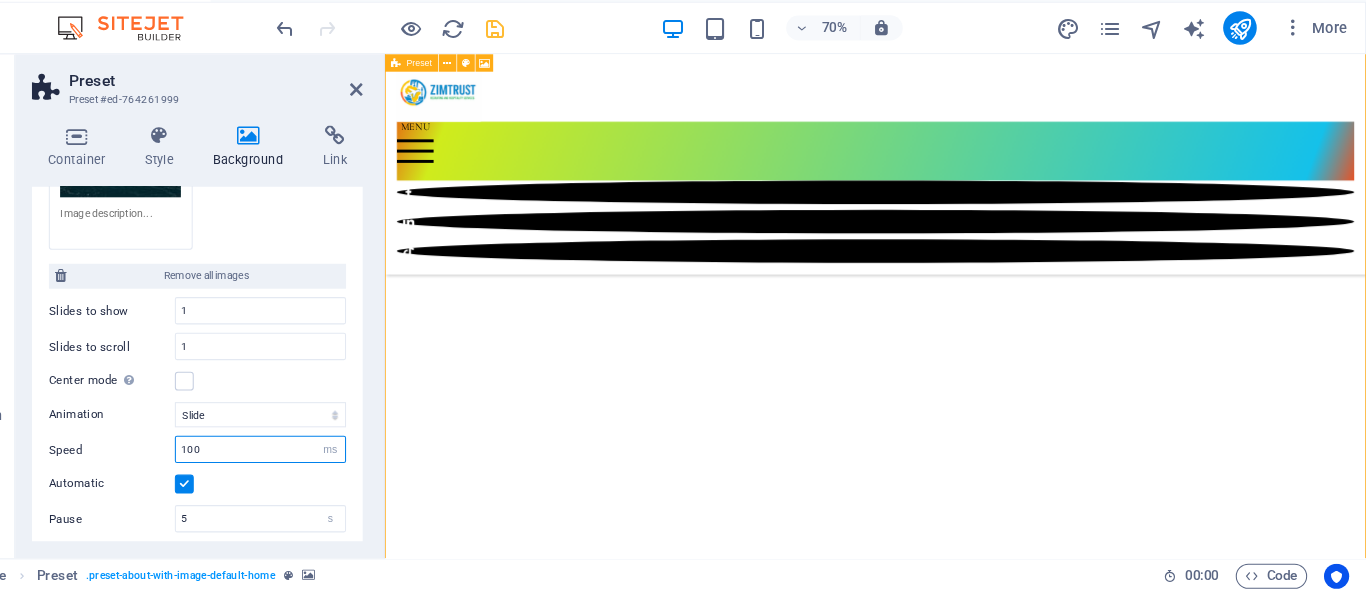 scroll, scrollTop: 235, scrollLeft: 0, axis: vertical 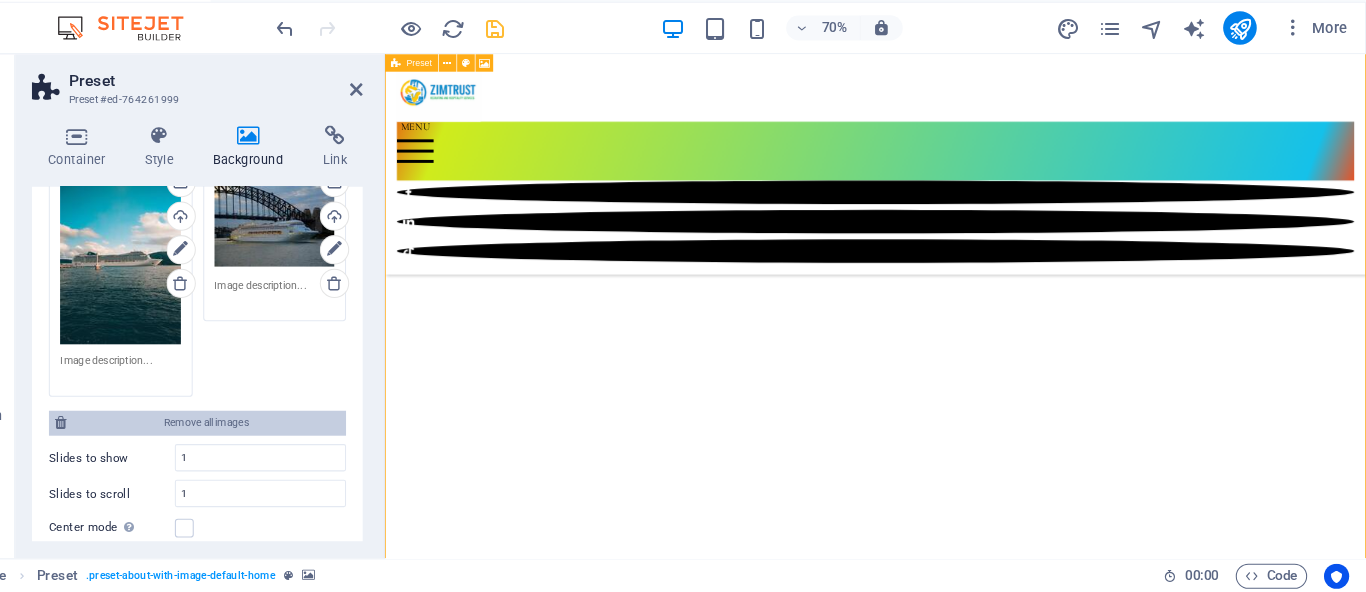 click on "Drag files here, click to choose files or select files from Files or our free stock photos & videos" at bounding box center [327, 244] 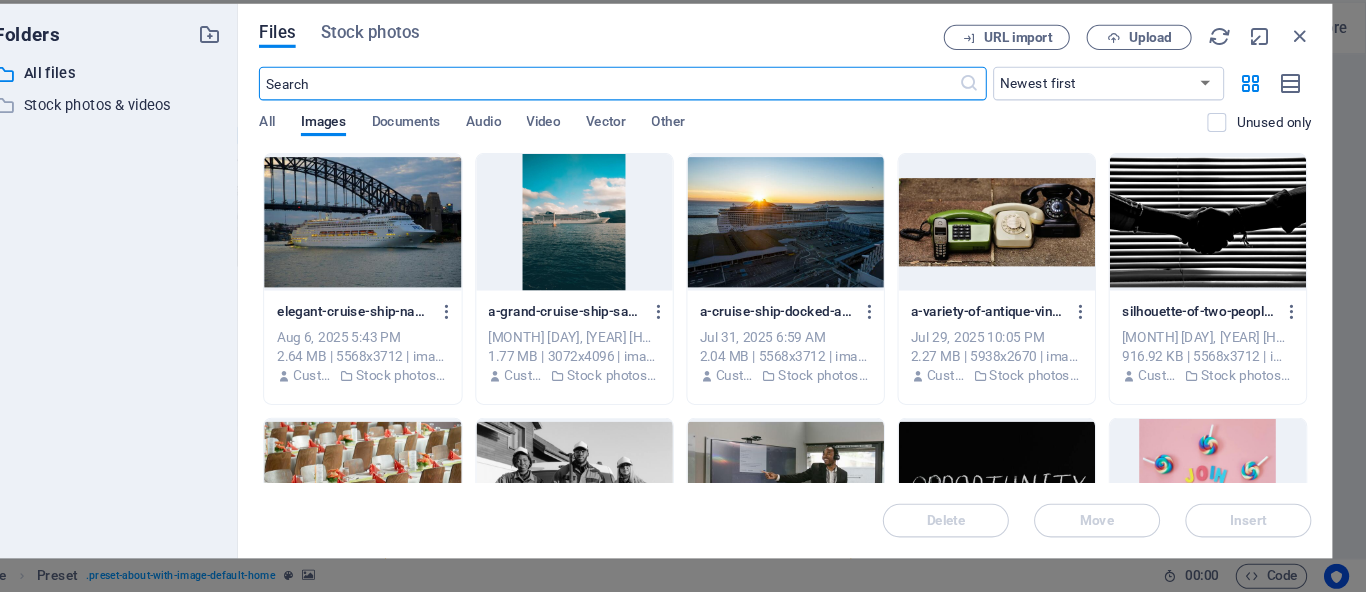 click at bounding box center (410, 240) 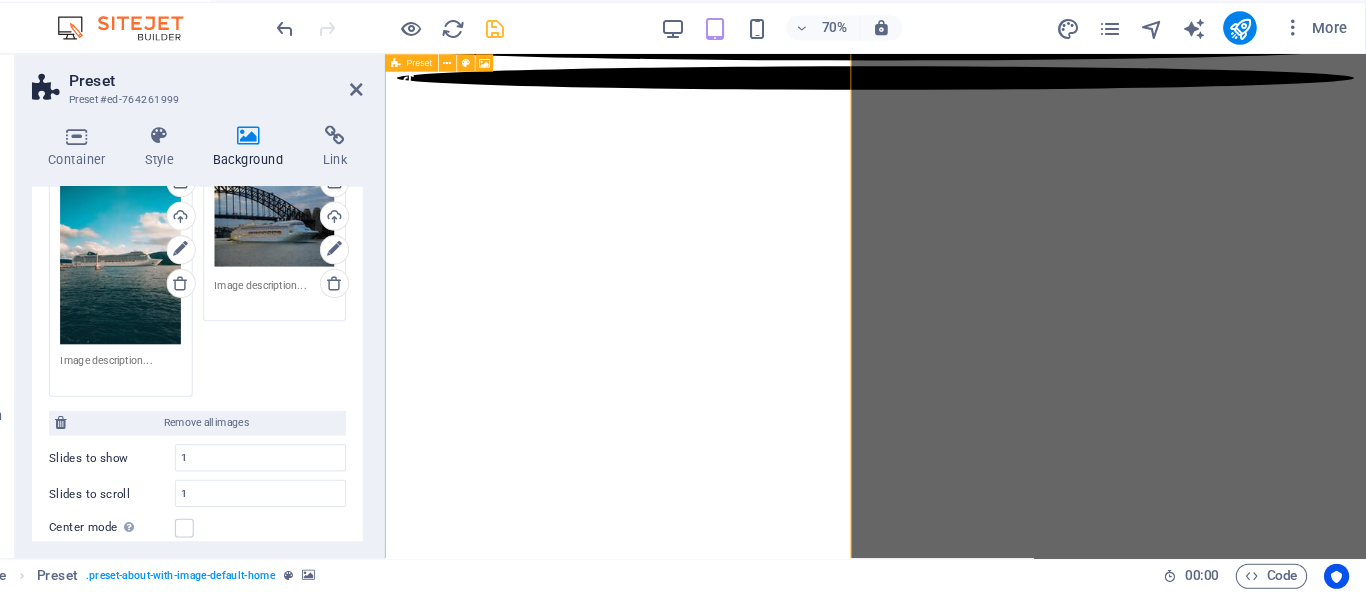 scroll, scrollTop: 243, scrollLeft: 0, axis: vertical 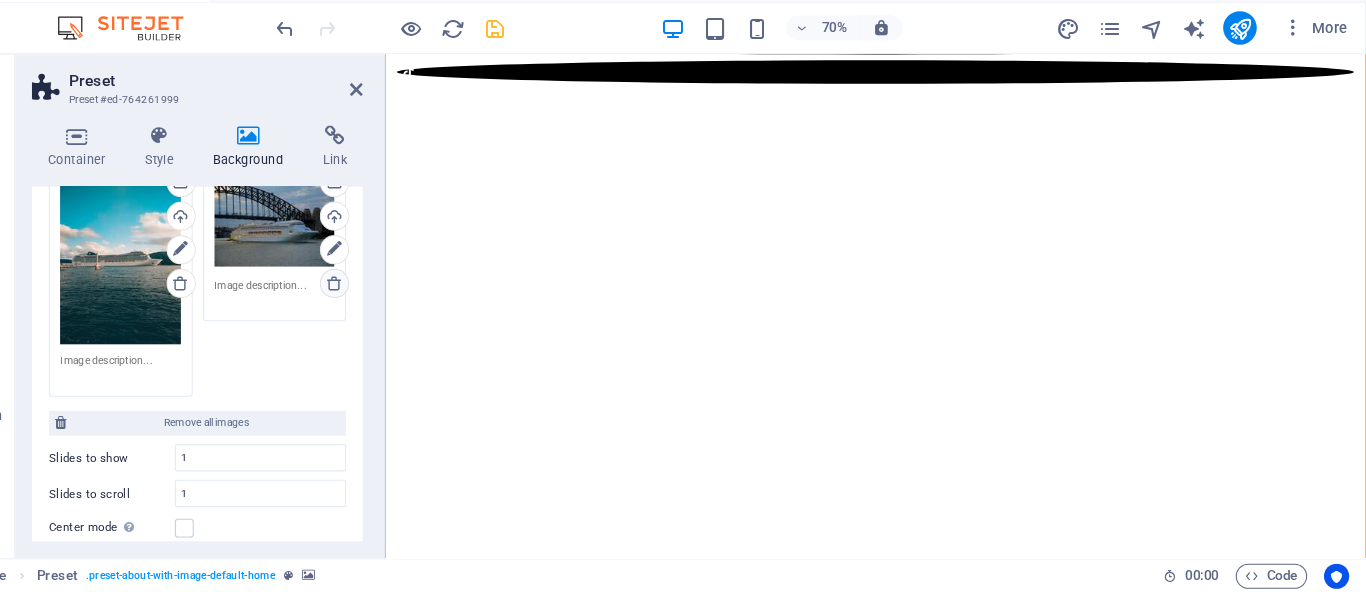click at bounding box center (384, 298) 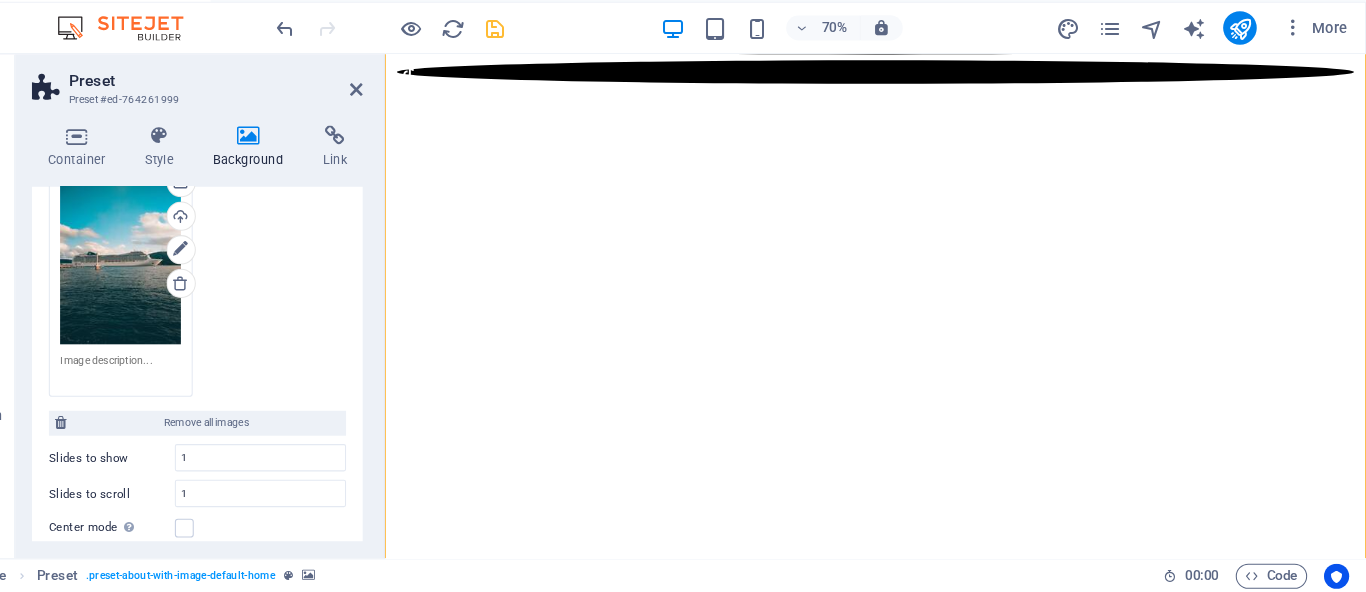 scroll, scrollTop: 124, scrollLeft: 0, axis: vertical 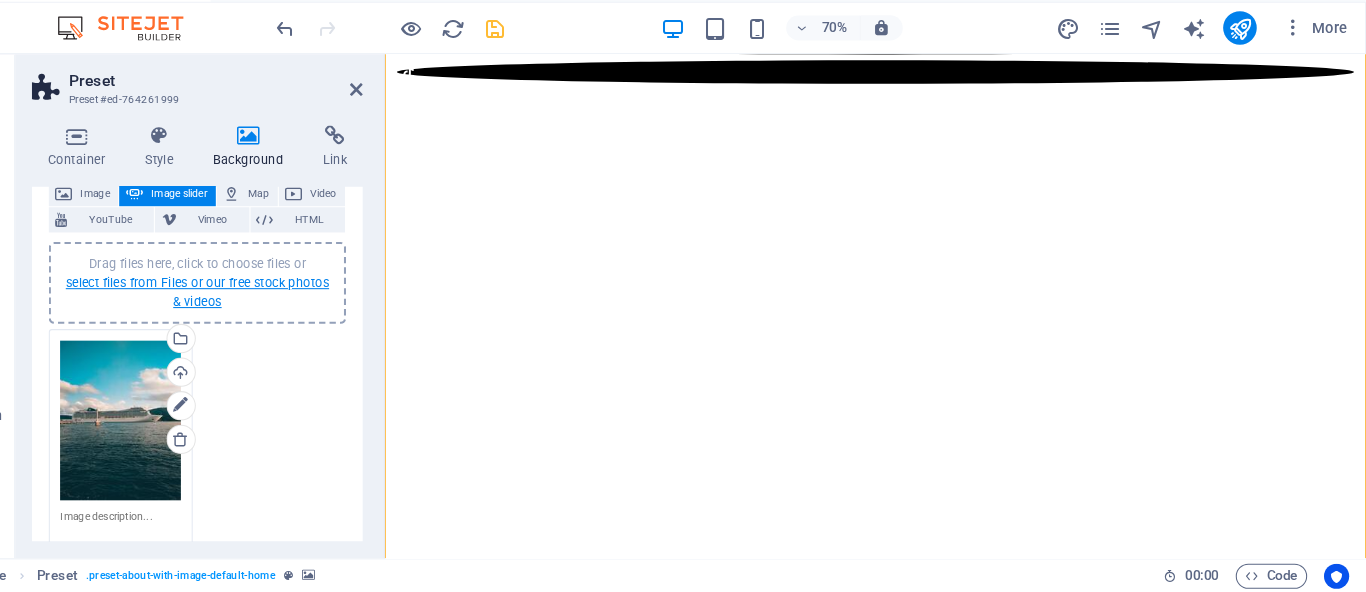 click on "select files from Files or our free stock photos & videos" at bounding box center (253, 307) 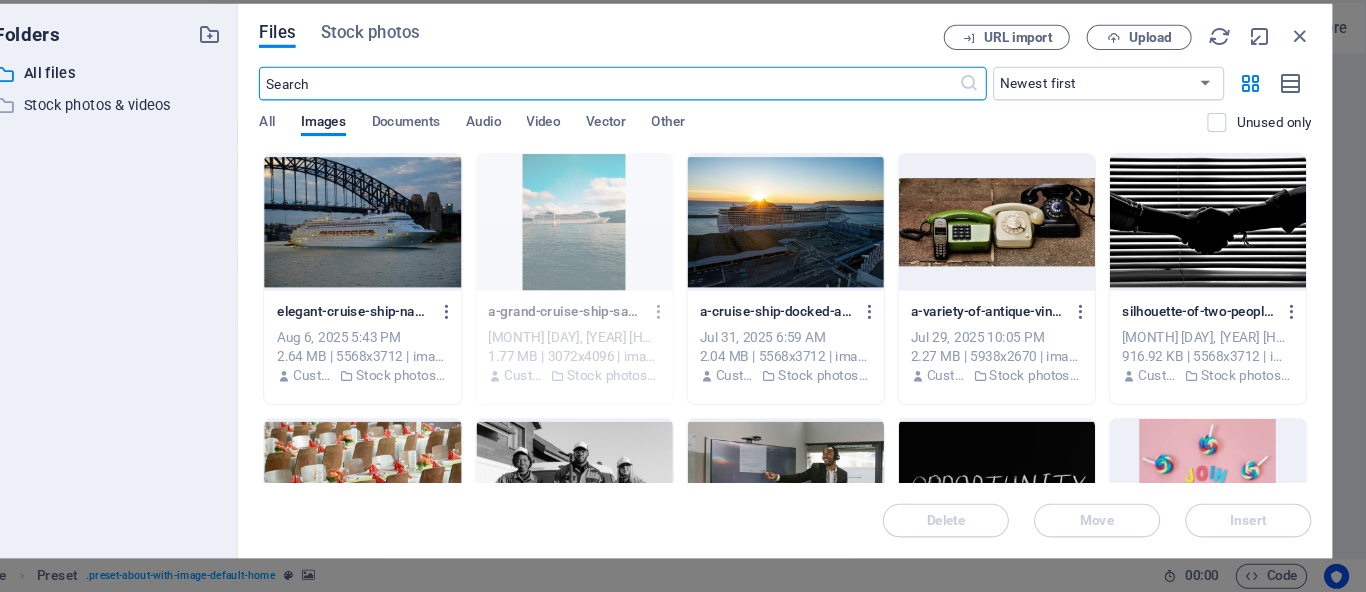 scroll, scrollTop: 235, scrollLeft: 0, axis: vertical 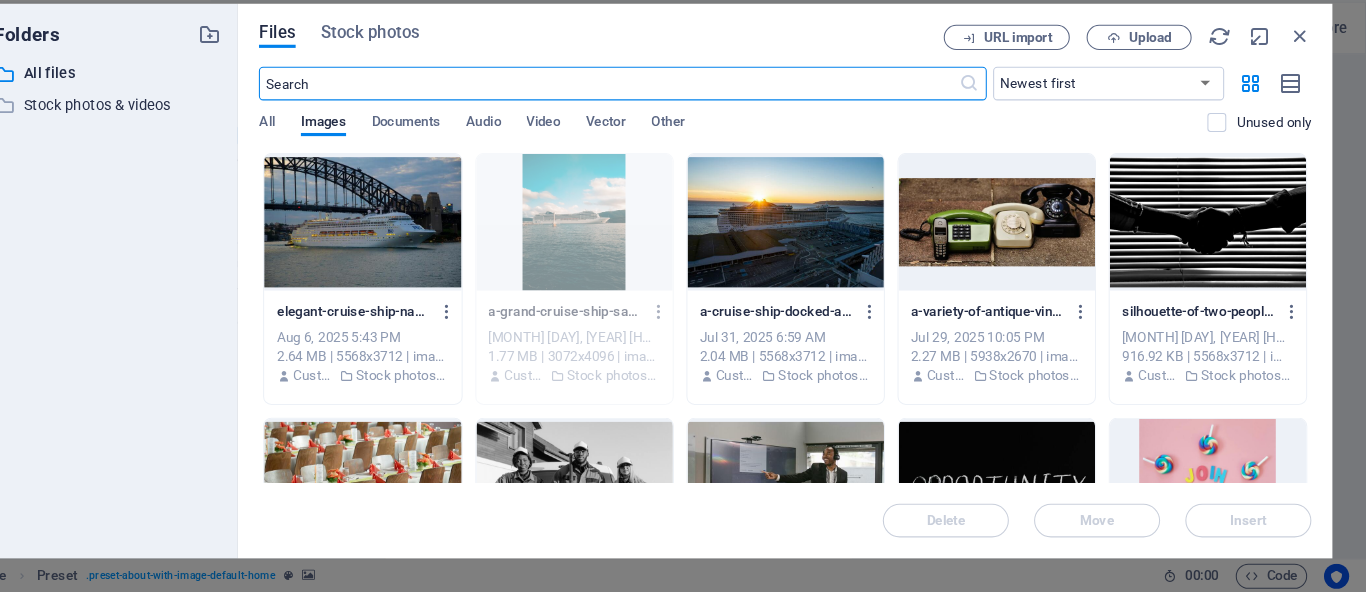click at bounding box center (410, 240) 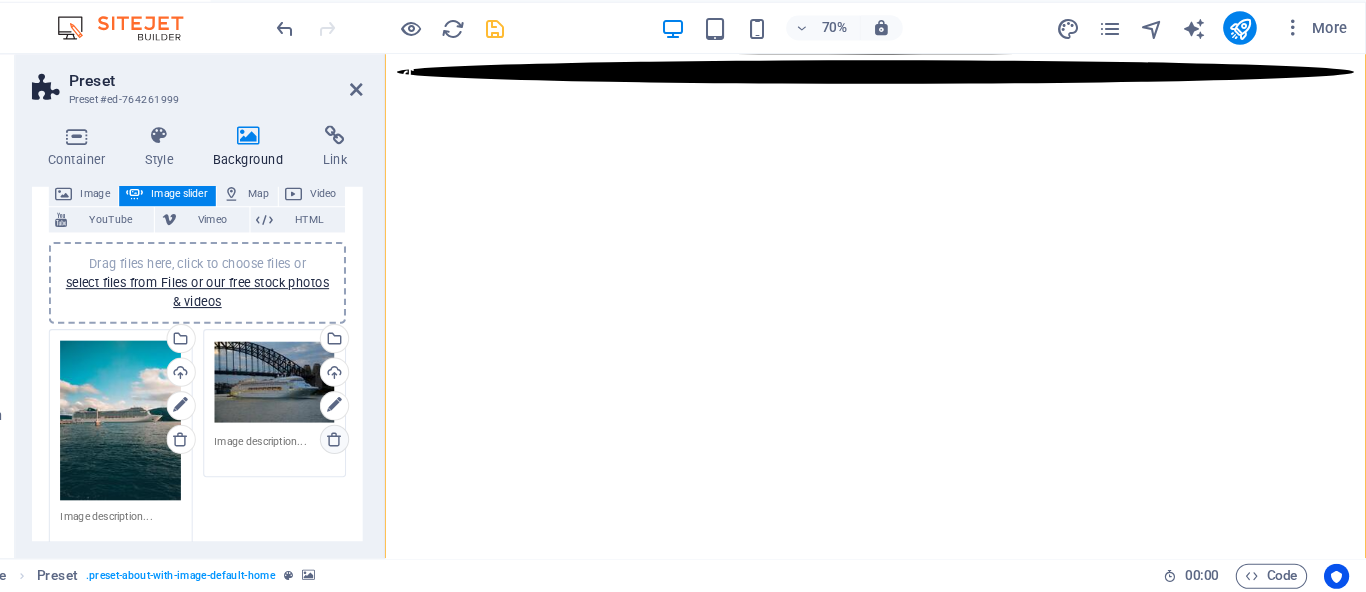 click at bounding box center [384, 447] 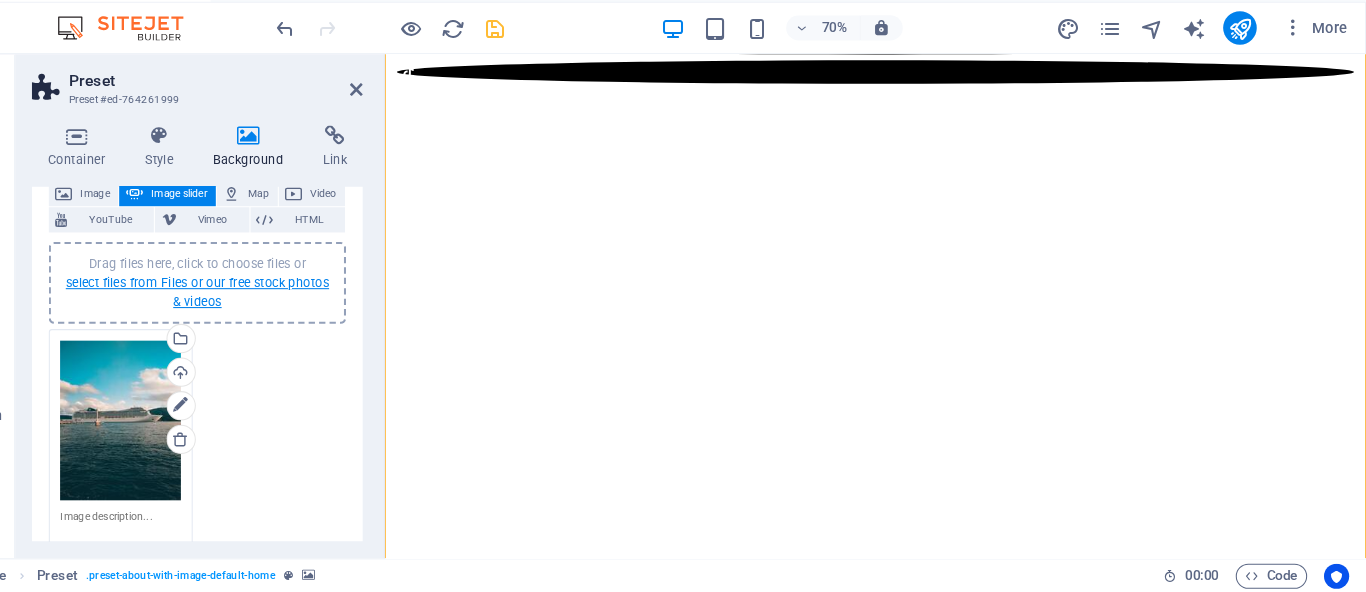 click on "select files from Files or our free stock photos & videos" at bounding box center [253, 307] 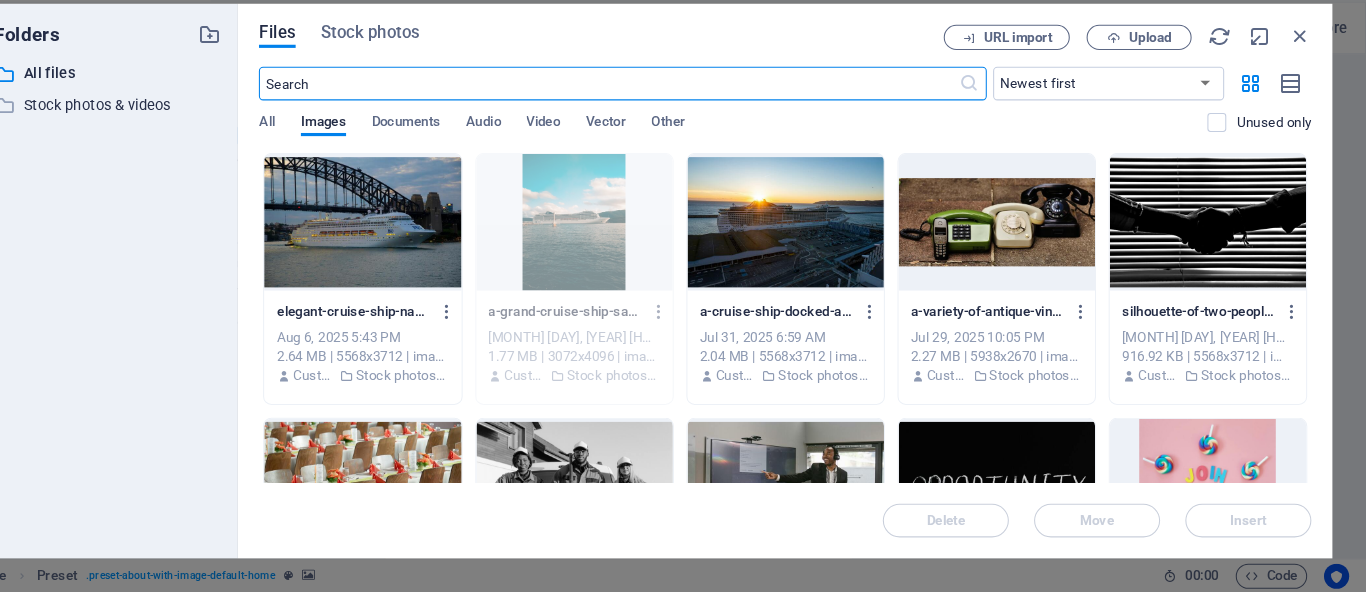 scroll, scrollTop: 235, scrollLeft: 0, axis: vertical 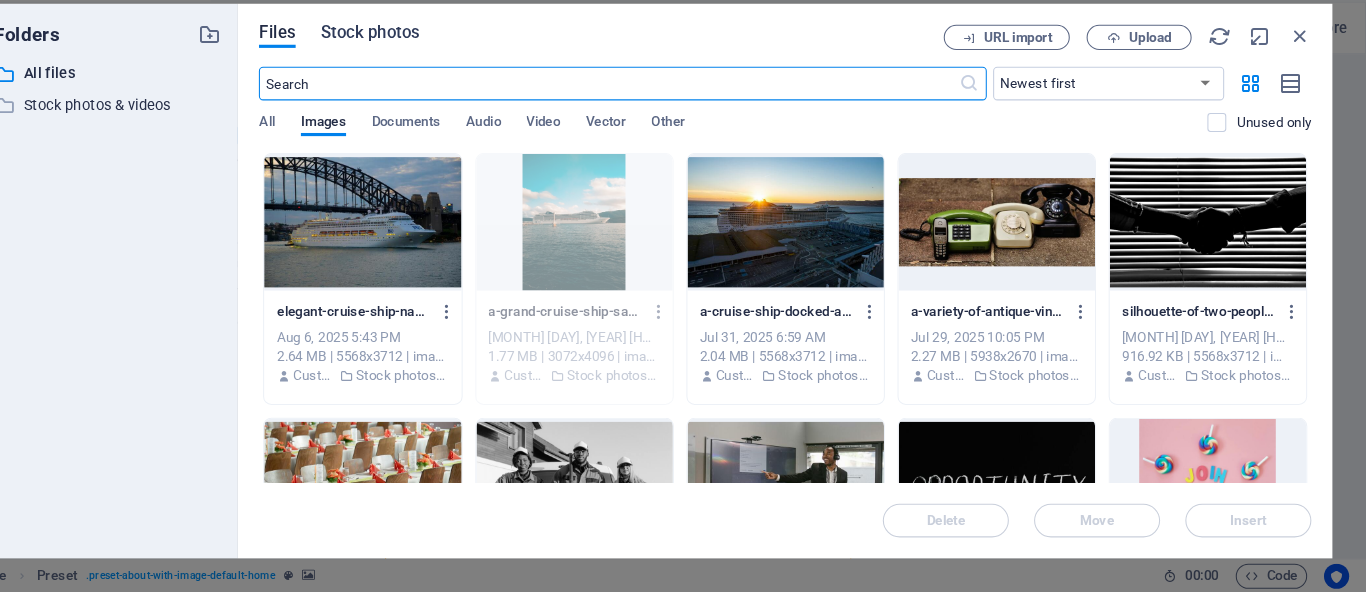 click on "Stock photos" at bounding box center [418, 63] 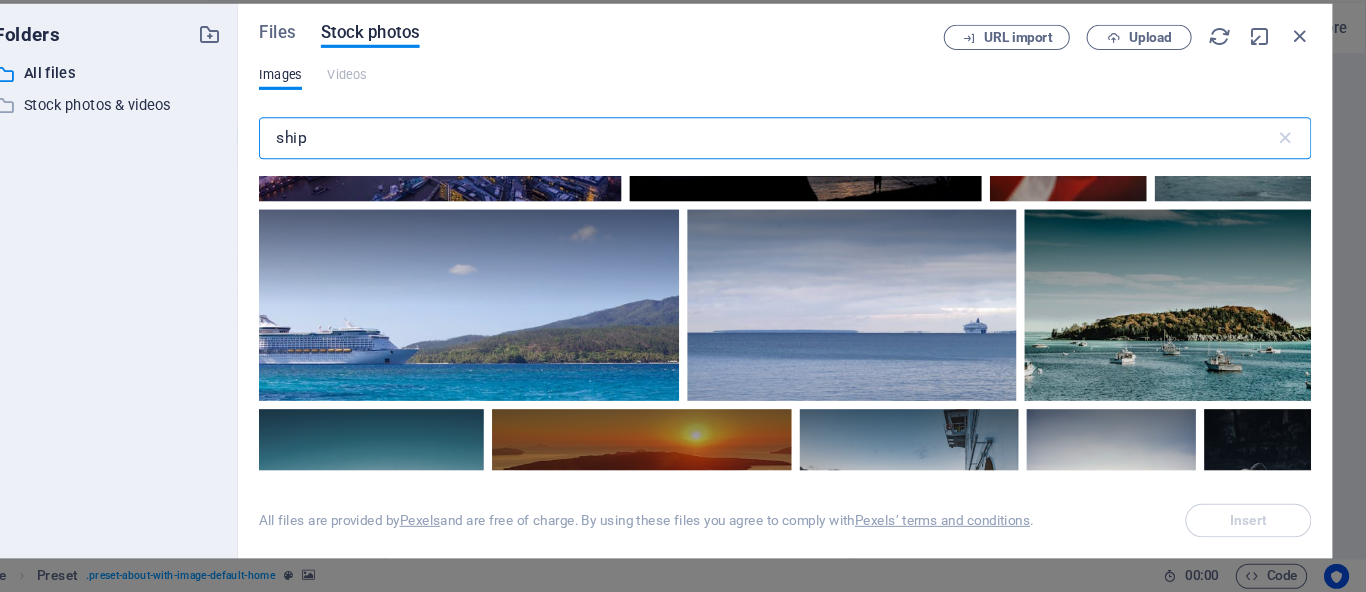 scroll, scrollTop: 6997, scrollLeft: 0, axis: vertical 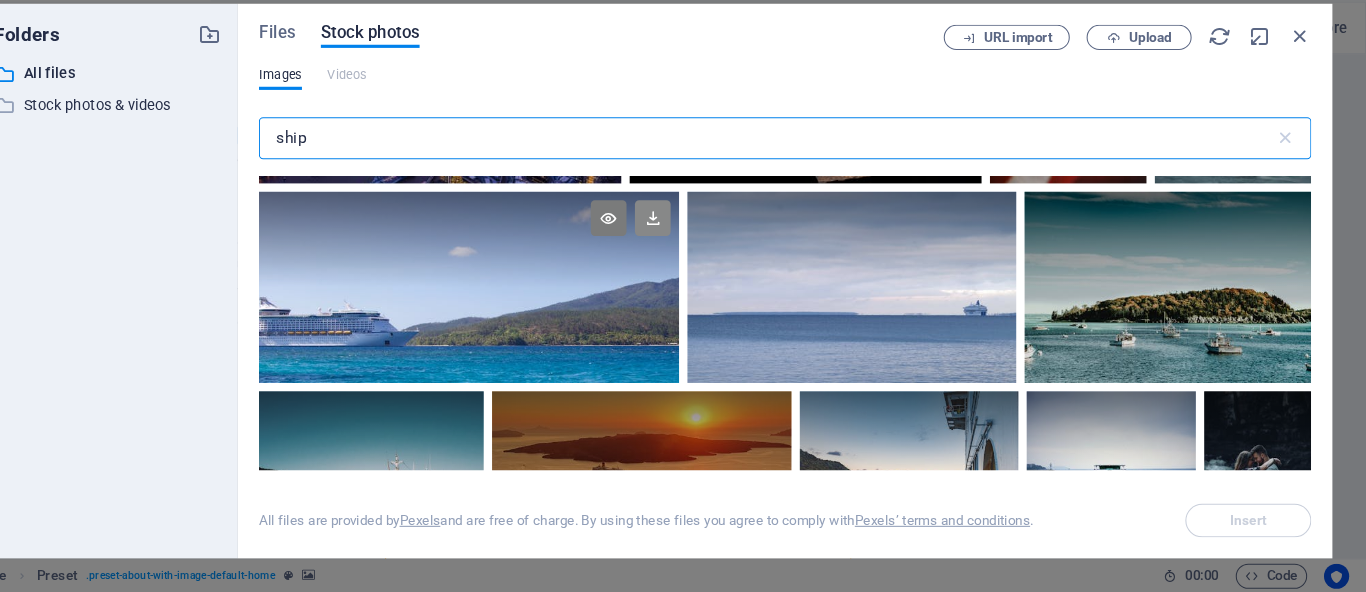 click at bounding box center [687, 236] 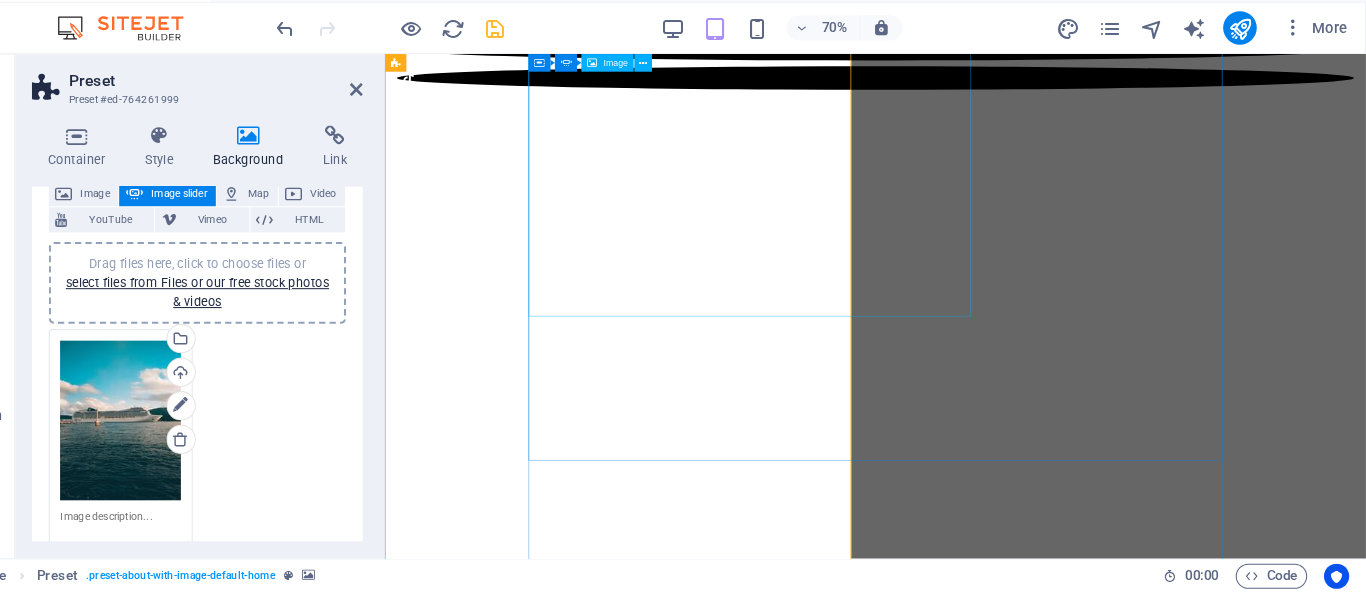 scroll, scrollTop: 243, scrollLeft: 0, axis: vertical 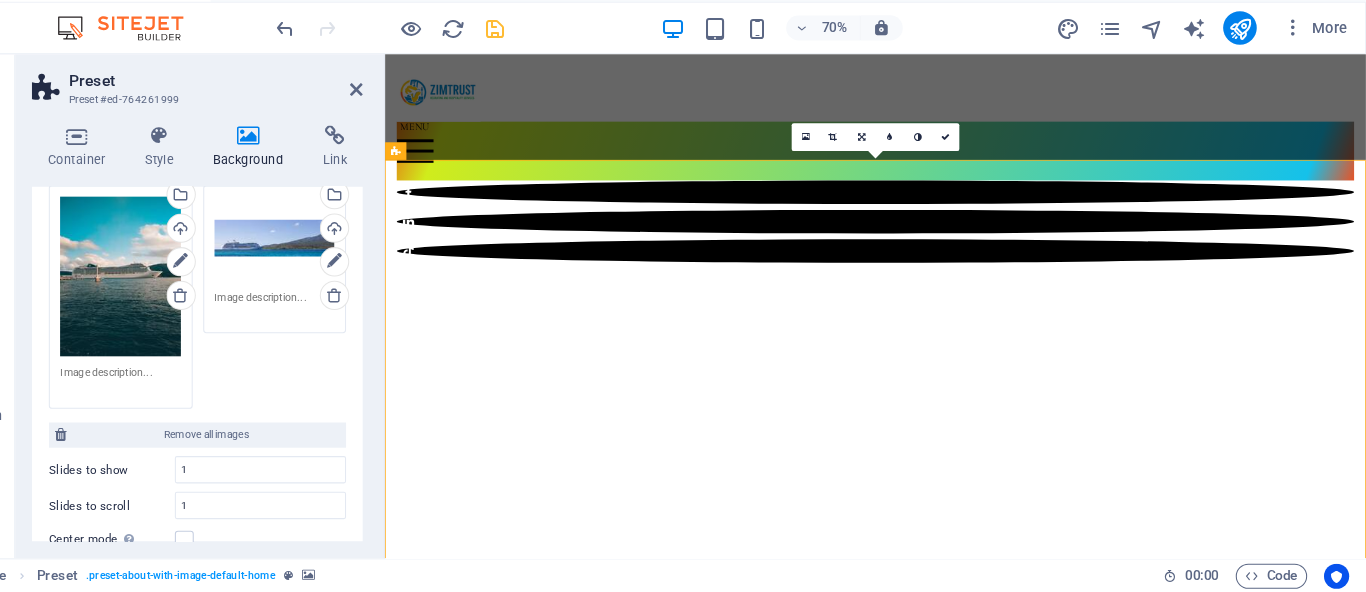 click at bounding box center (-283, 354) 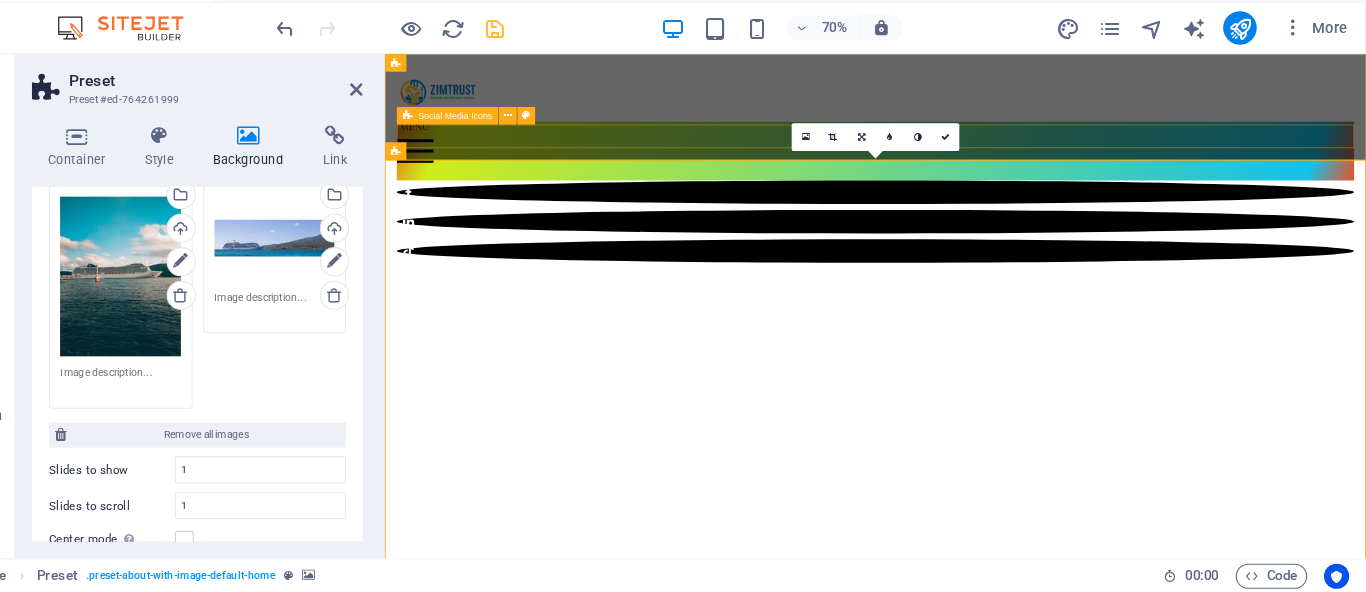 click at bounding box center (1051, 282) 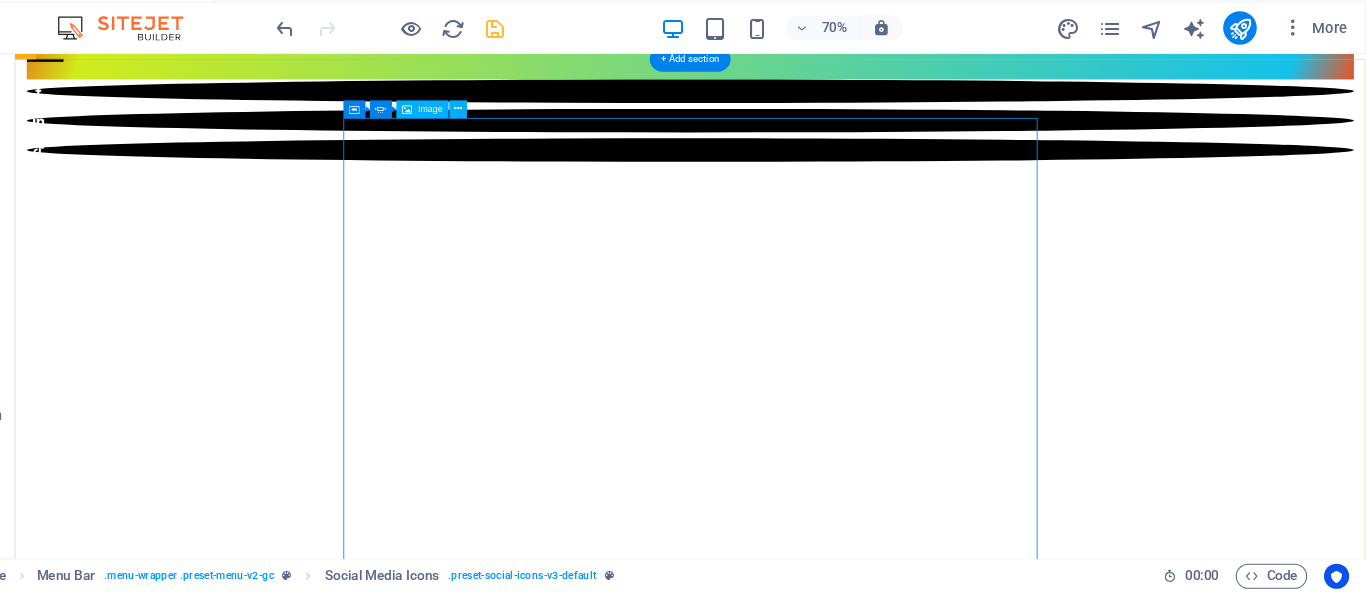 scroll, scrollTop: 0, scrollLeft: 0, axis: both 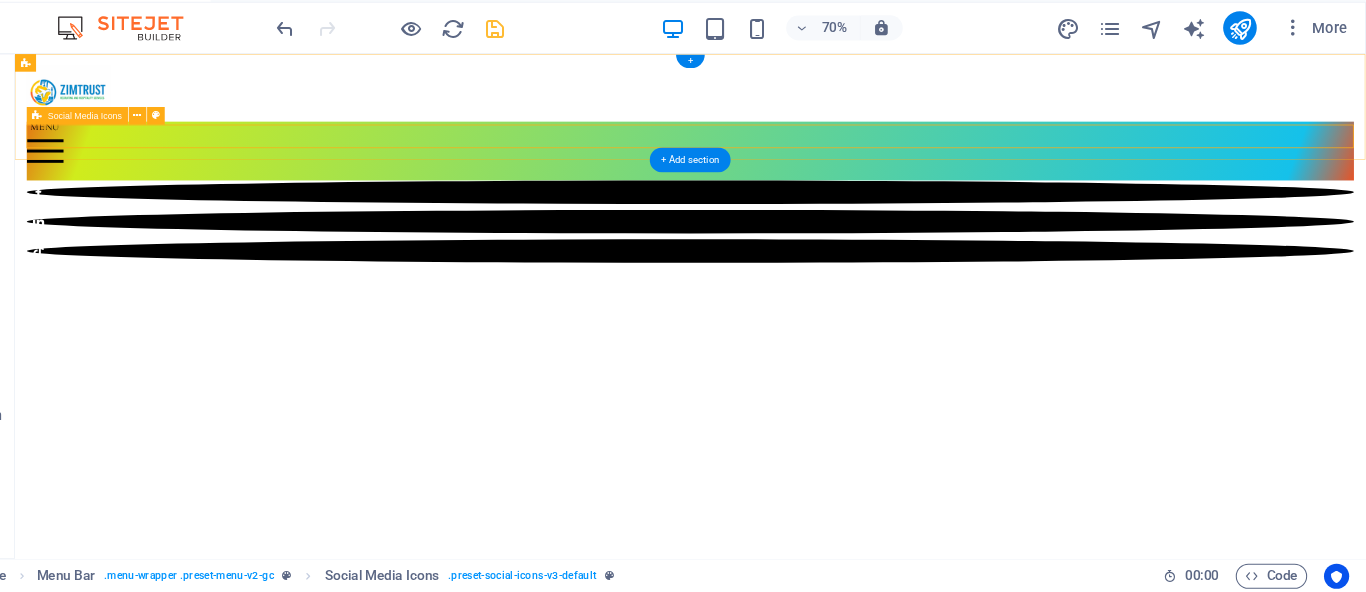 click at bounding box center [933, 282] 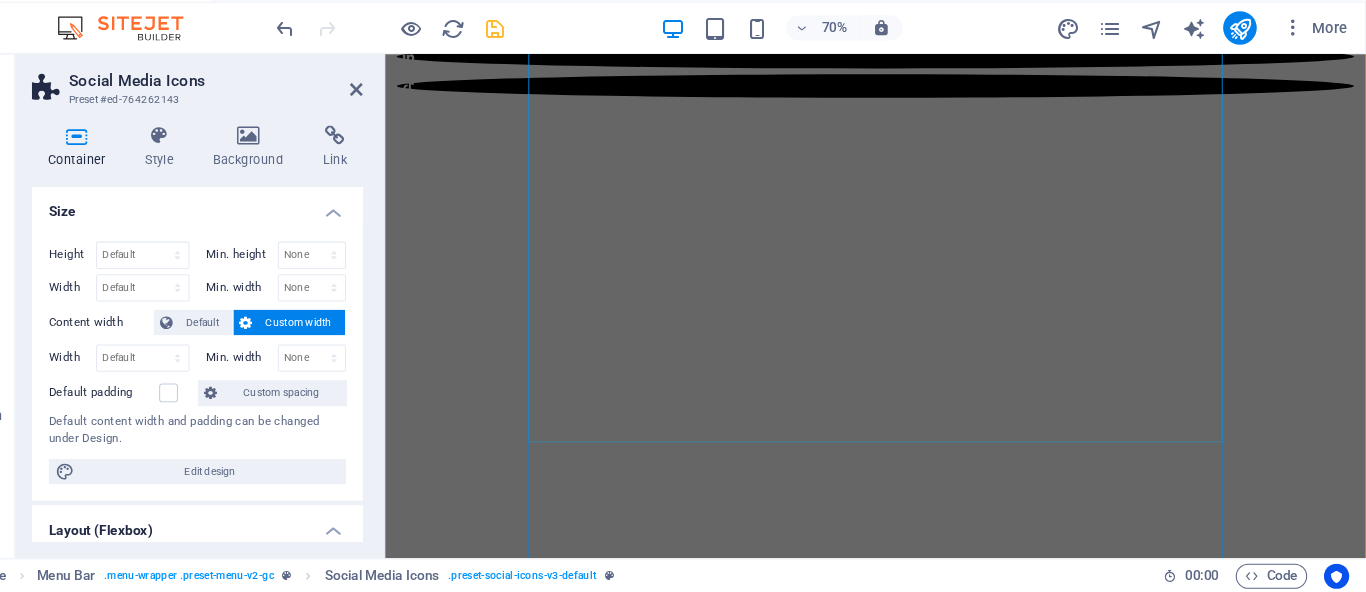 scroll, scrollTop: 227, scrollLeft: 0, axis: vertical 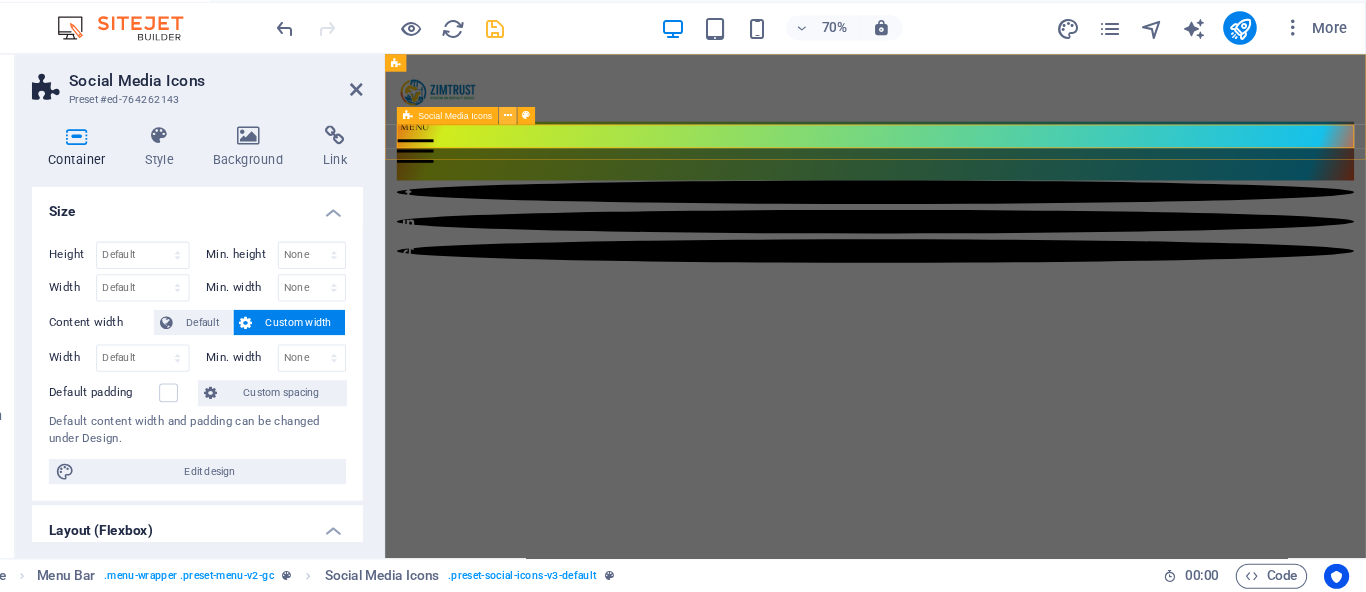 click at bounding box center (549, 138) 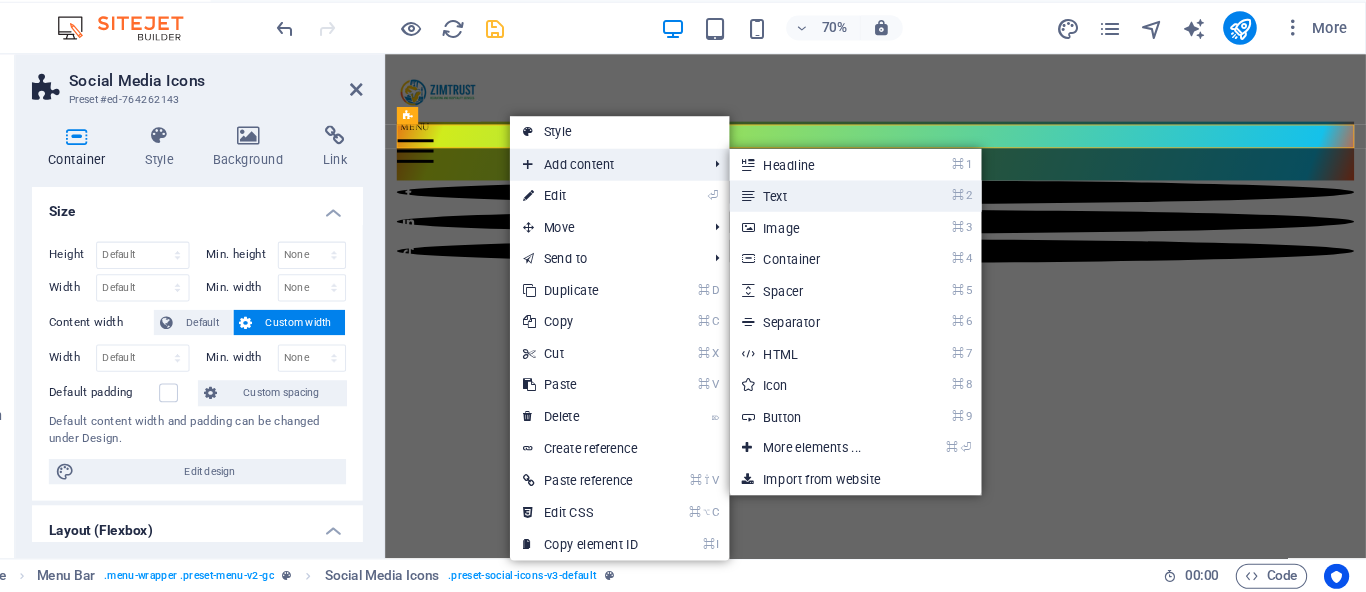 click on "⌘ 2  Text" at bounding box center (842, 215) 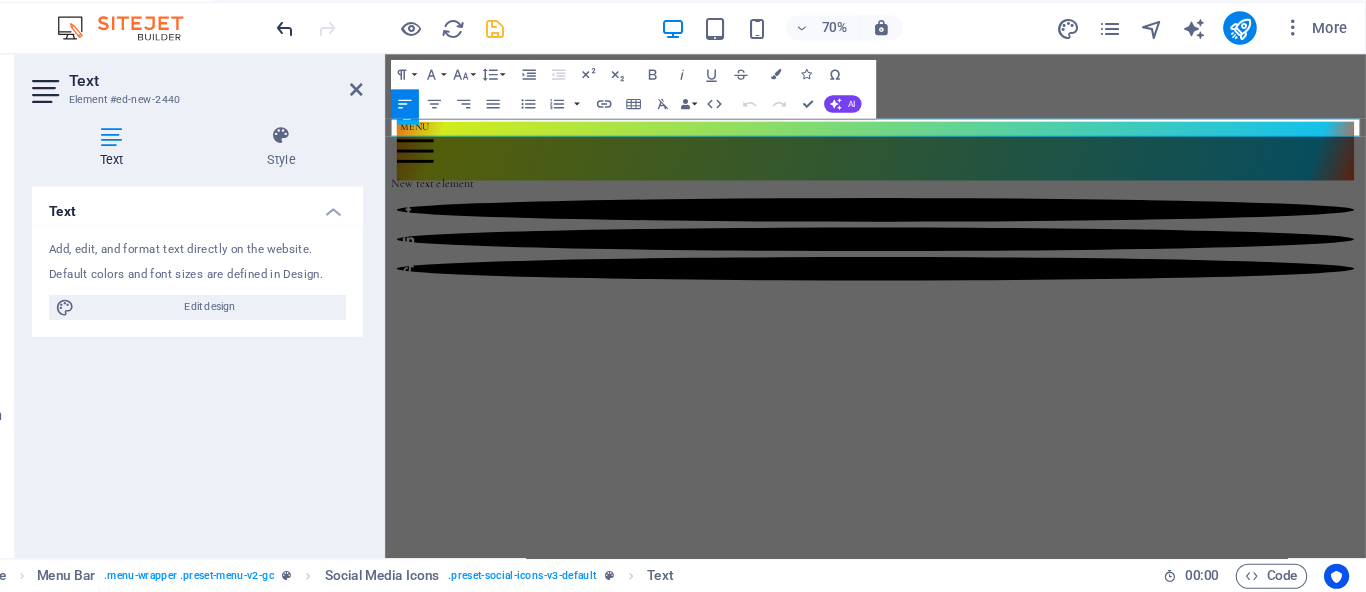 click at bounding box center (337, 55) 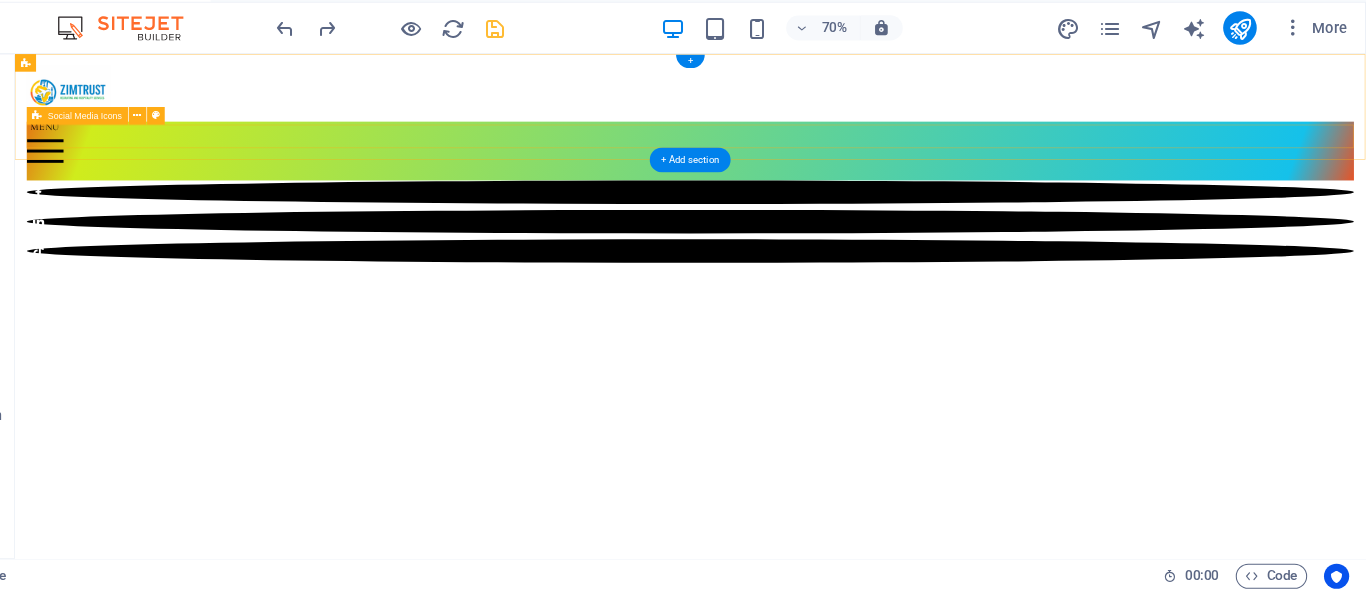 click at bounding box center (933, 282) 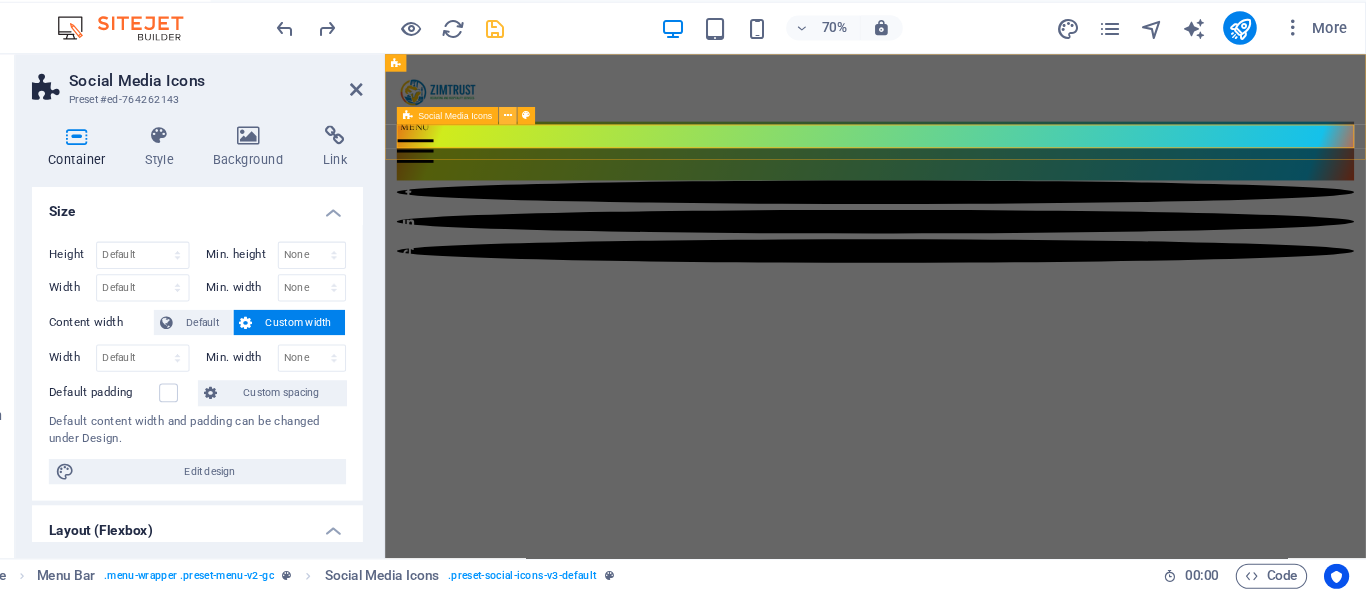 click at bounding box center (549, 138) 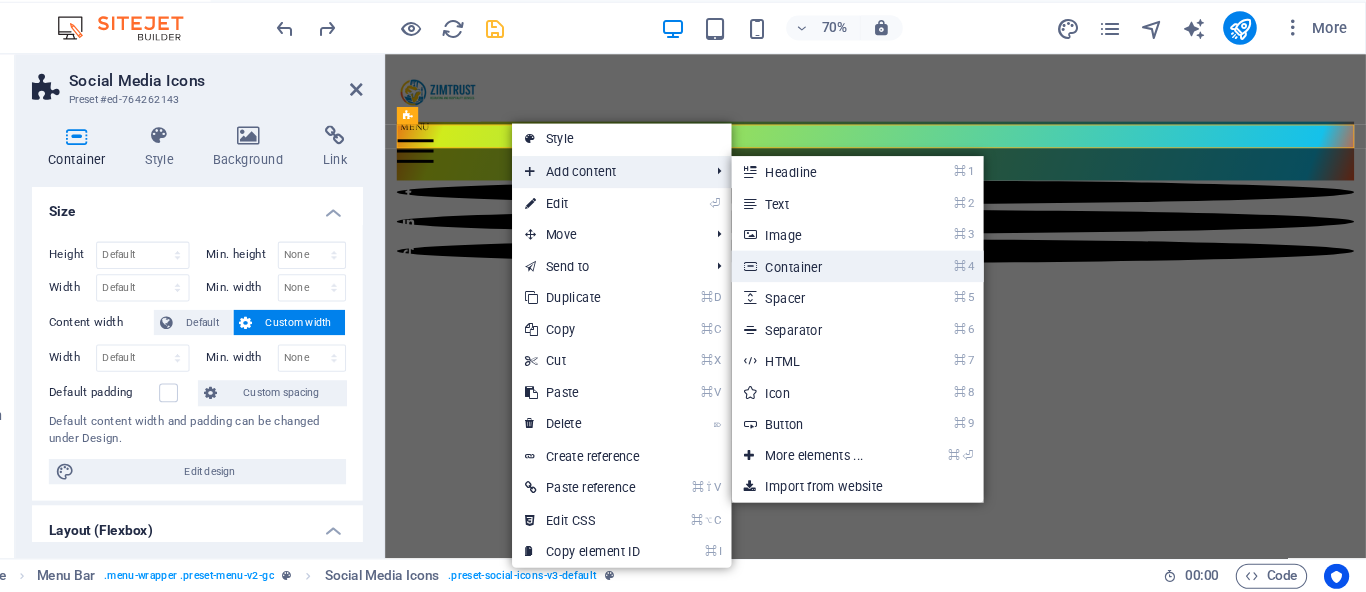 click on "⌘ 4  Container" at bounding box center [844, 282] 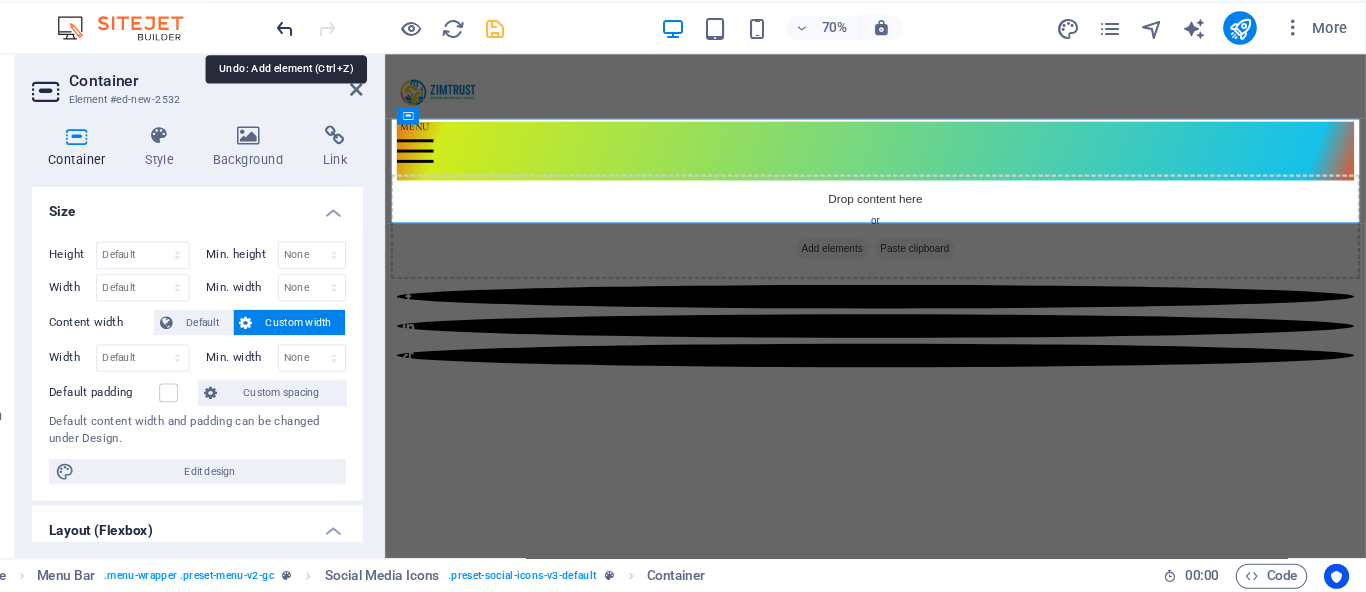 click at bounding box center (337, 55) 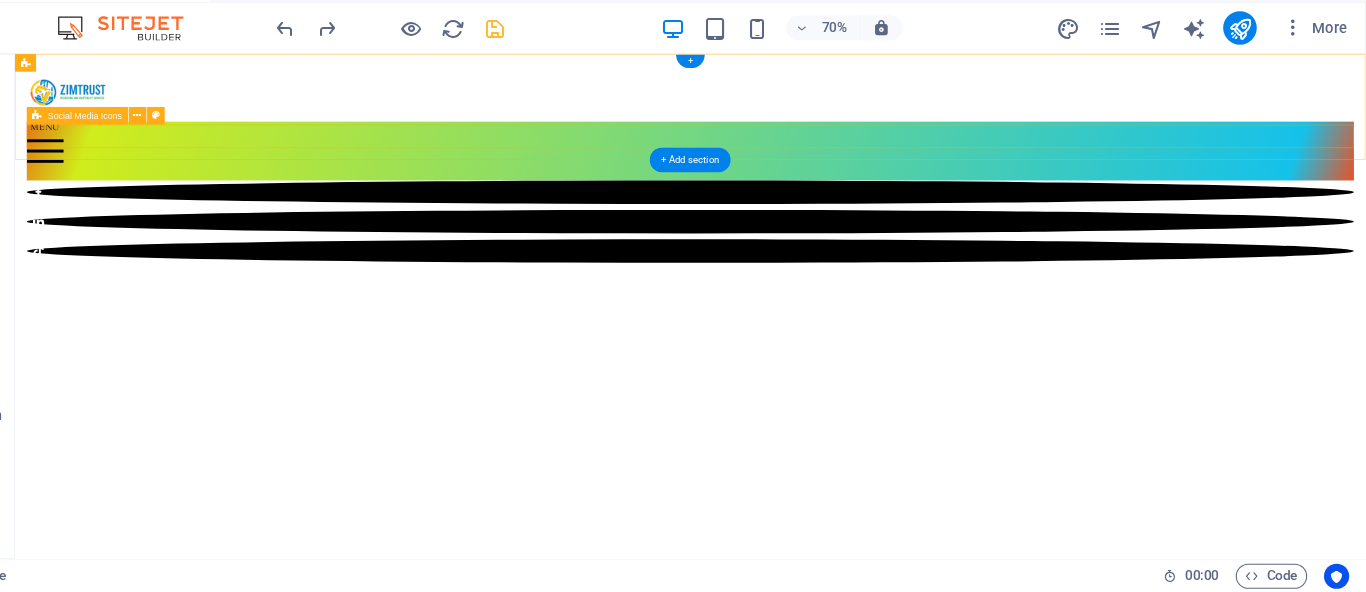click at bounding box center (933, 282) 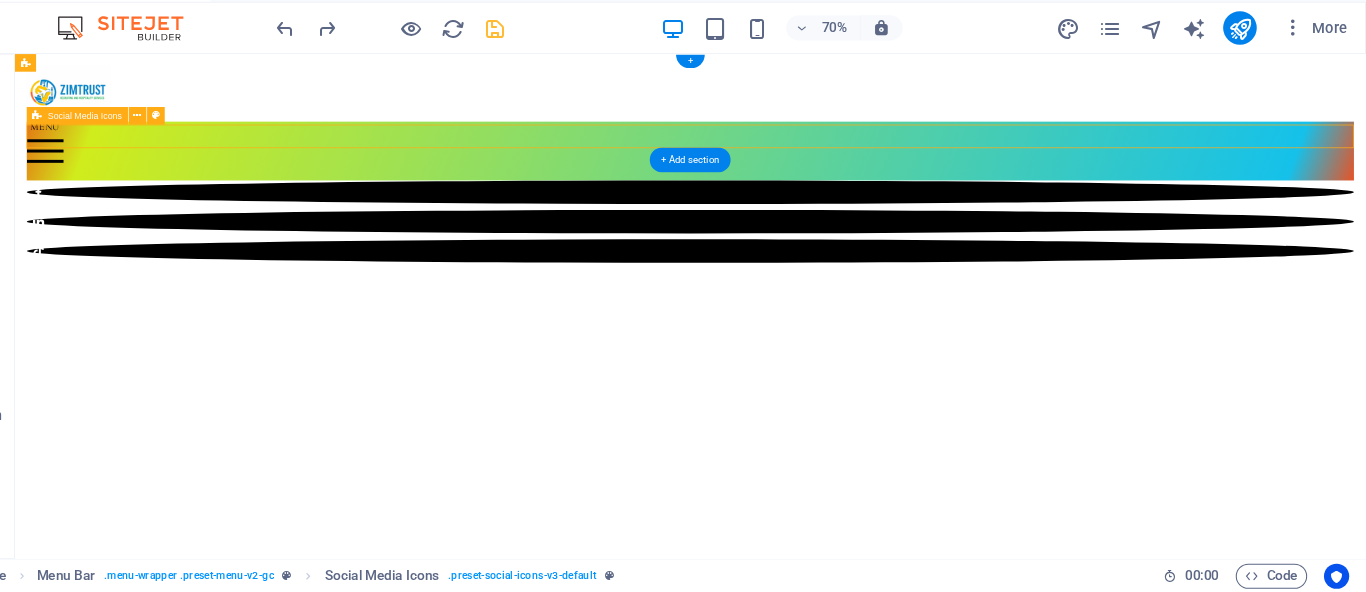click at bounding box center [933, 282] 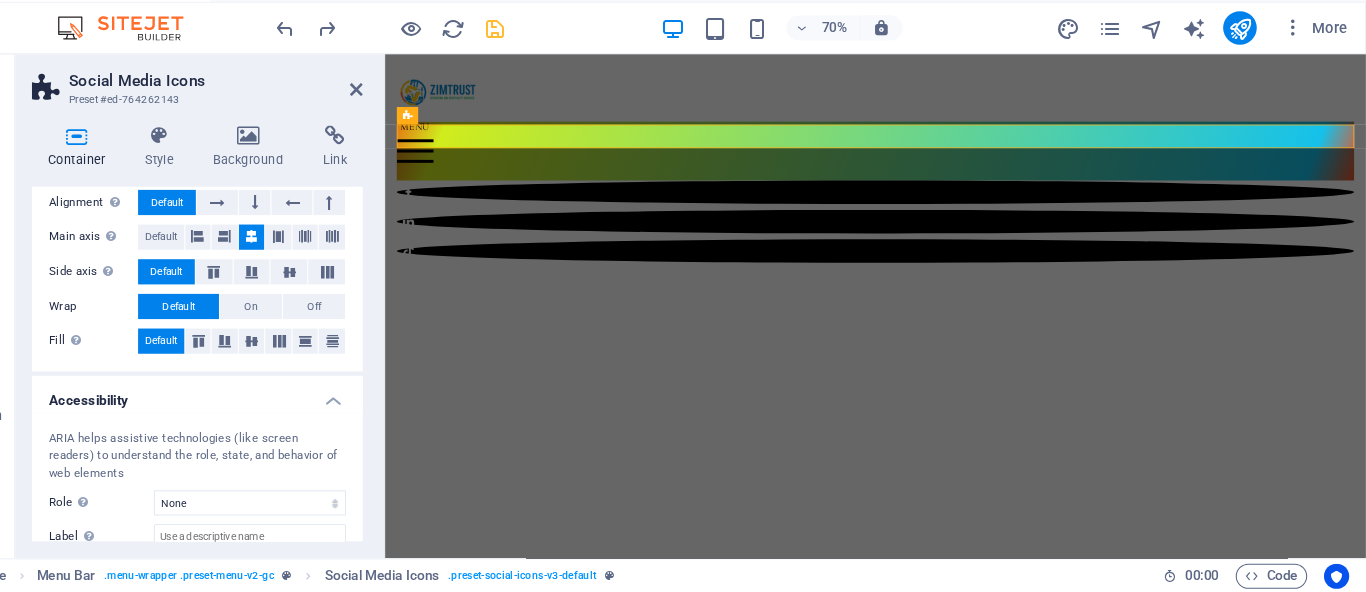 scroll, scrollTop: 471, scrollLeft: 0, axis: vertical 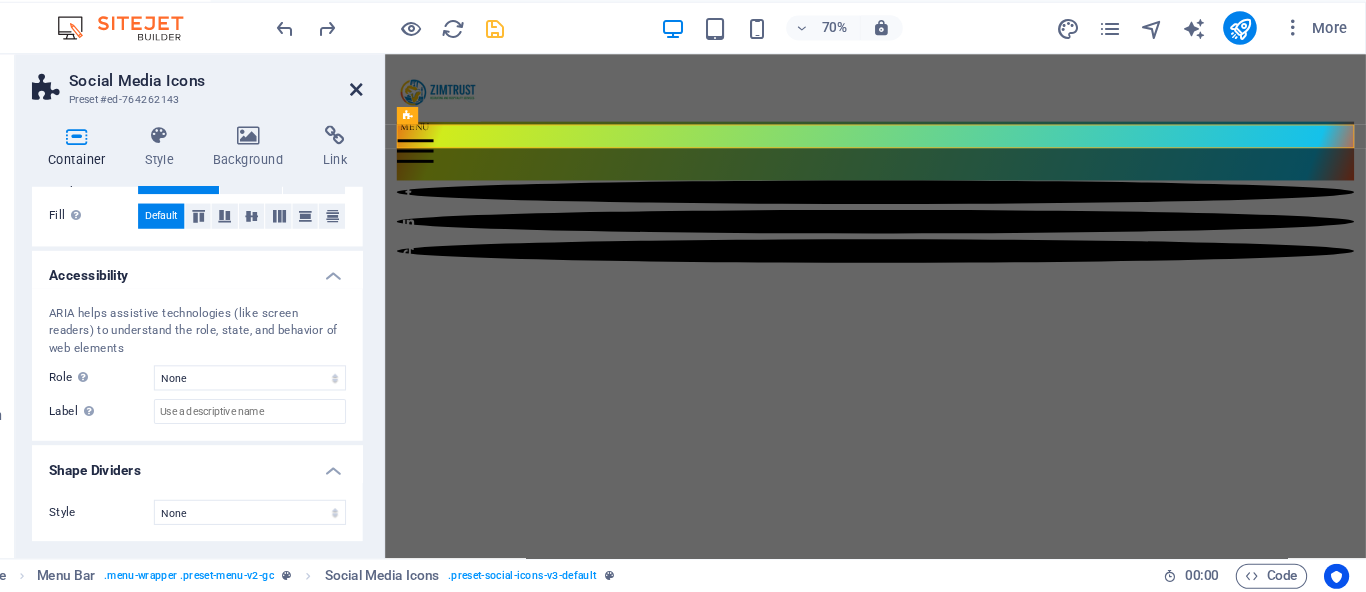 click at bounding box center [405, 114] 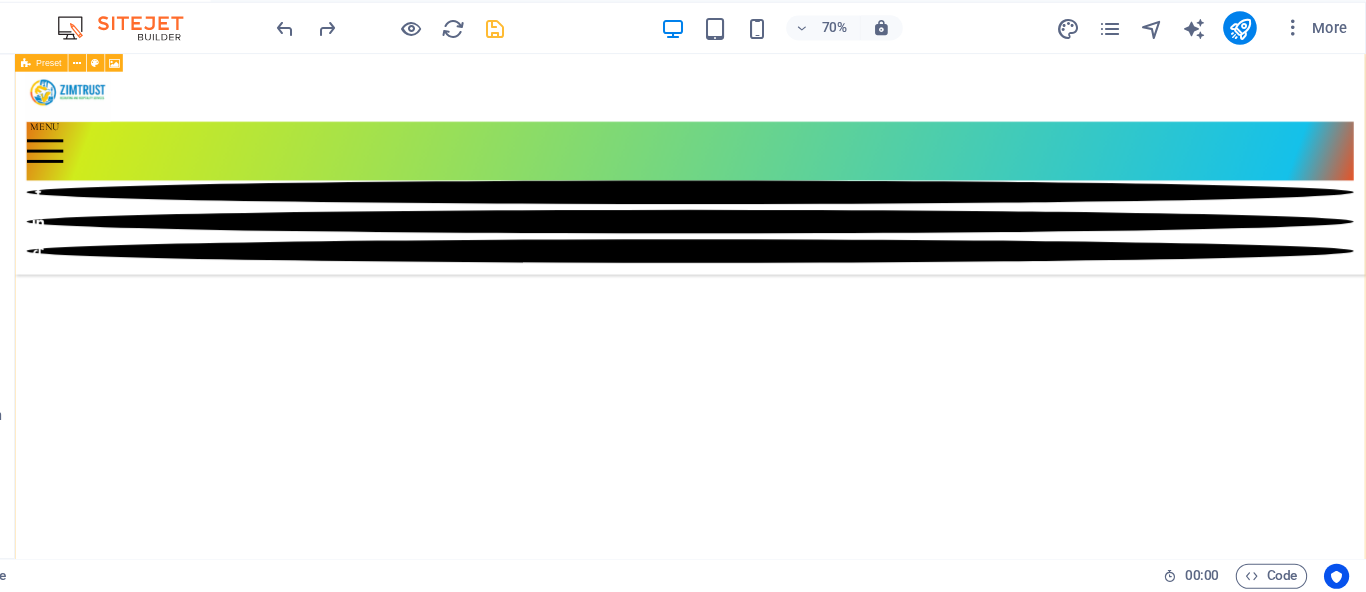 scroll, scrollTop: 282, scrollLeft: 0, axis: vertical 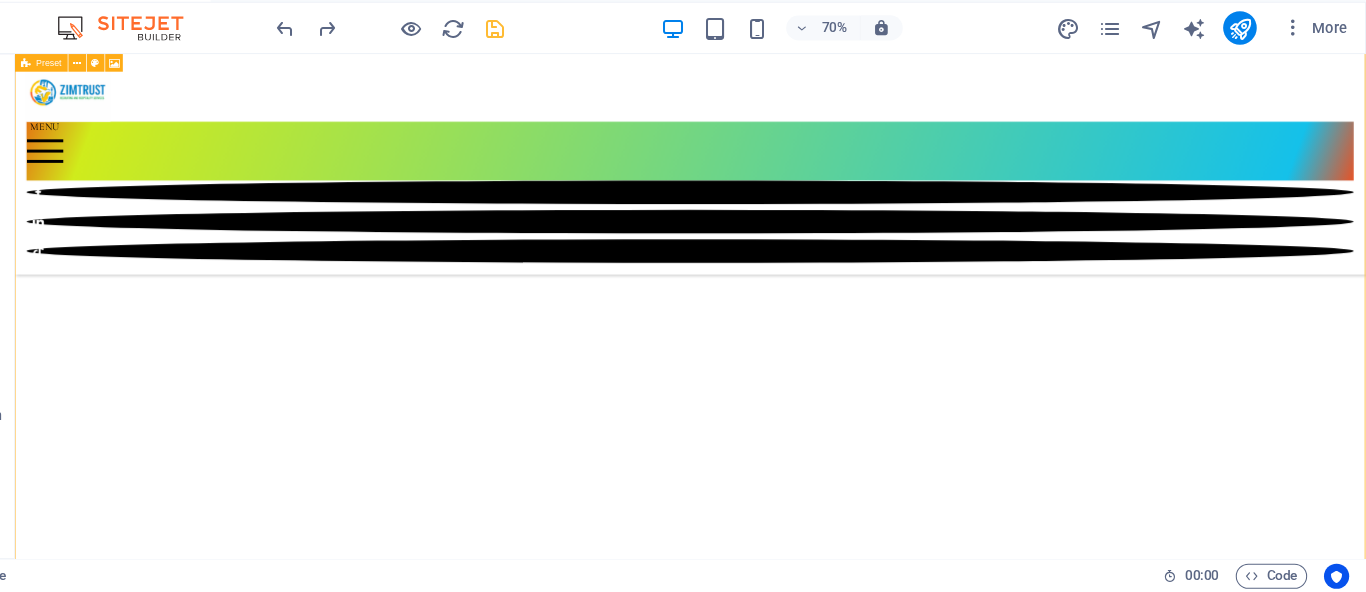 click at bounding box center [-904, -84] 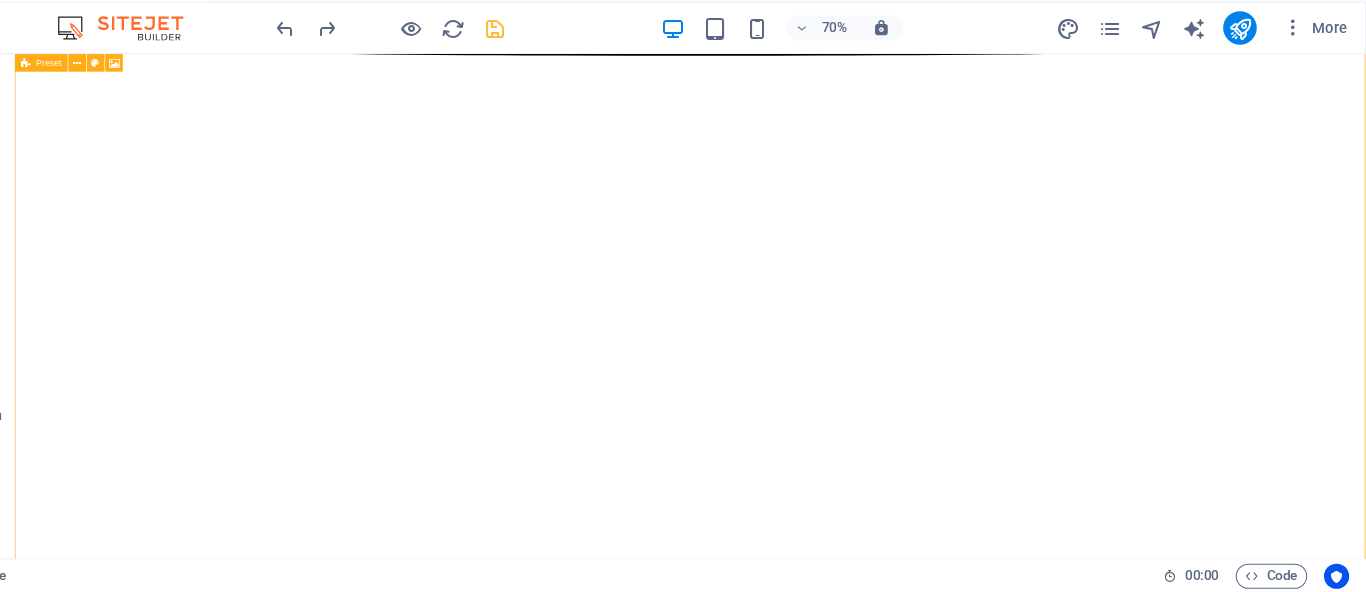 select on "ms" 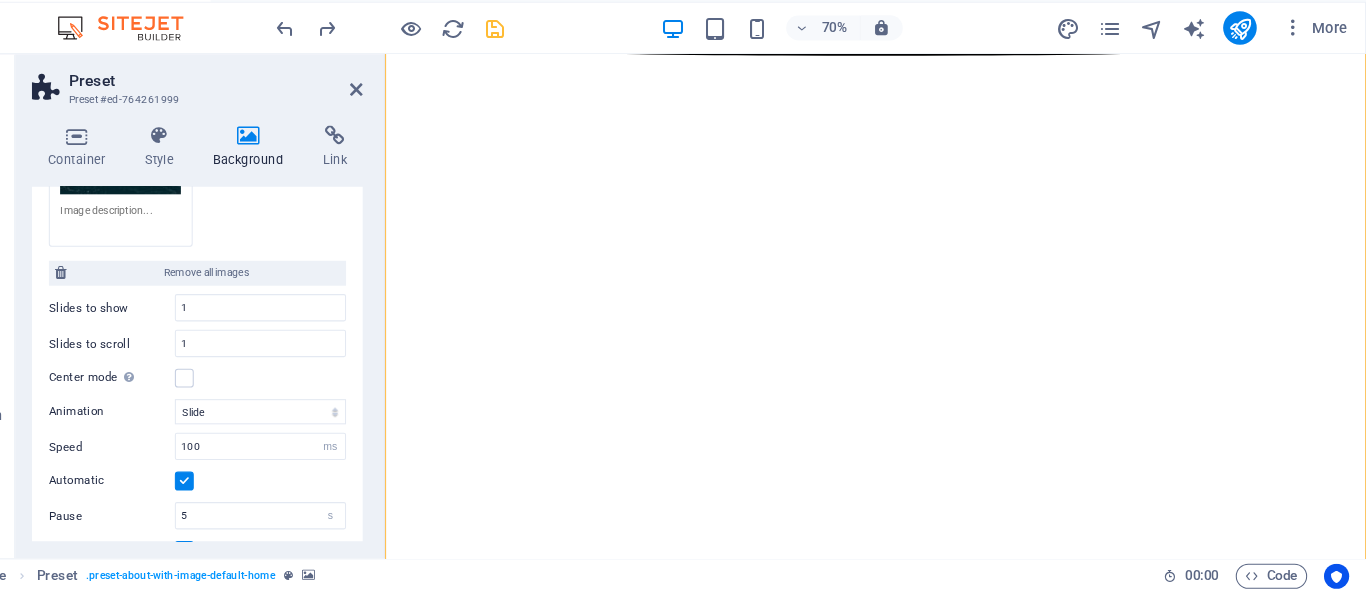scroll, scrollTop: 581, scrollLeft: 0, axis: vertical 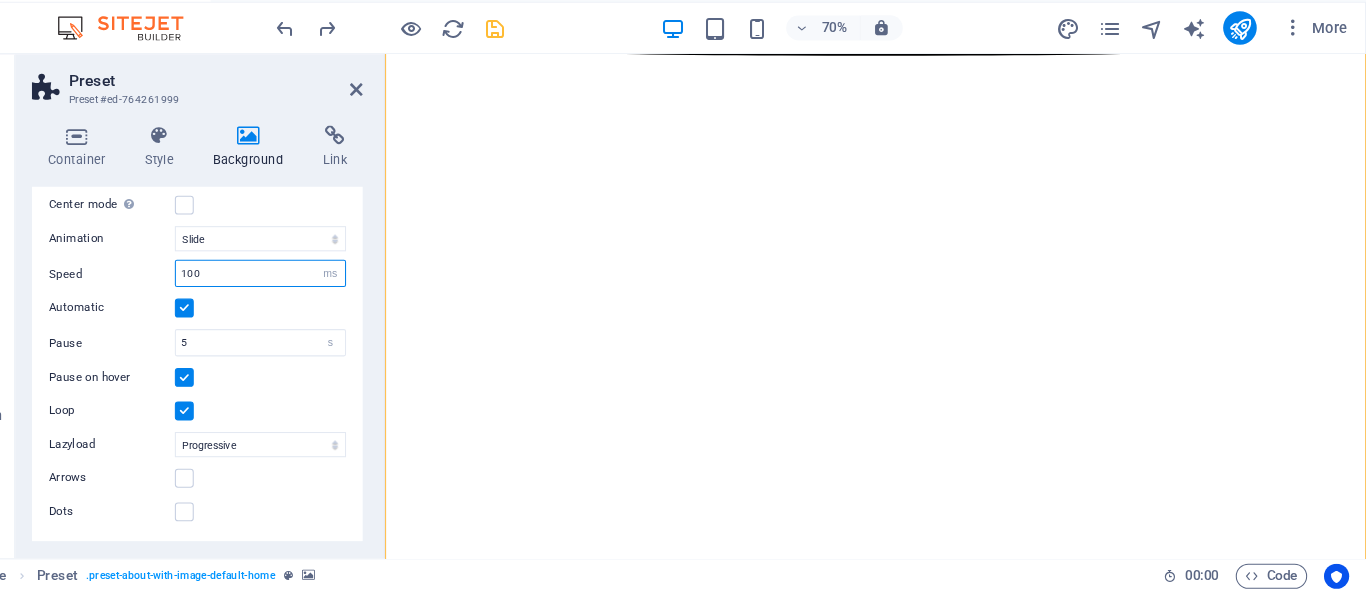 click on "100" at bounding box center [313, 289] 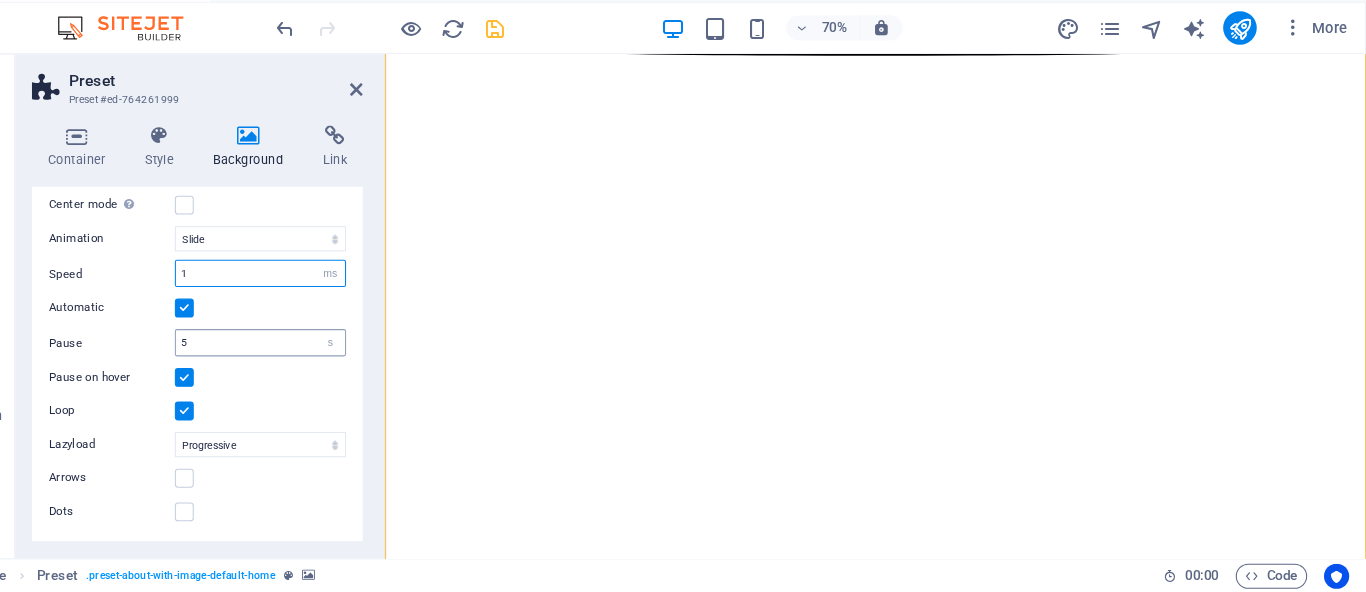 scroll, scrollTop: 581, scrollLeft: 0, axis: vertical 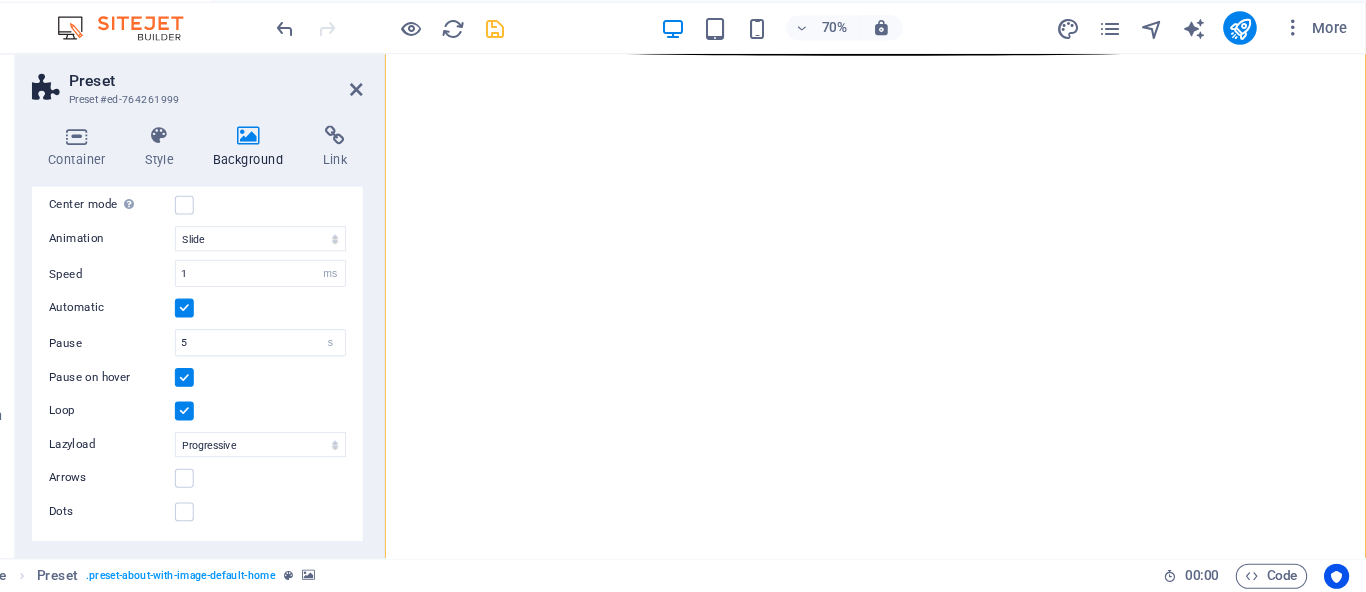 click at bounding box center (-283, 72) 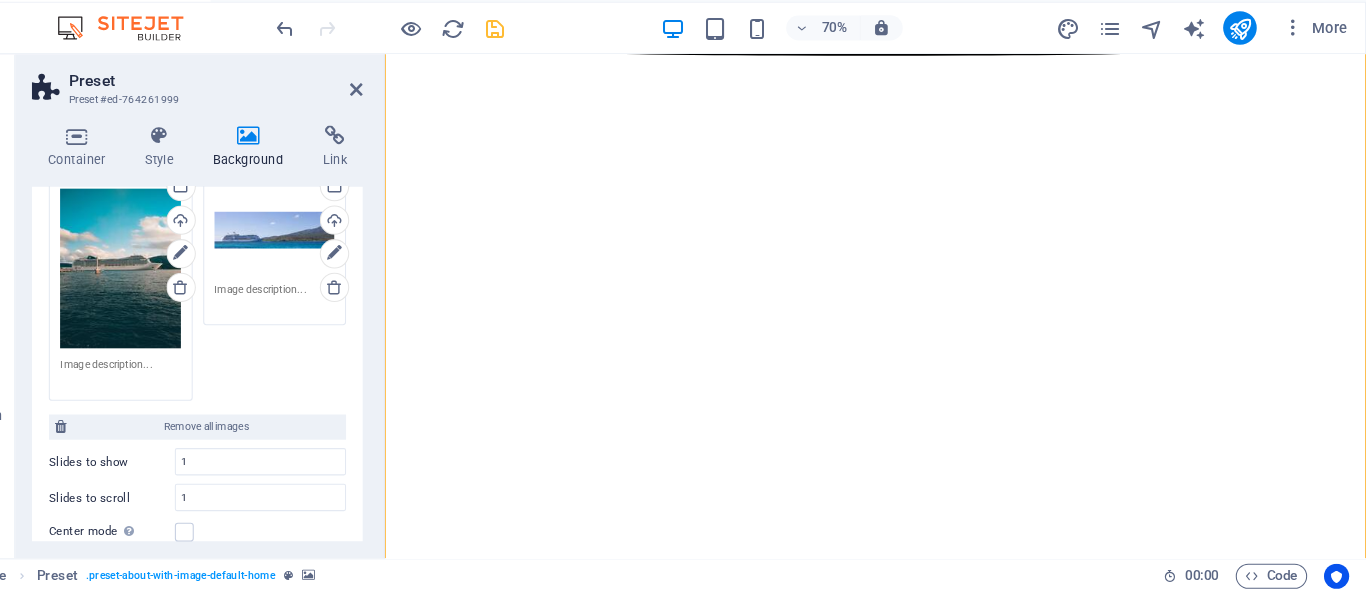 scroll, scrollTop: 220, scrollLeft: 0, axis: vertical 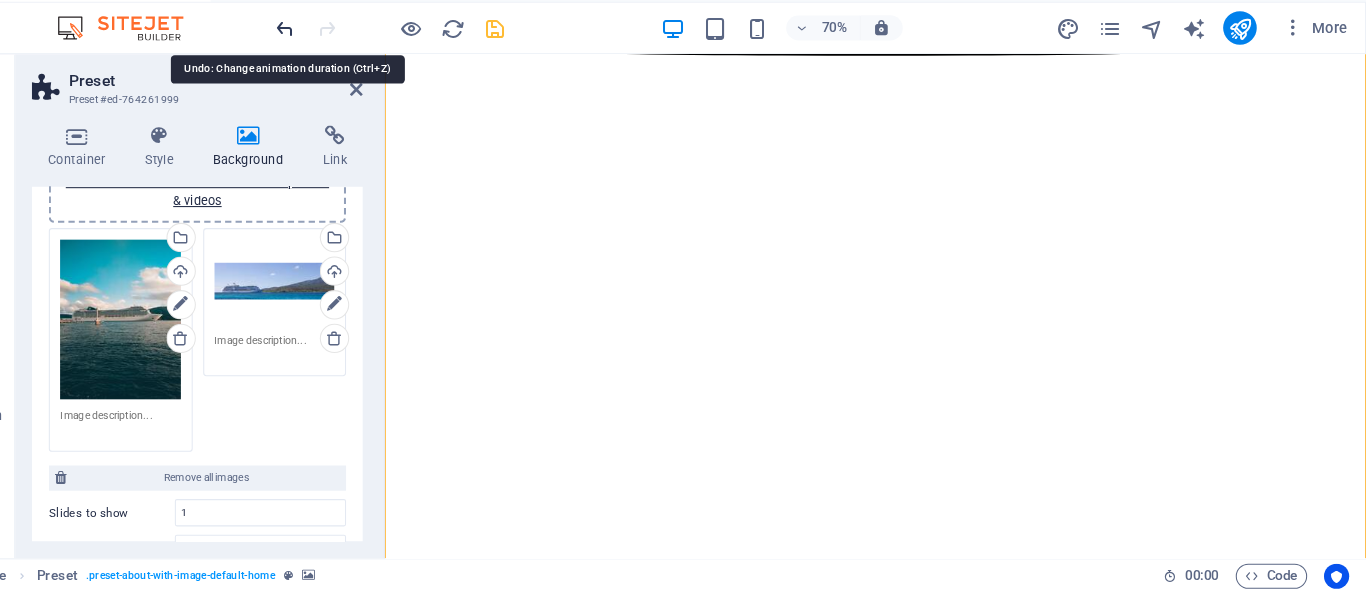 click at bounding box center [337, 55] 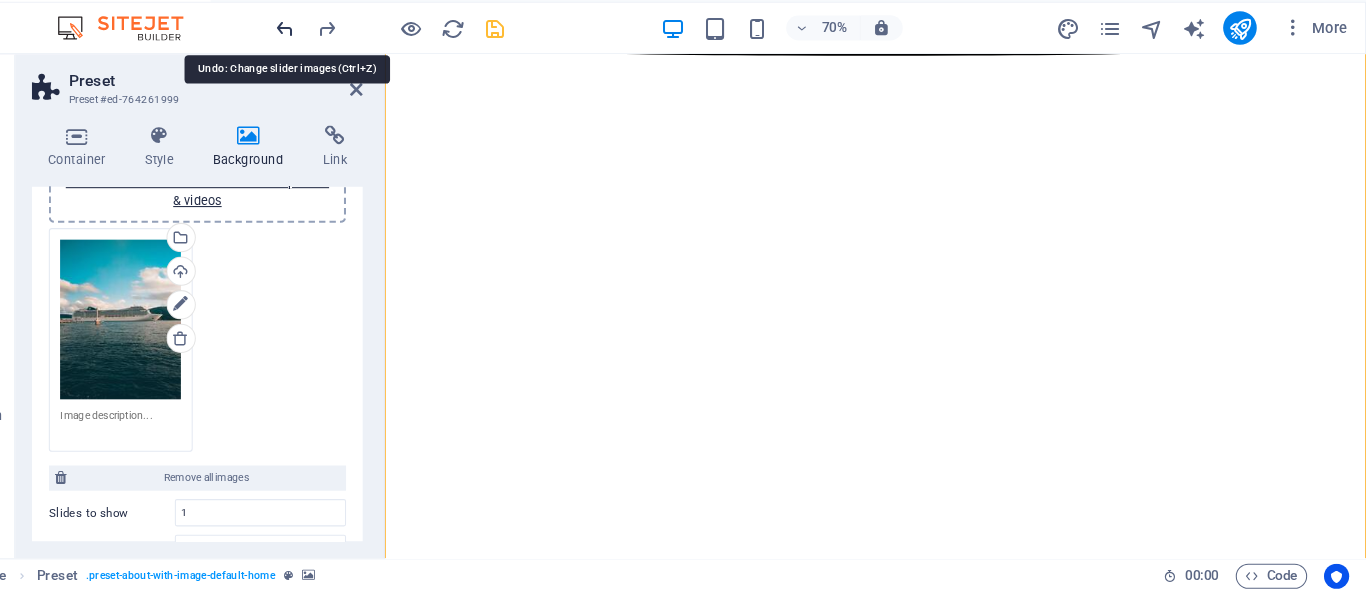 click at bounding box center (337, 55) 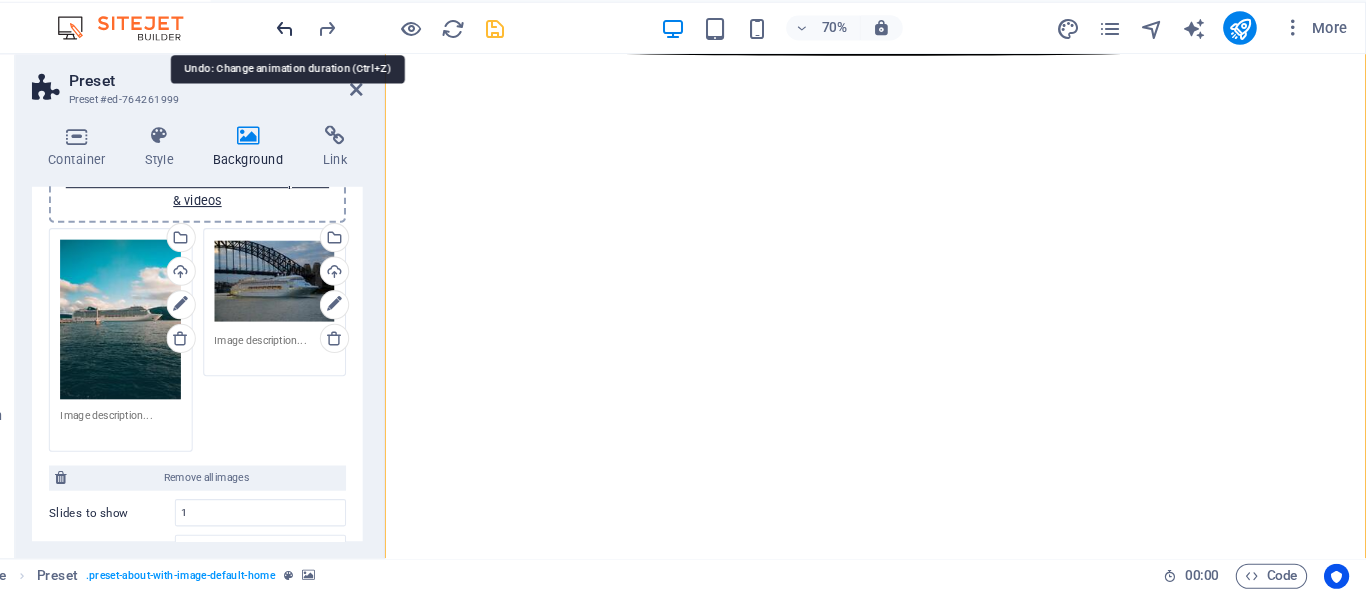 click at bounding box center (337, 55) 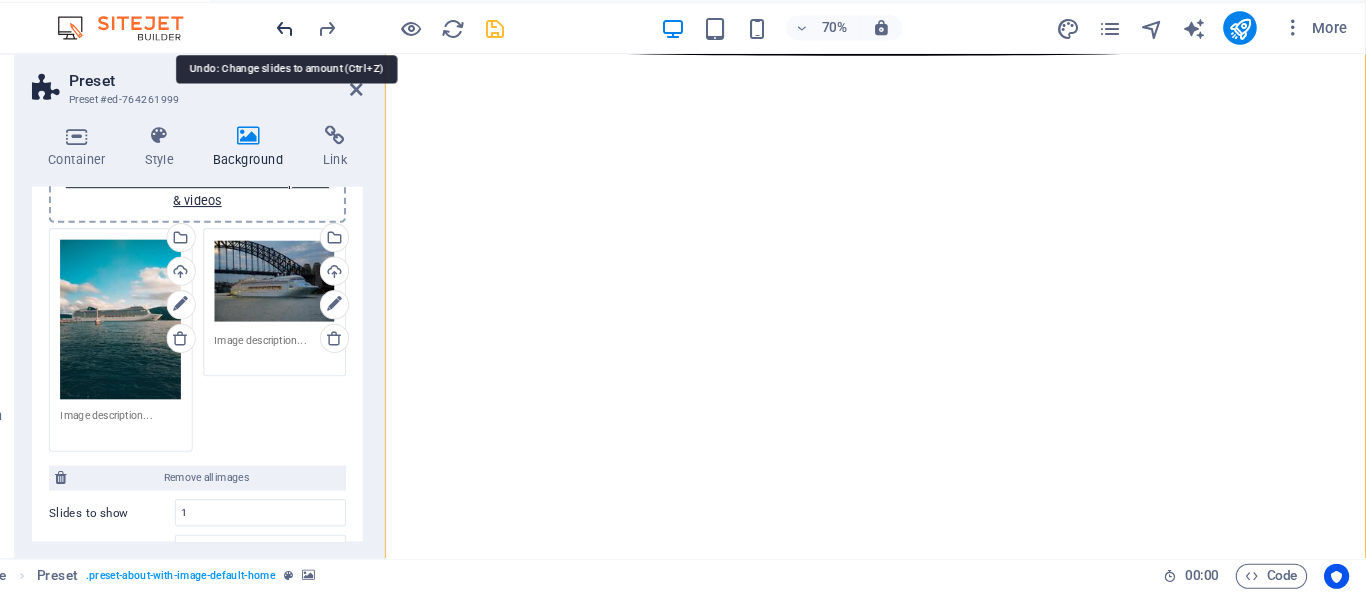 click at bounding box center (337, 55) 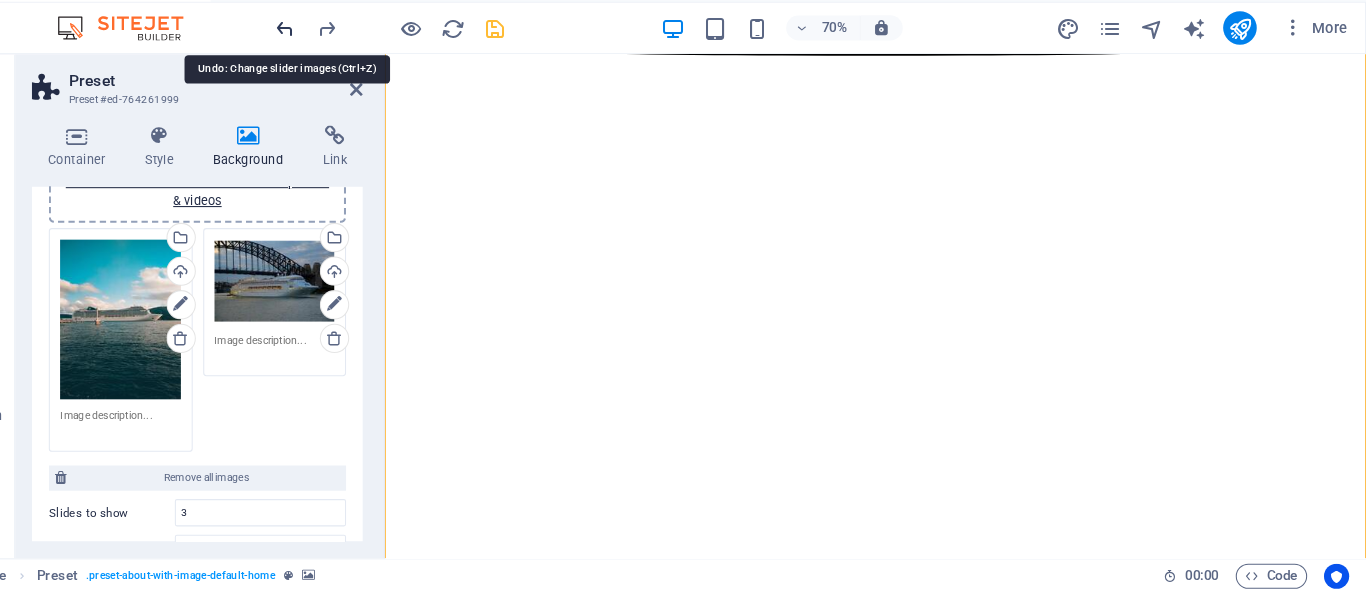click at bounding box center [337, 55] 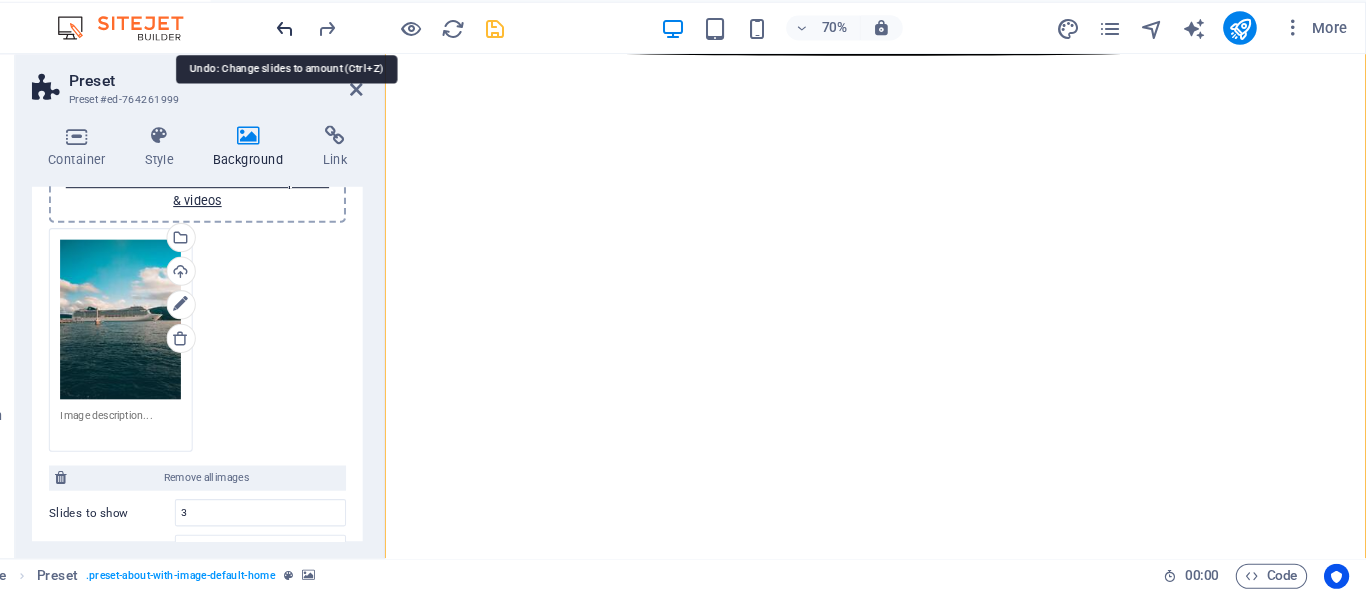 click at bounding box center [337, 55] 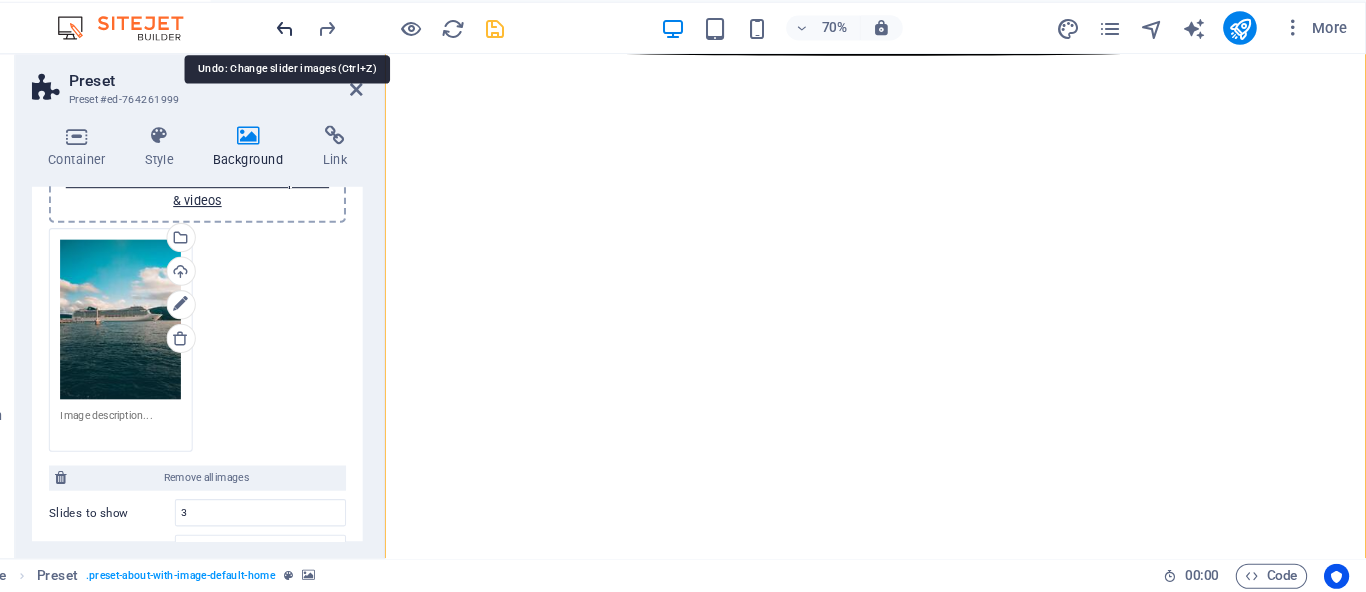 type on "1" 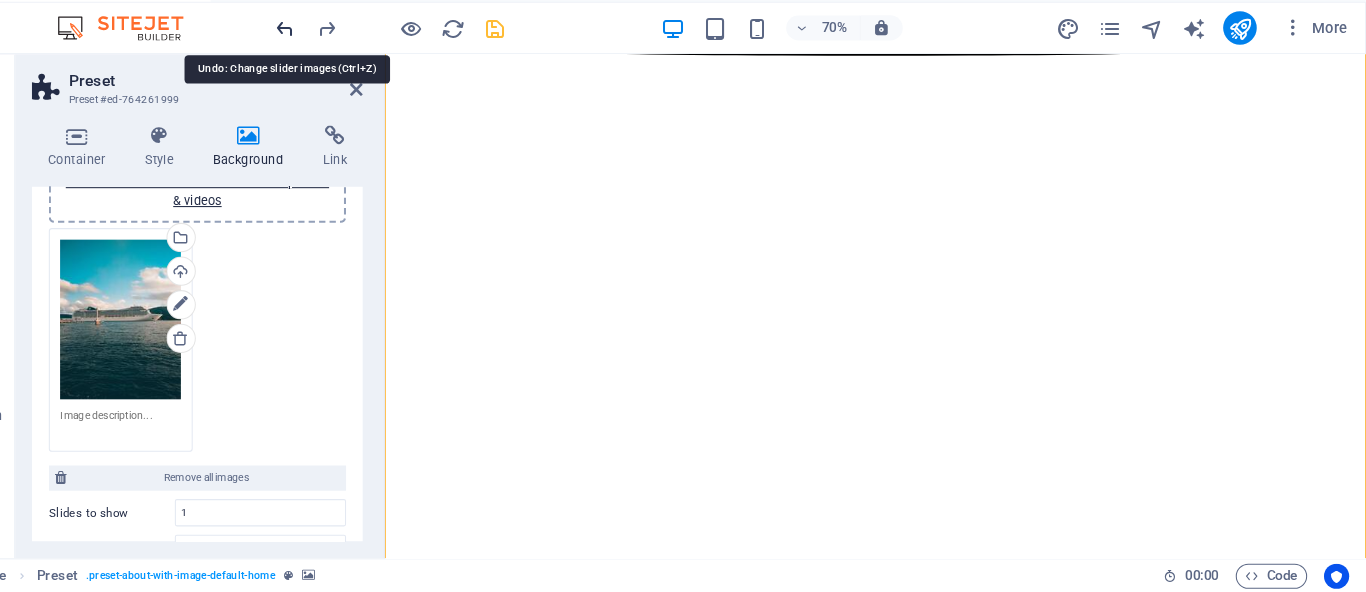 click at bounding box center (337, 55) 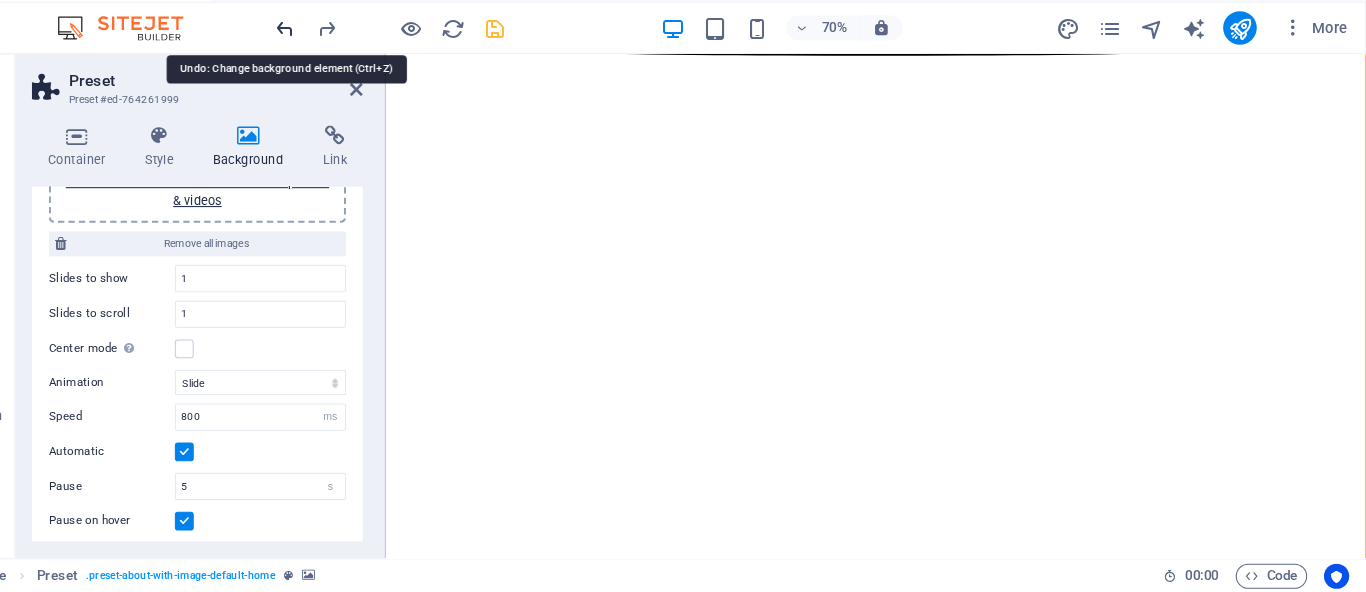 click at bounding box center (337, 55) 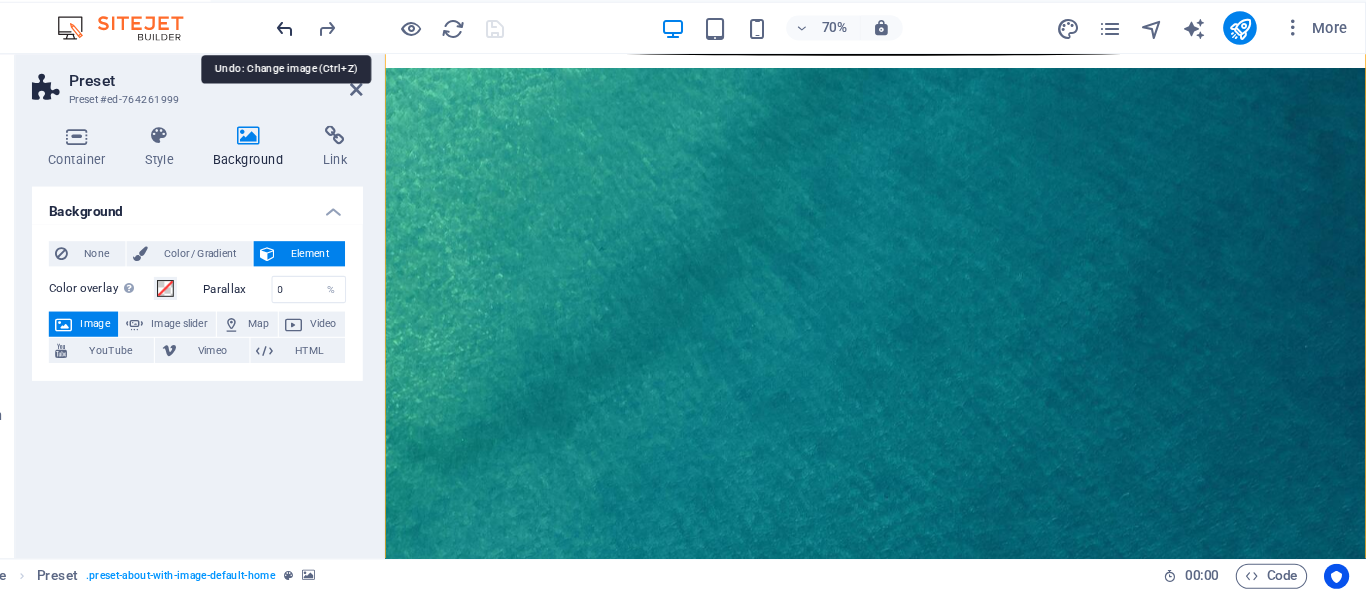 scroll, scrollTop: 0, scrollLeft: 0, axis: both 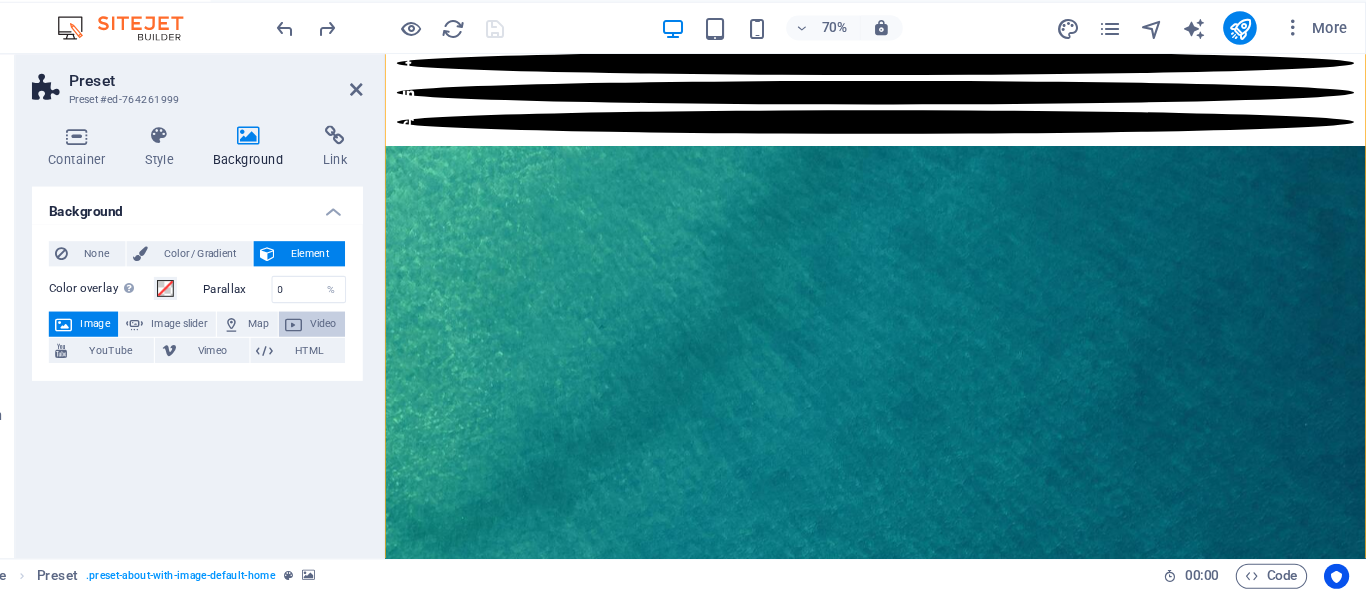 click on "Video" at bounding box center (362, 337) 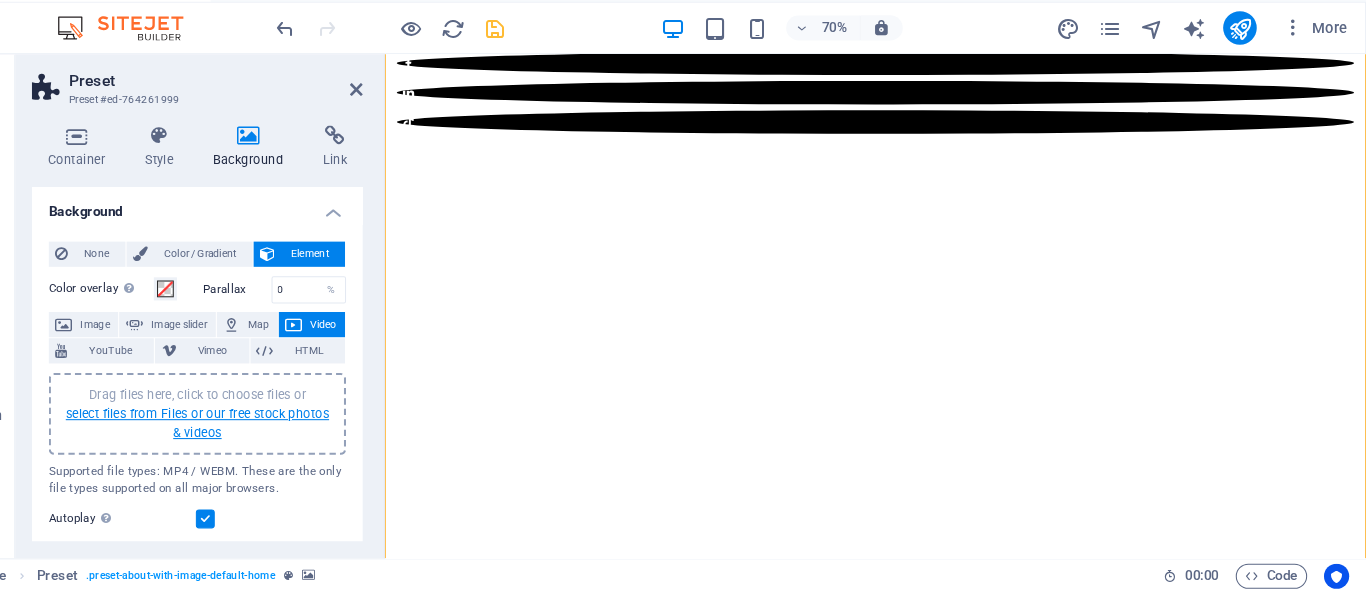 click on "select files from Files or our free stock photos & videos" at bounding box center [253, 431] 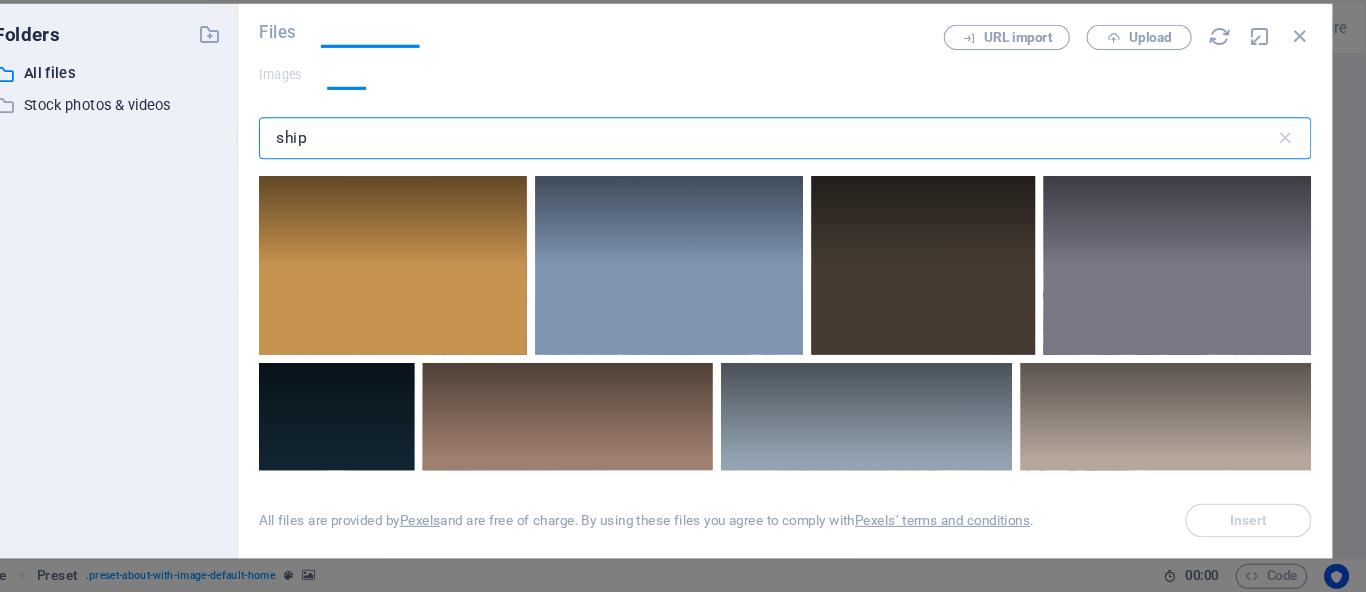 scroll, scrollTop: 168, scrollLeft: 0, axis: vertical 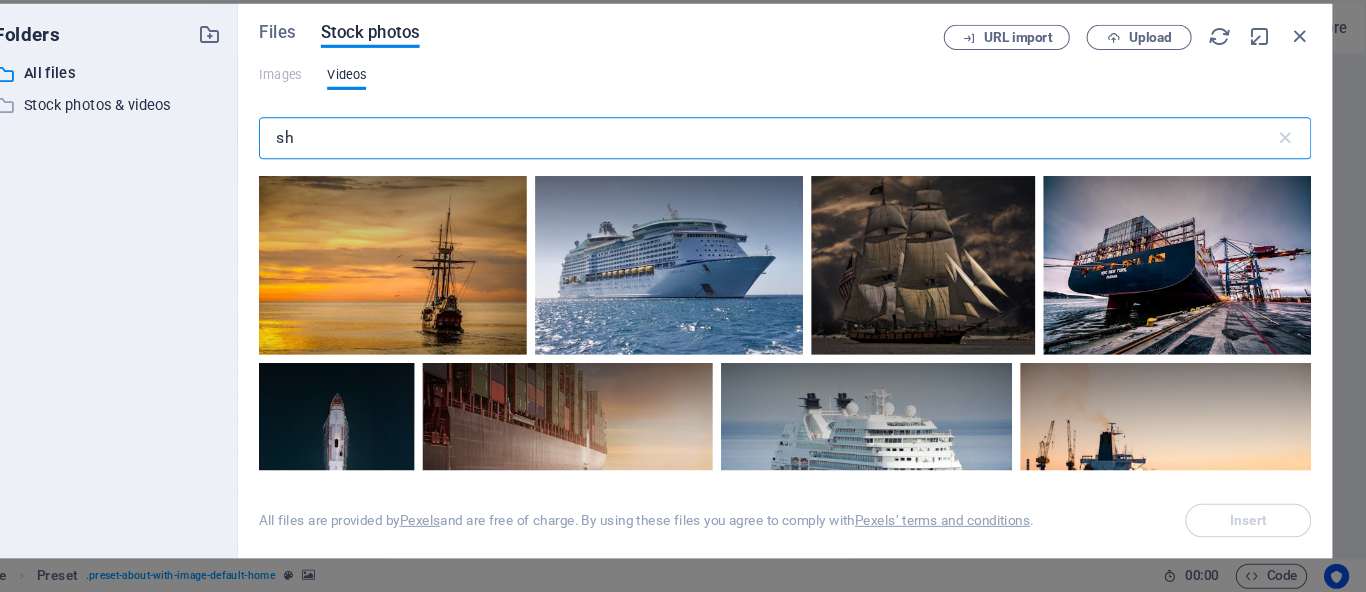 type on "s" 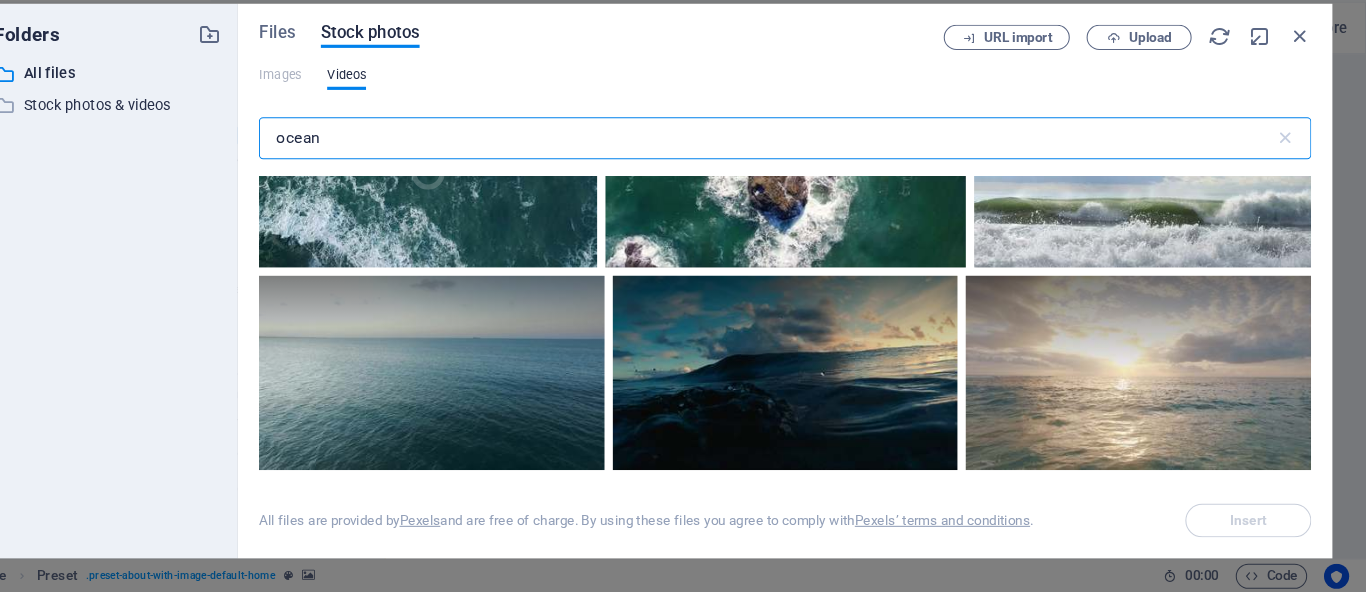 scroll, scrollTop: 0, scrollLeft: 0, axis: both 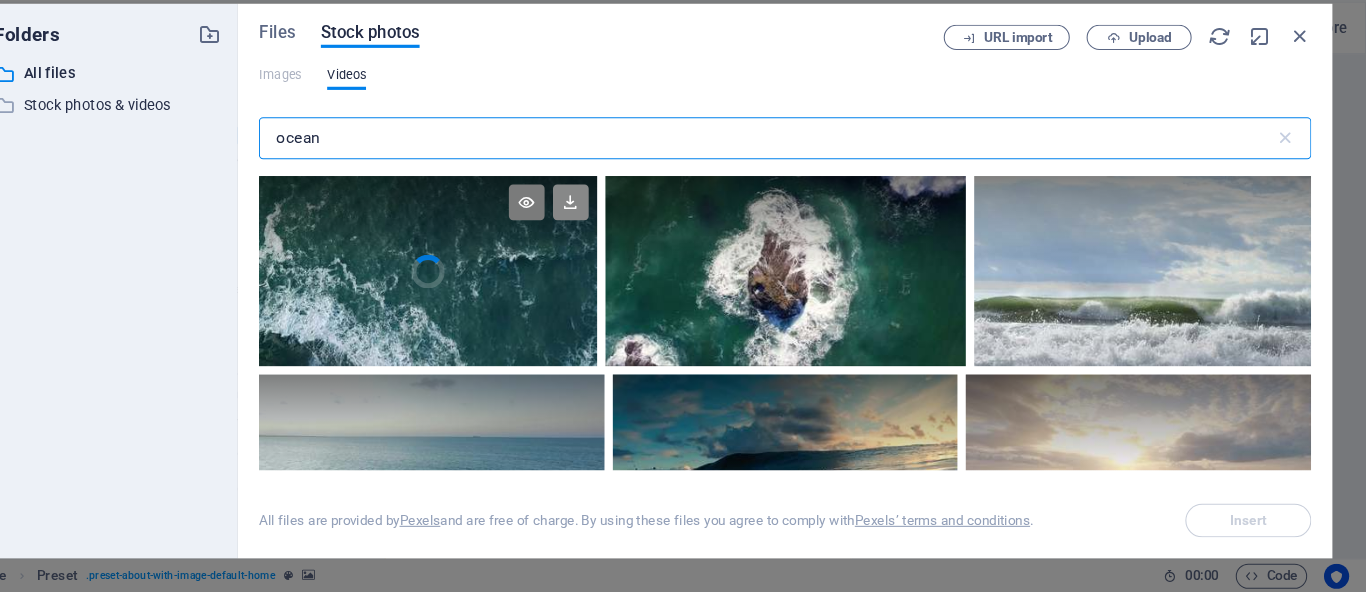 type on "ocean" 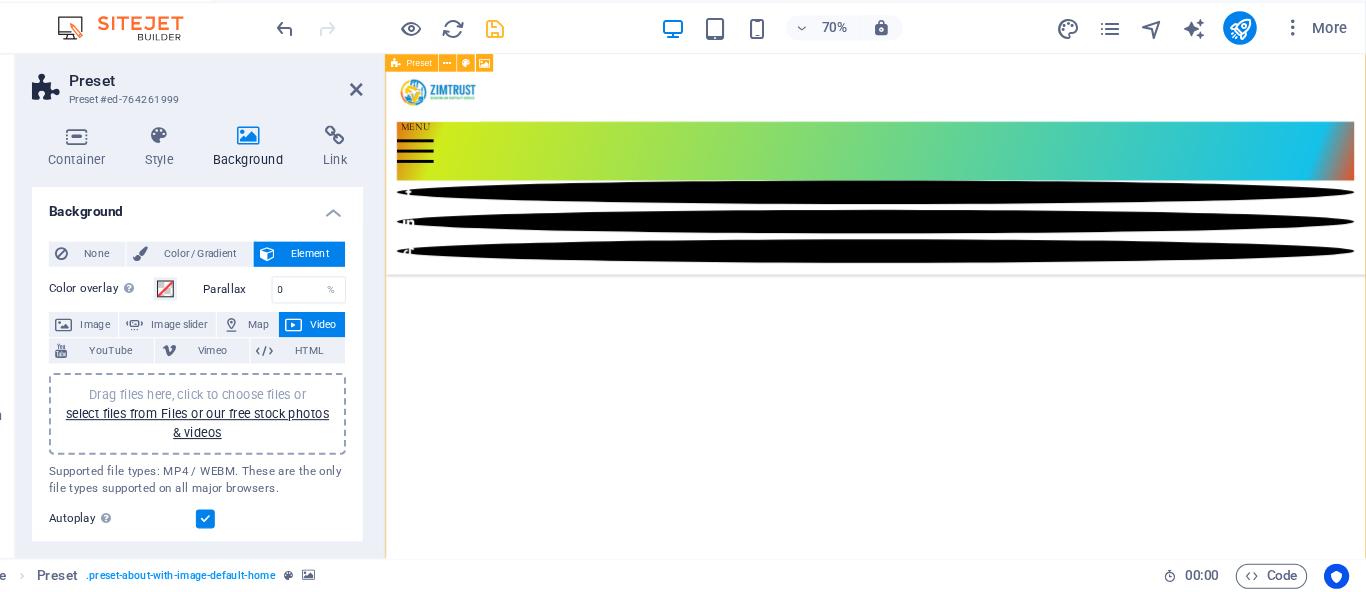 scroll, scrollTop: 707, scrollLeft: 0, axis: vertical 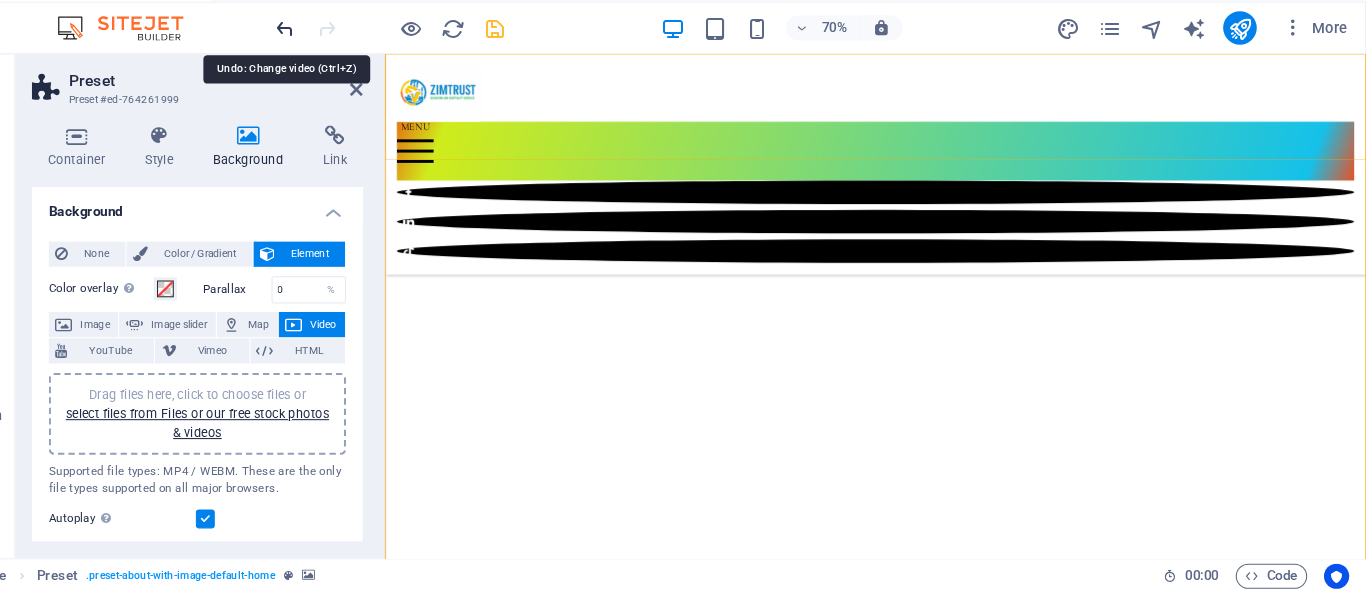 click at bounding box center (337, 55) 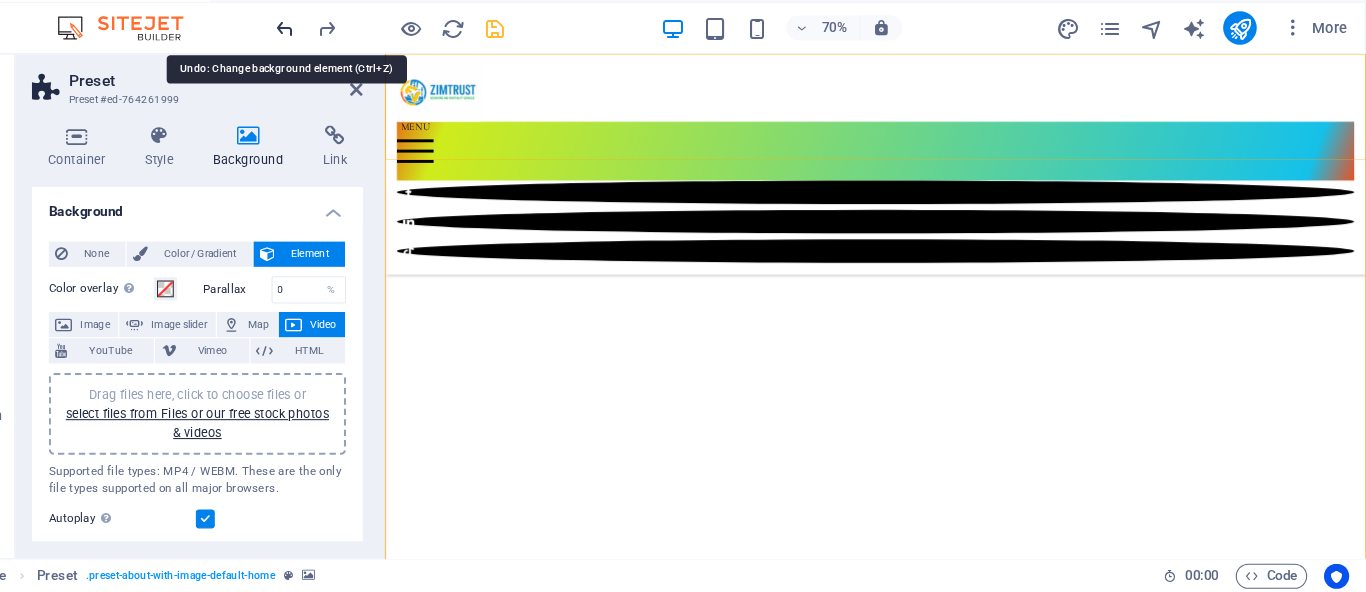 click at bounding box center [337, 55] 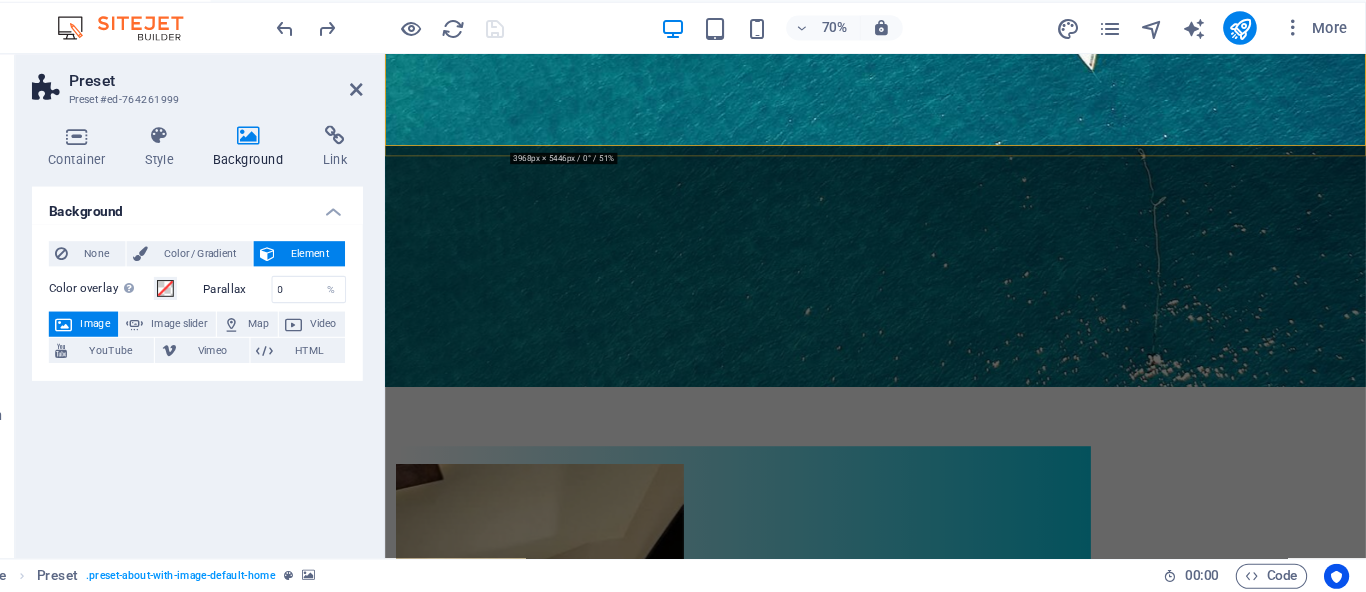 scroll, scrollTop: 1381, scrollLeft: 0, axis: vertical 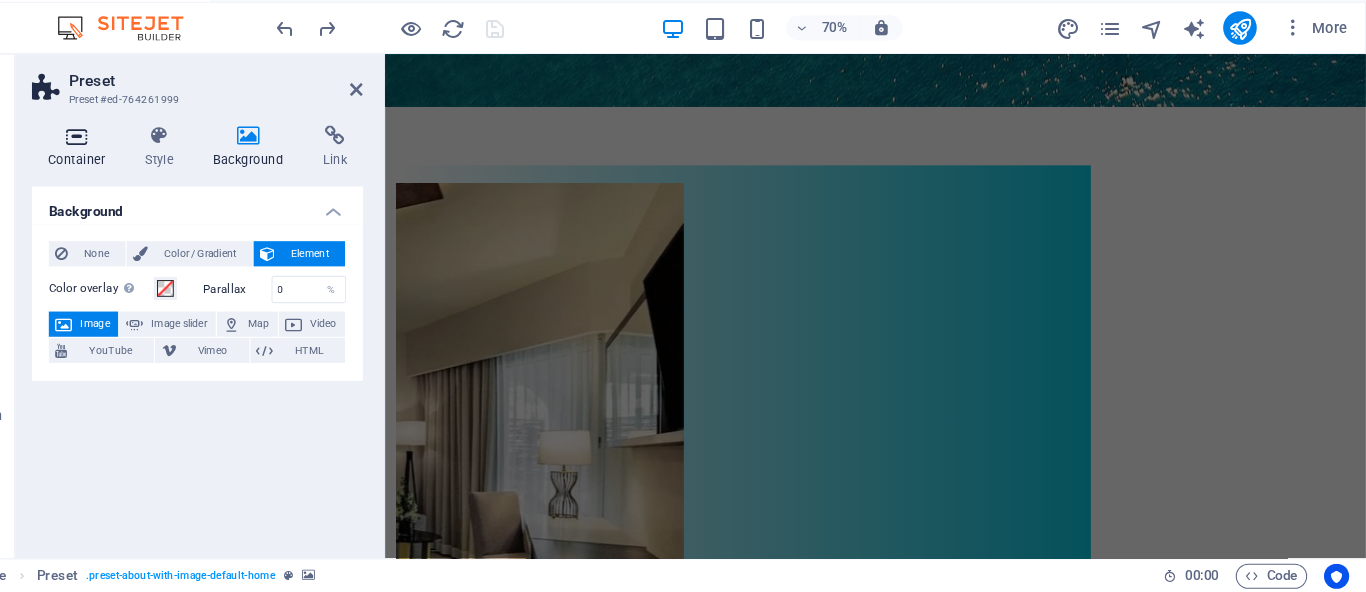click at bounding box center [138, 158] 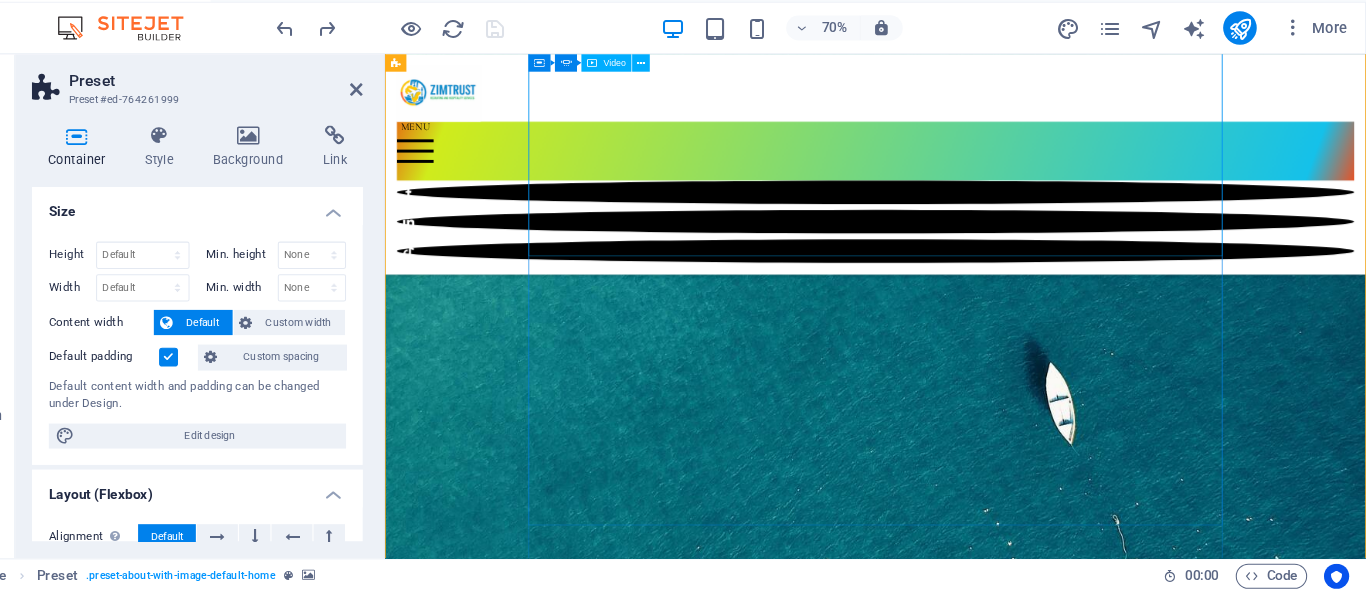 scroll, scrollTop: 480, scrollLeft: 0, axis: vertical 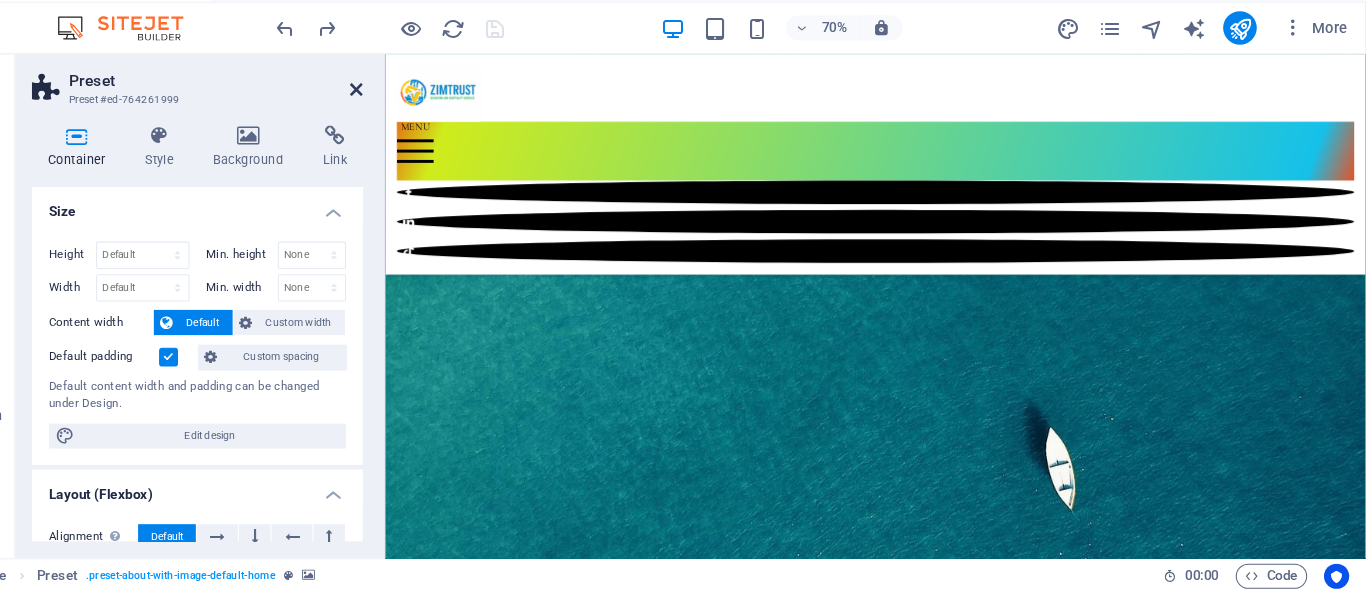 click at bounding box center (405, 114) 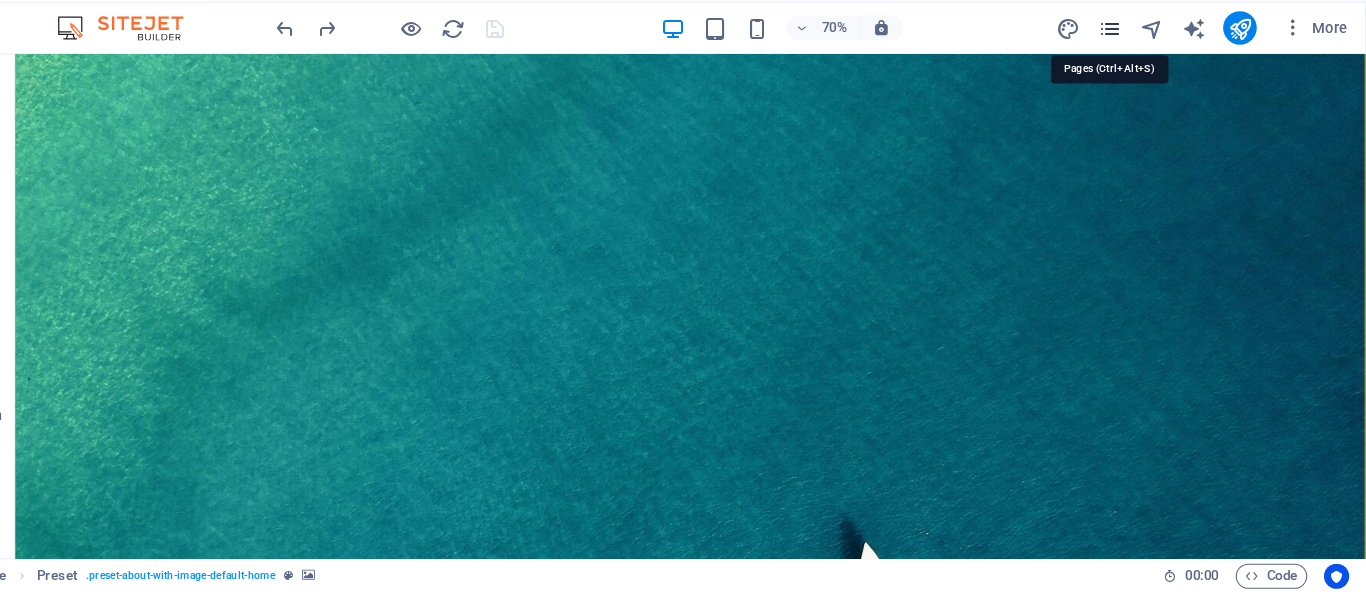click at bounding box center [1121, 55] 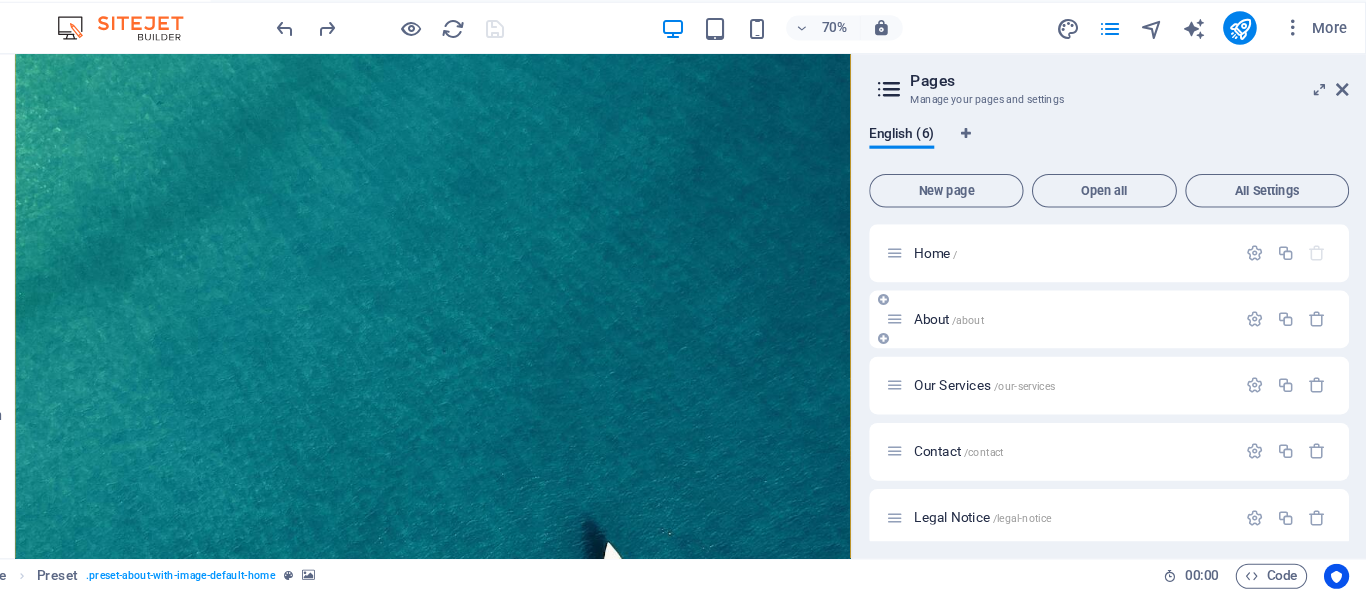scroll, scrollTop: 76, scrollLeft: 0, axis: vertical 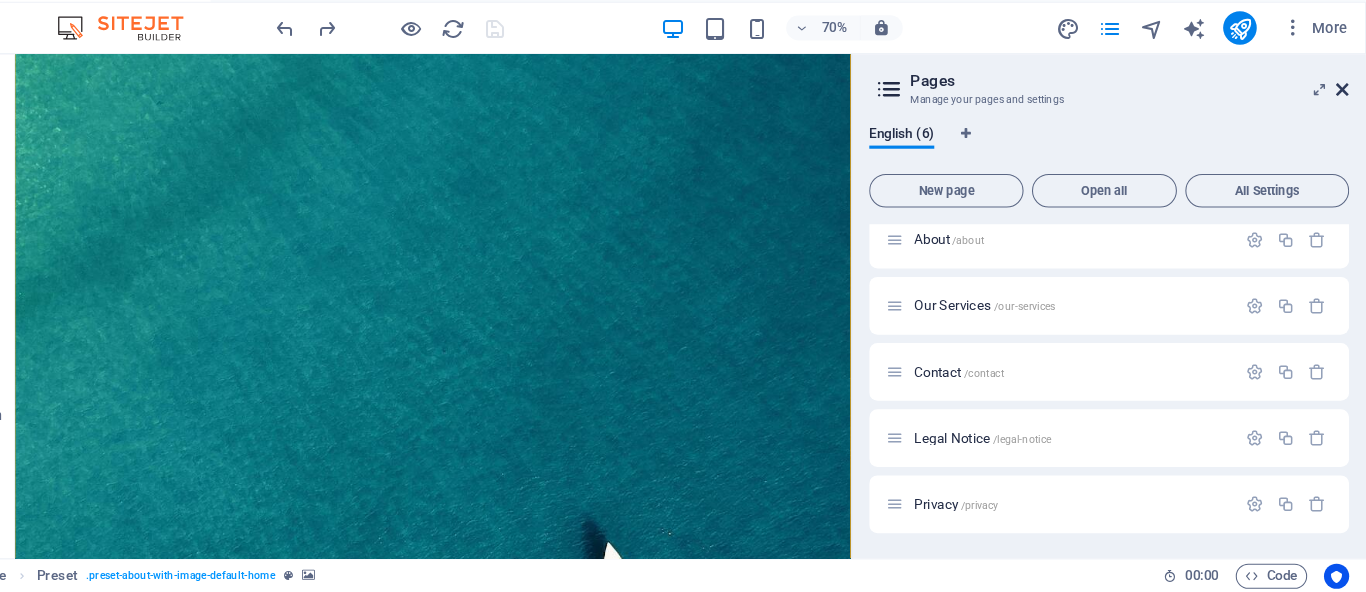 click at bounding box center (1344, 114) 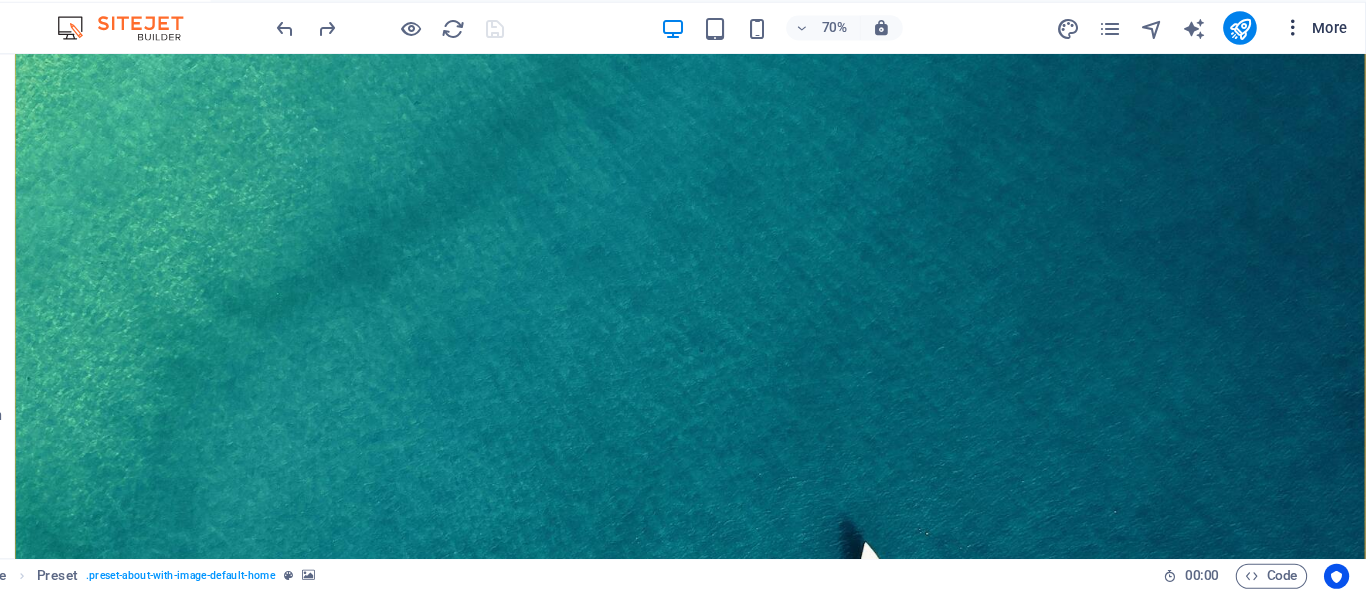 click at bounding box center (1296, 55) 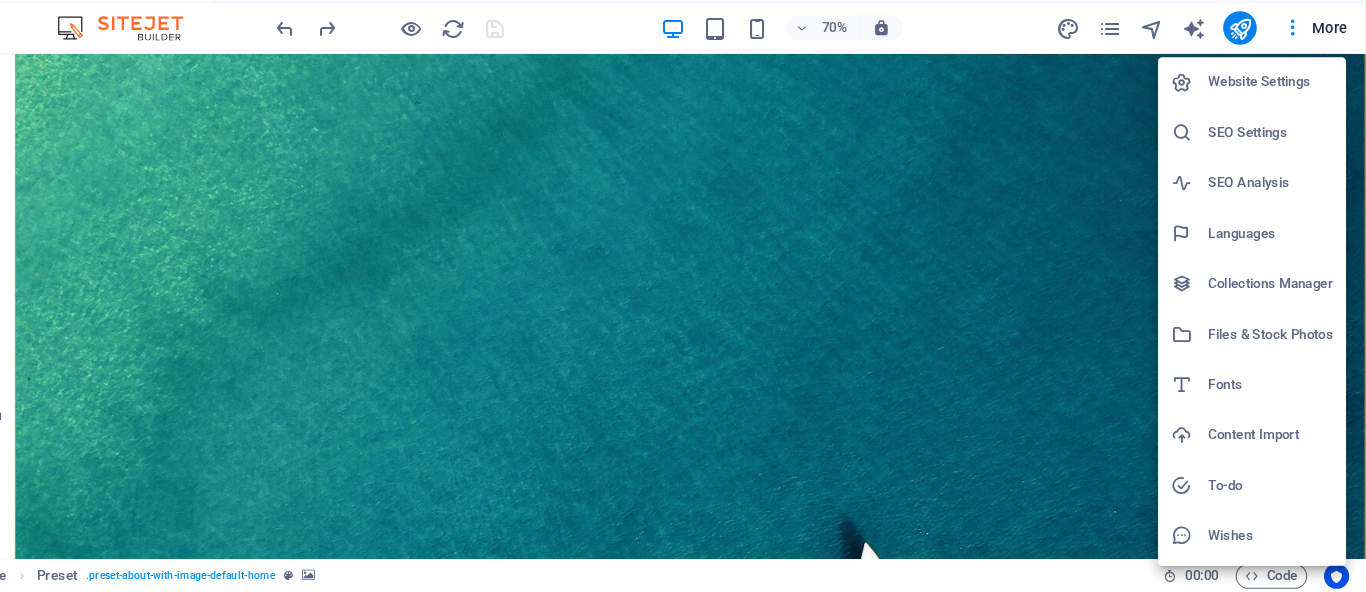 click on "Website Settings" at bounding box center [1275, 107] 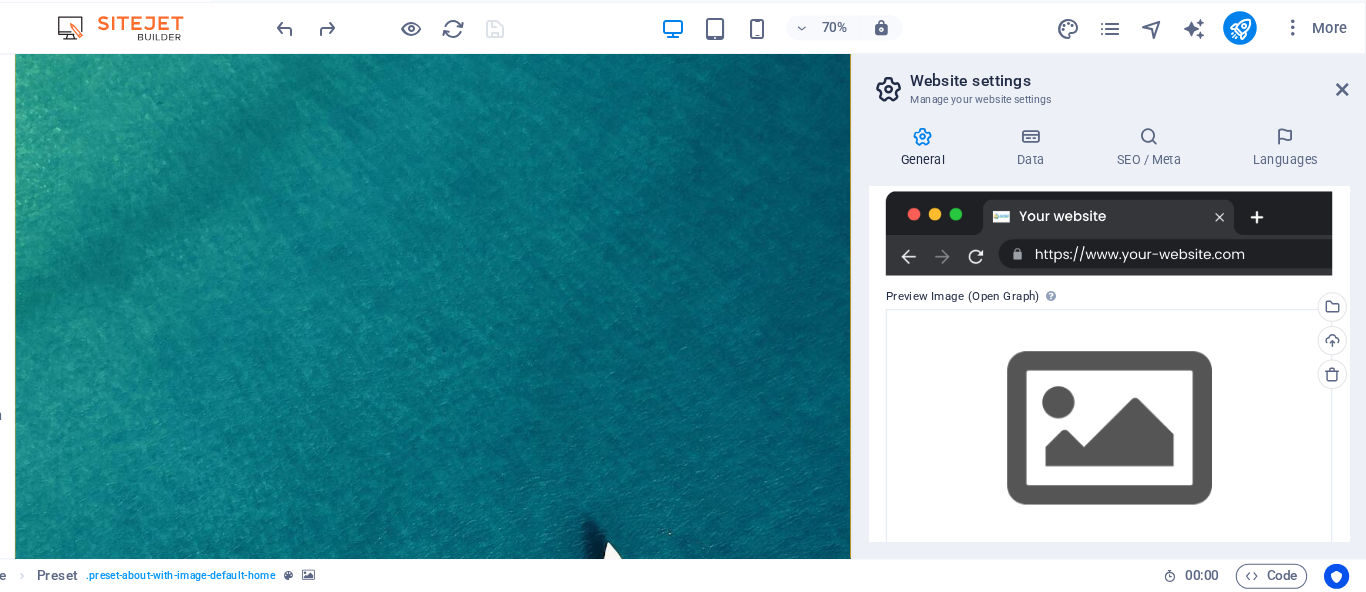 scroll, scrollTop: 426, scrollLeft: 0, axis: vertical 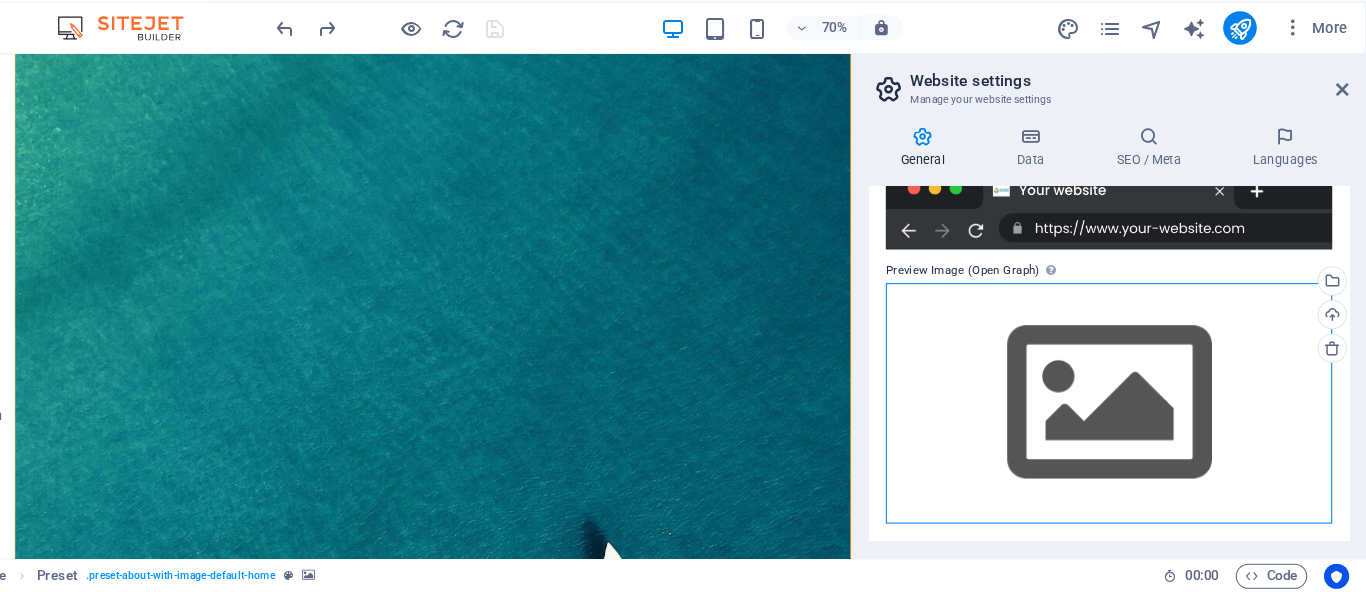 click on "Drag files here, click to choose files or select files from Files or our free stock photos & videos" at bounding box center [1121, 412] 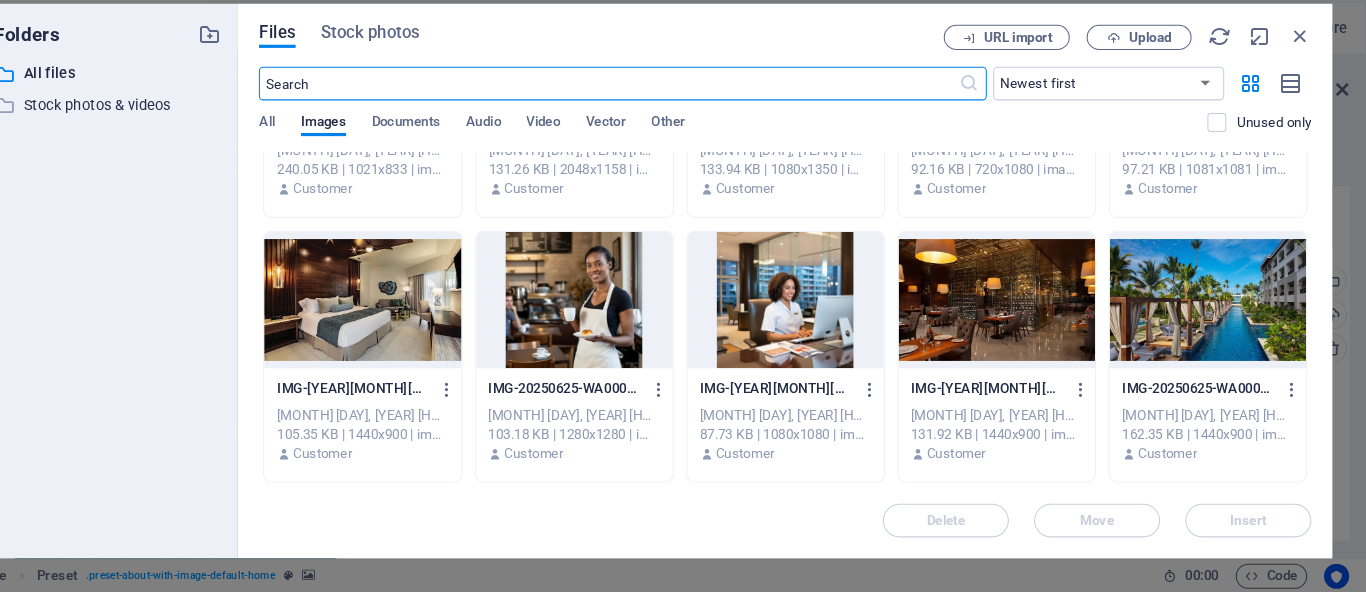 scroll, scrollTop: 3705, scrollLeft: 0, axis: vertical 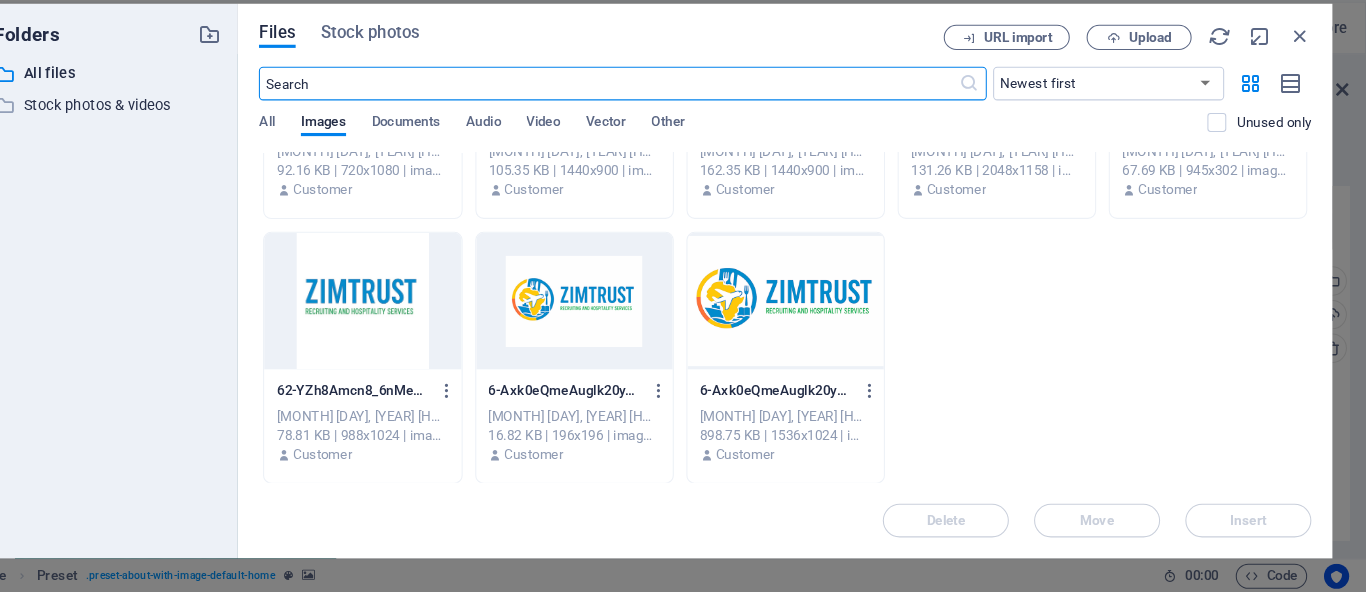 click at bounding box center [813, 315] 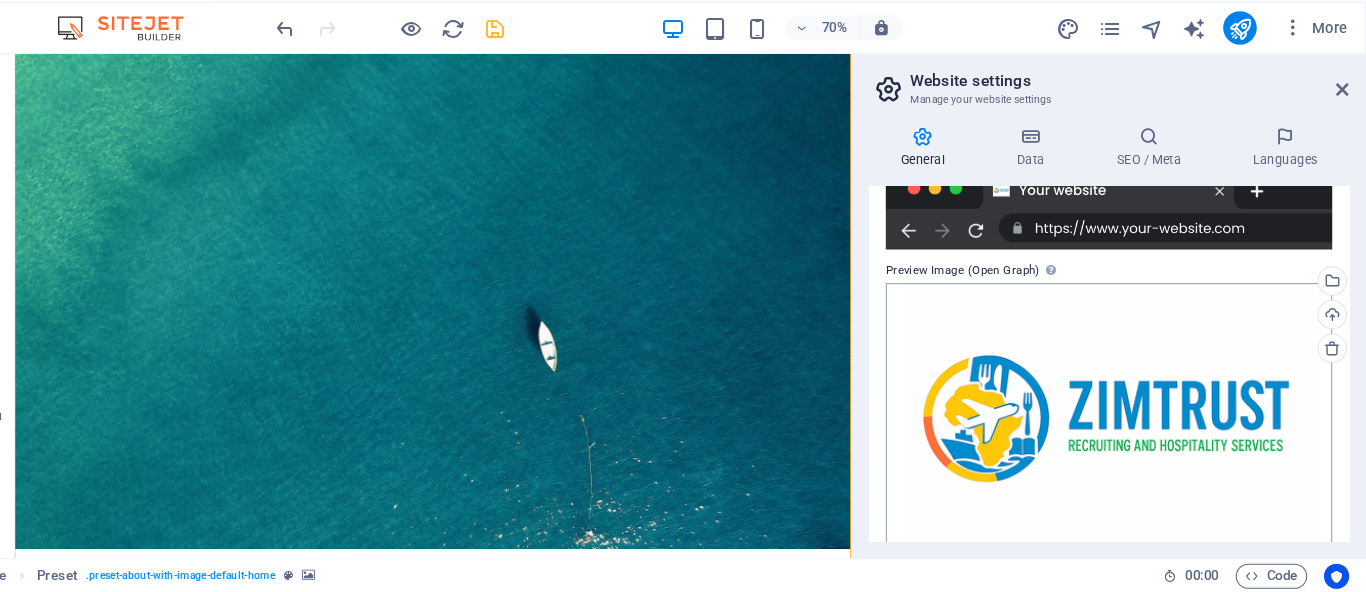scroll, scrollTop: 480, scrollLeft: 0, axis: vertical 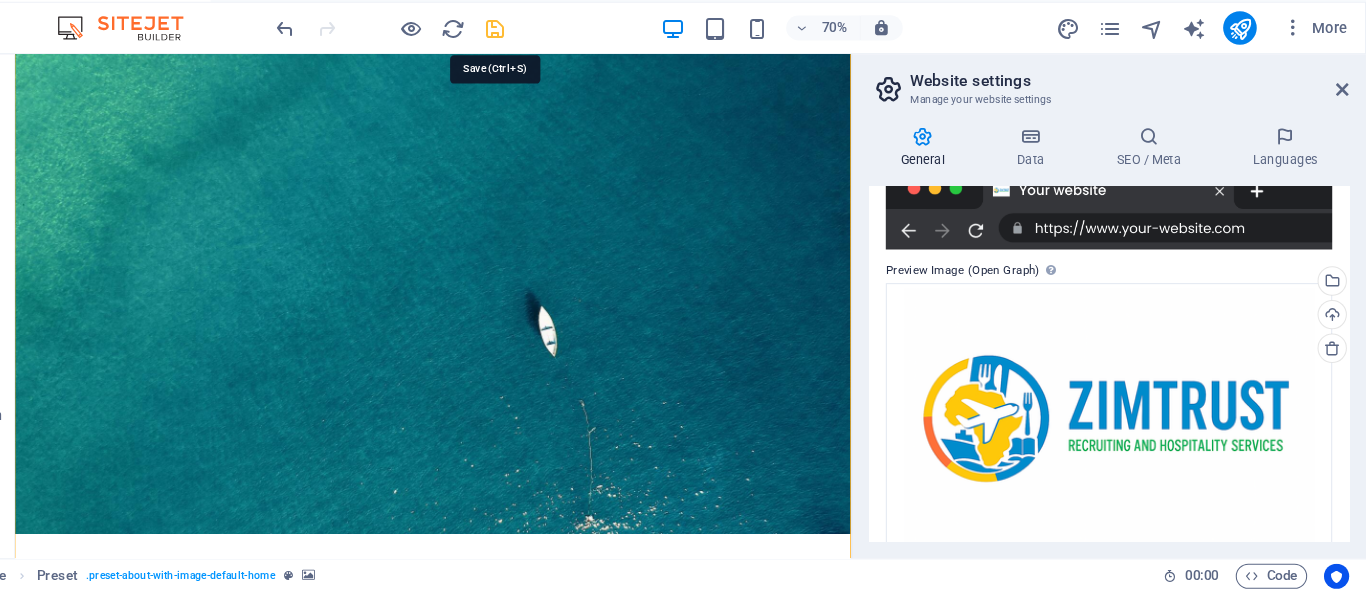 click at bounding box center [537, 55] 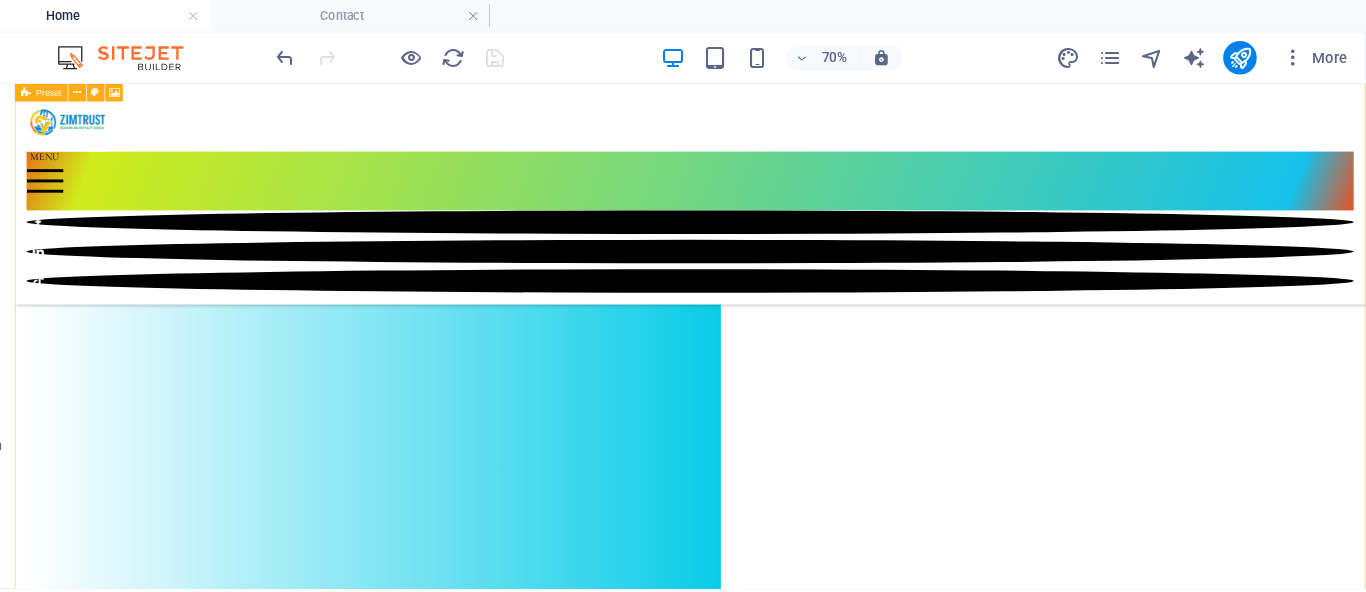 scroll, scrollTop: 0, scrollLeft: 0, axis: both 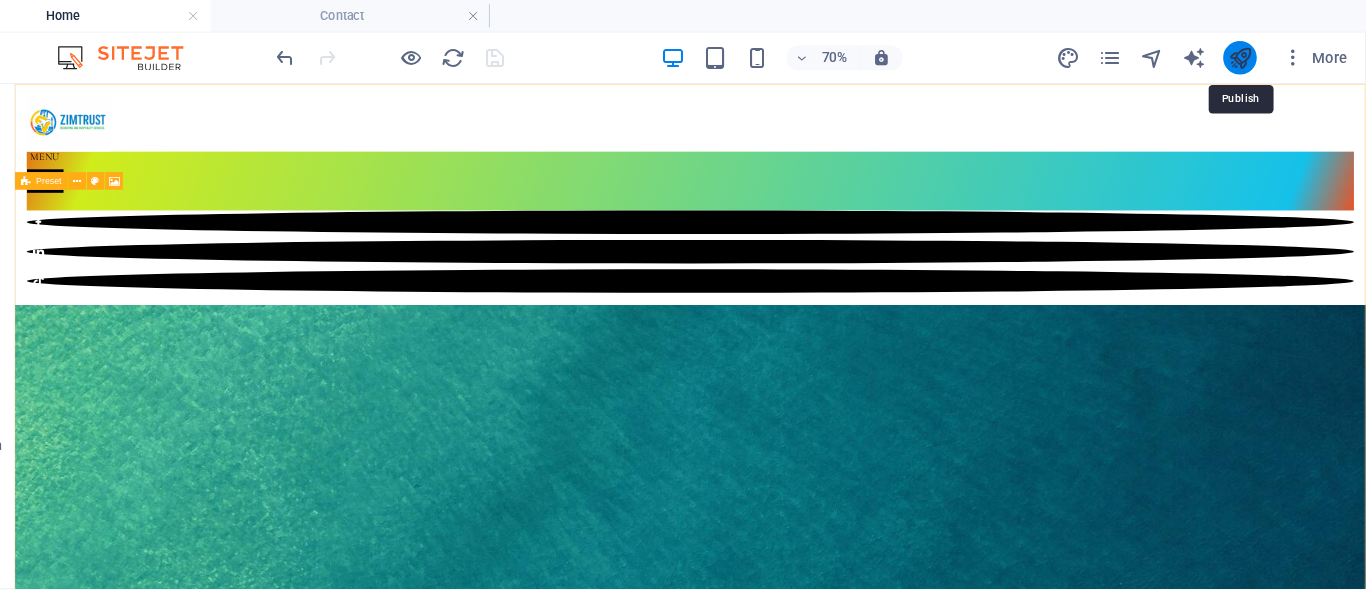 click at bounding box center [1245, 55] 